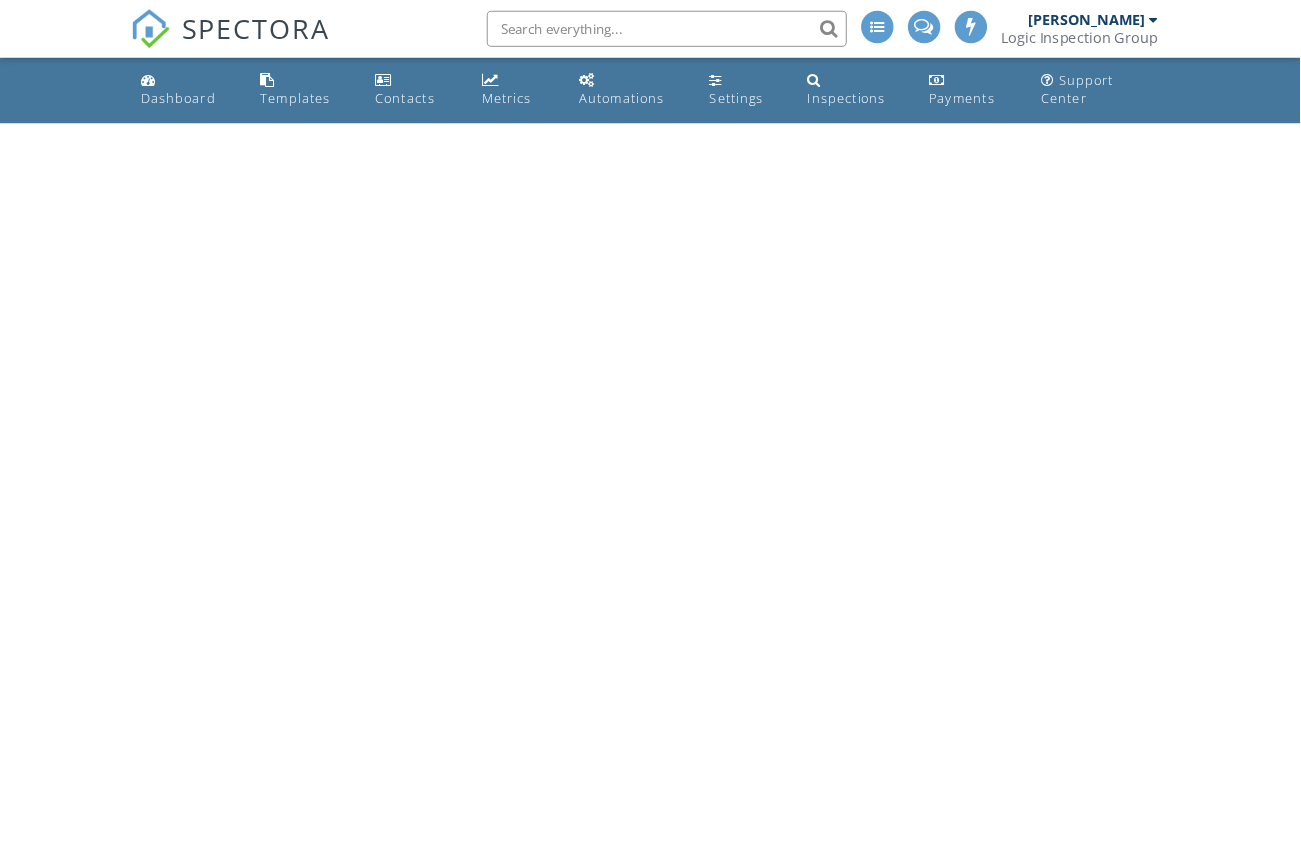 scroll, scrollTop: 0, scrollLeft: 0, axis: both 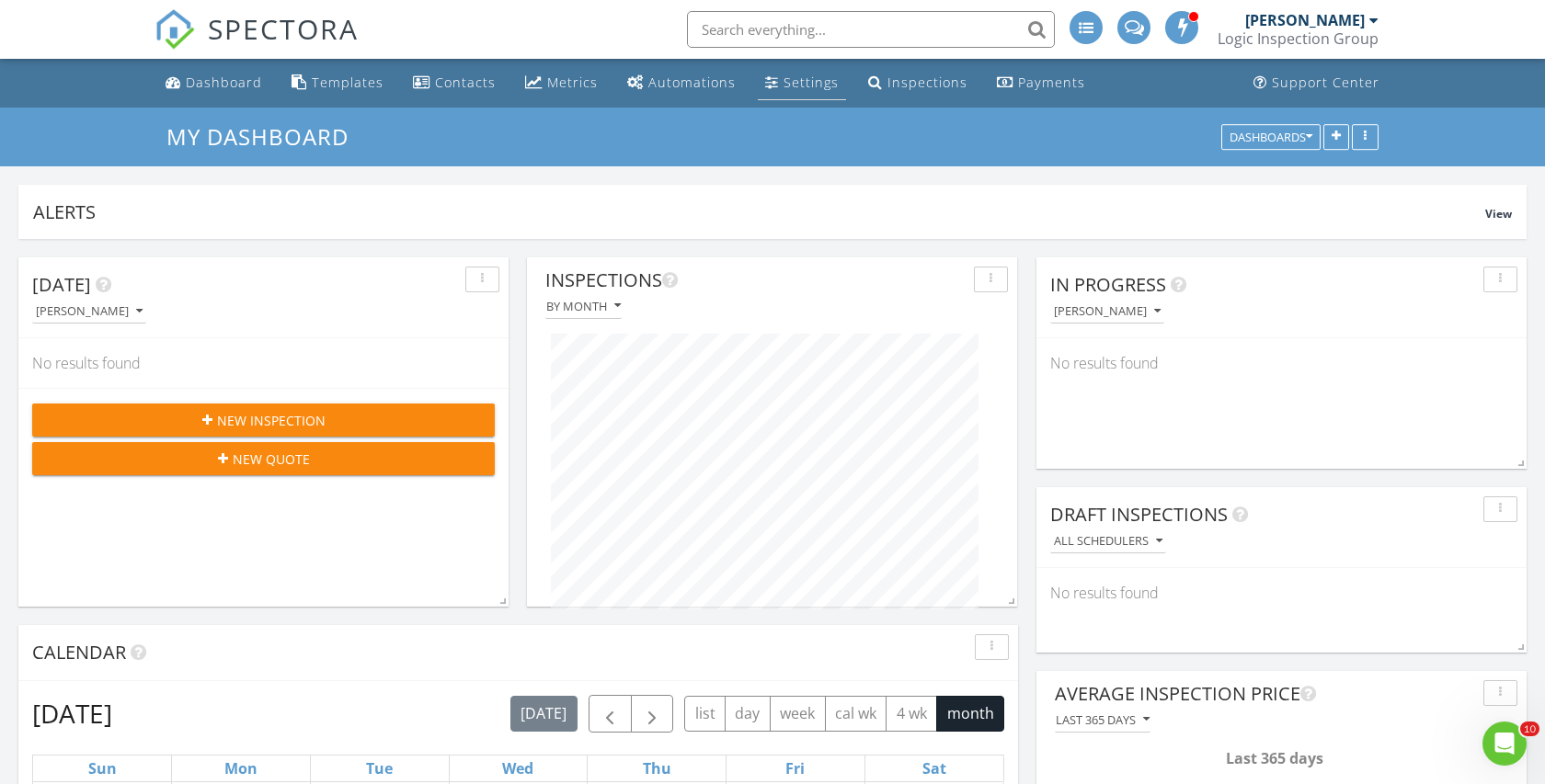 click on "Settings" at bounding box center [811, 82] 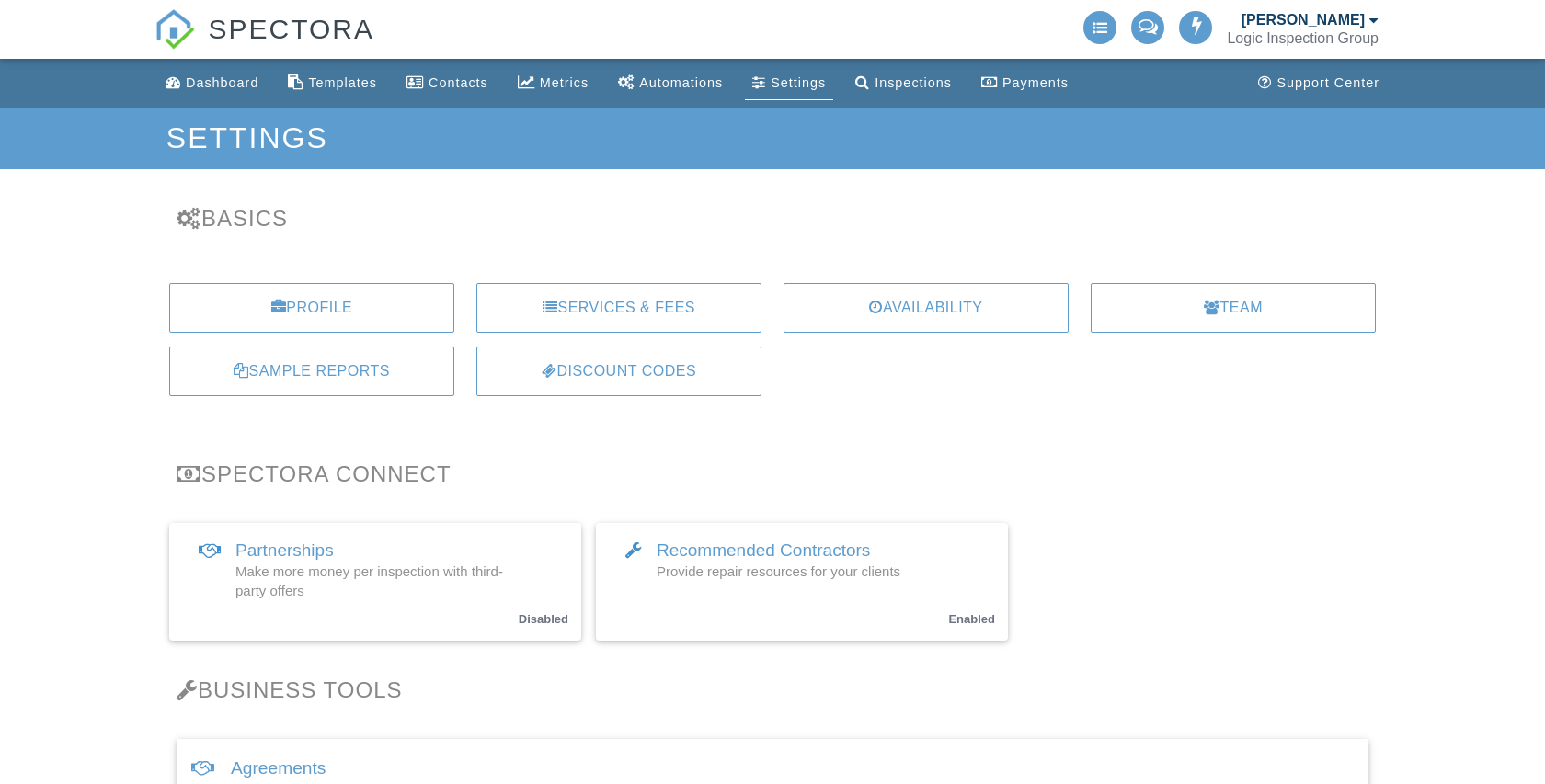 scroll, scrollTop: 0, scrollLeft: 0, axis: both 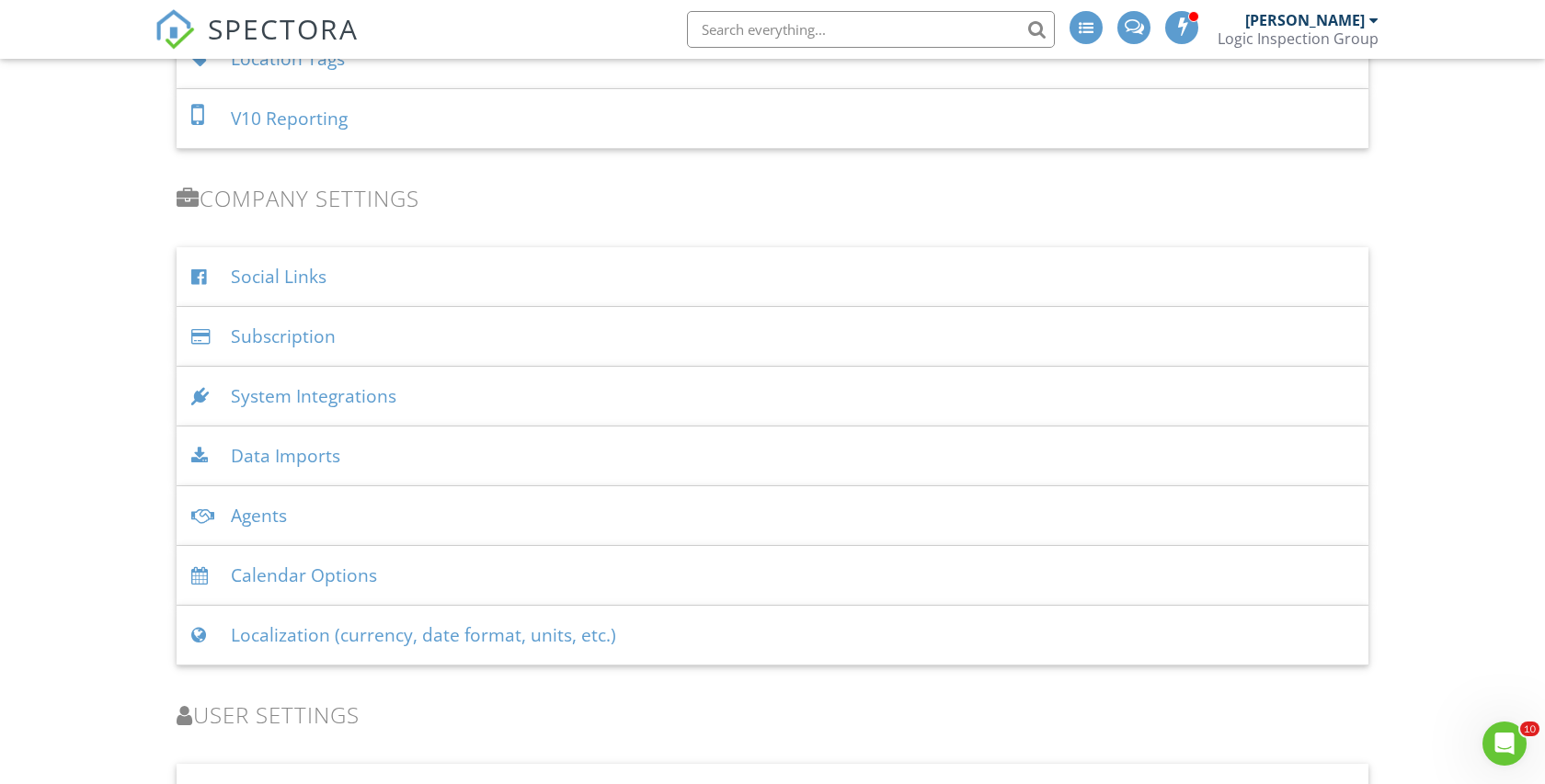 click on "System Integrations" at bounding box center (772, 396) 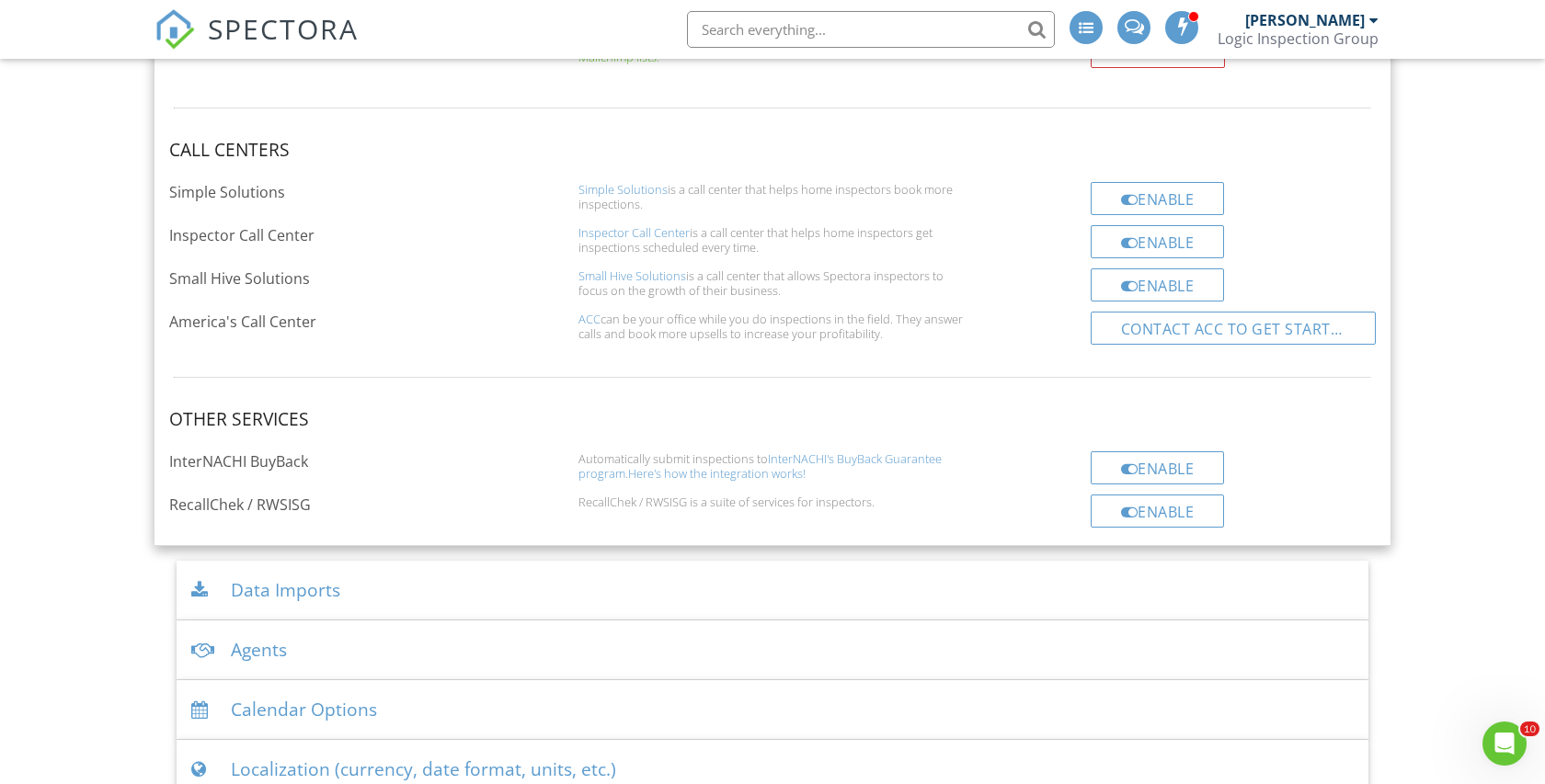 scroll, scrollTop: 3212, scrollLeft: 0, axis: vertical 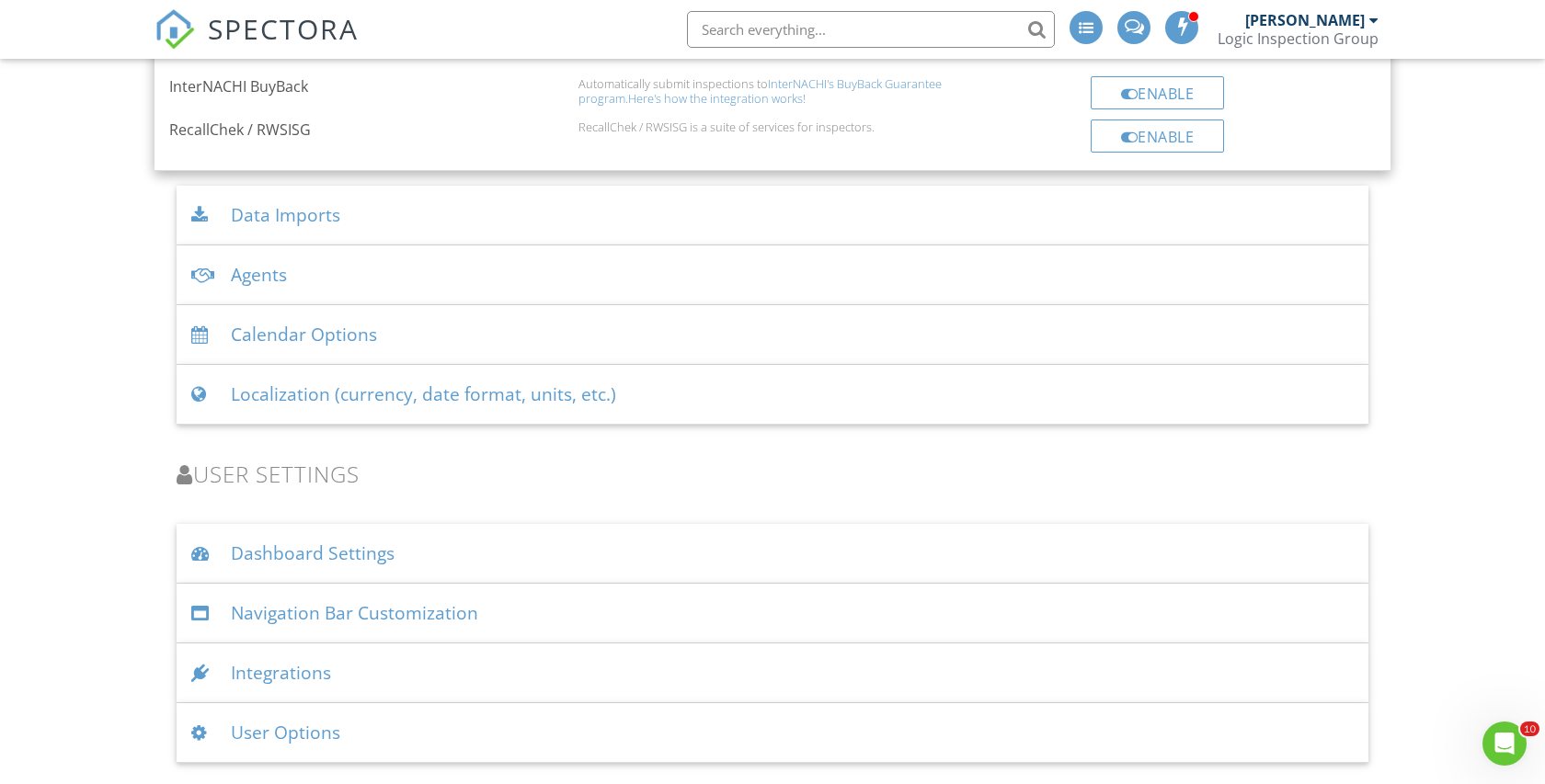 click on "Integrations" at bounding box center (772, 673) 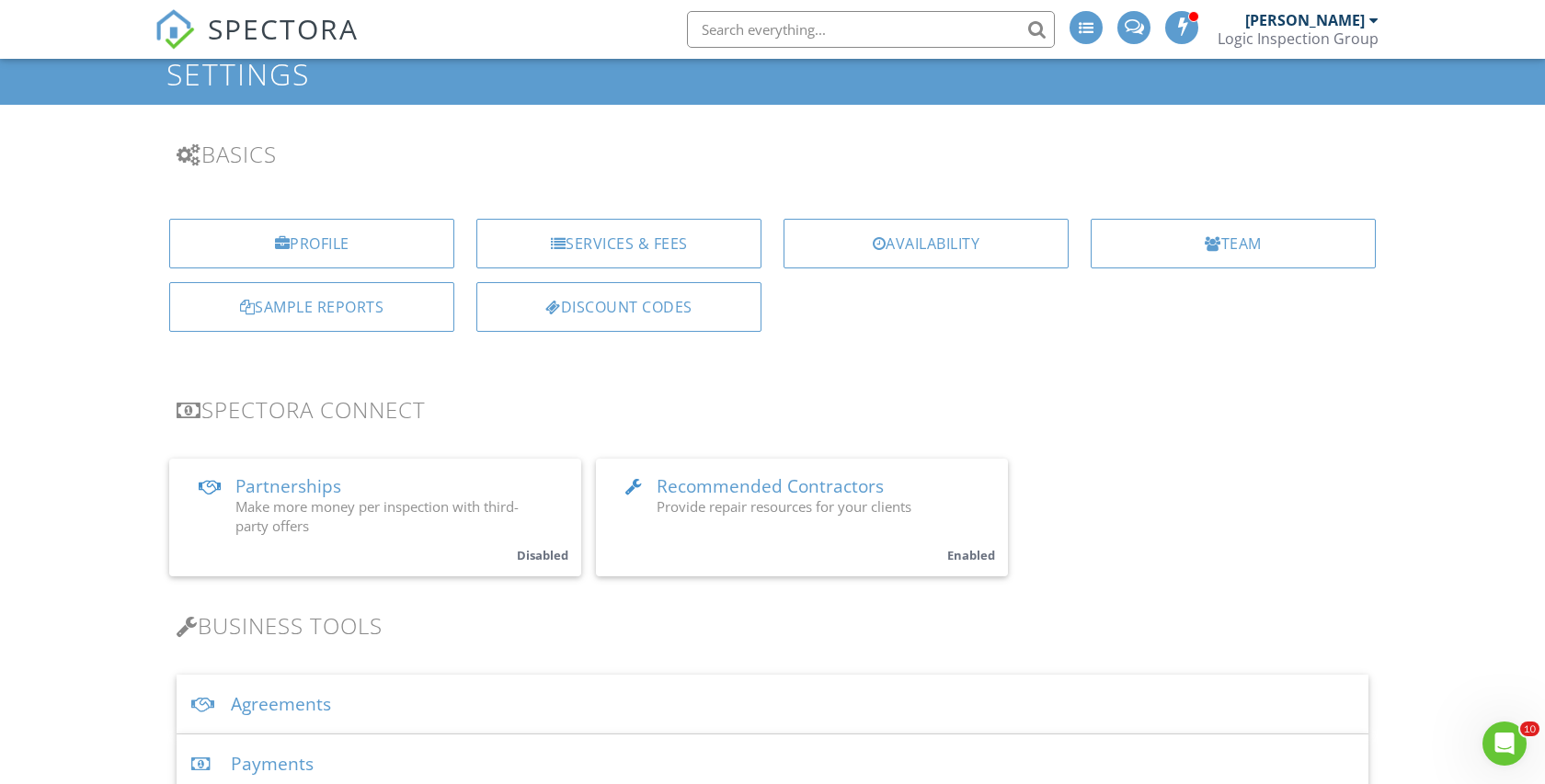 scroll, scrollTop: 66, scrollLeft: 0, axis: vertical 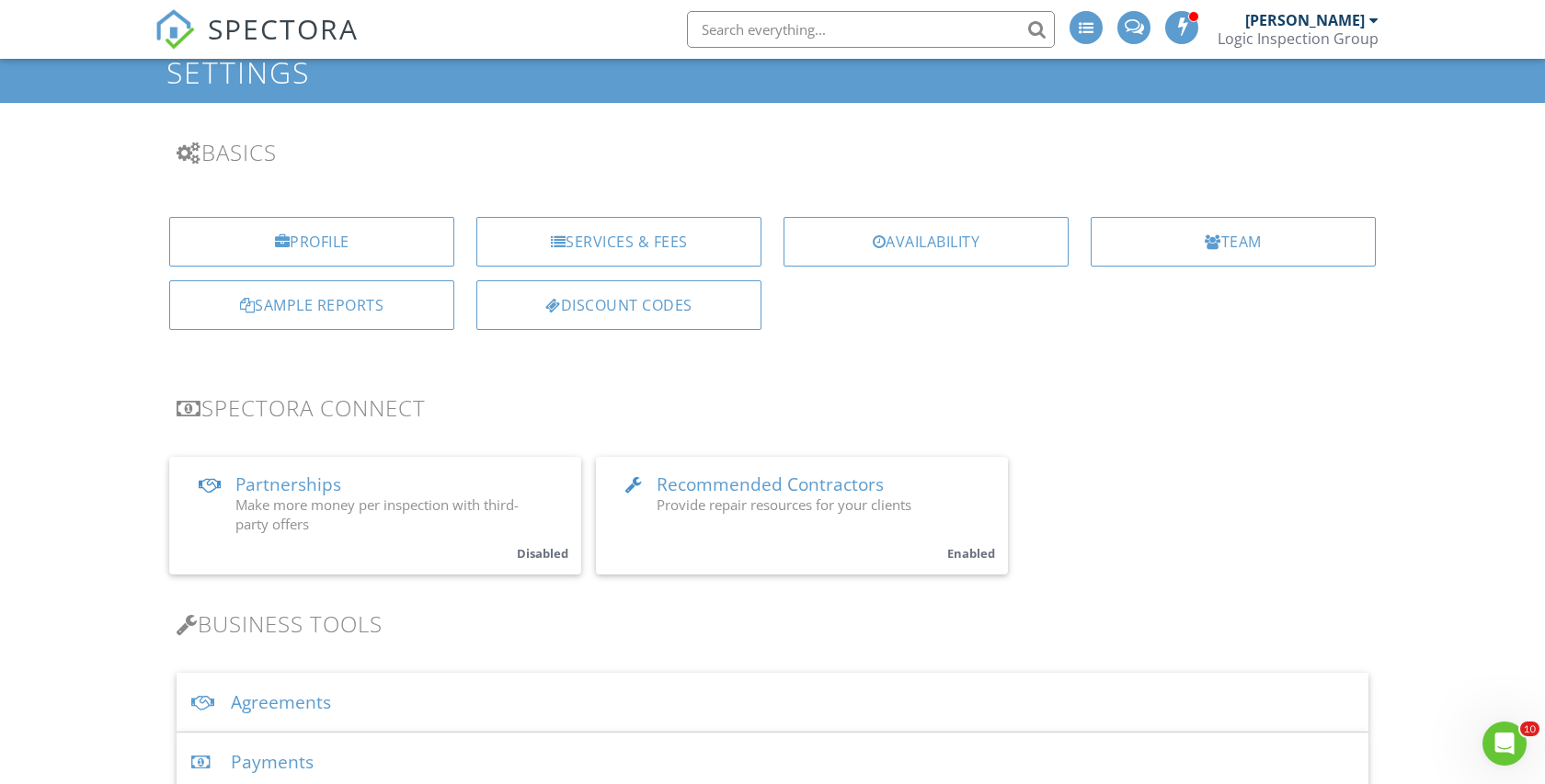click on "Partnerships" at bounding box center [288, 484] 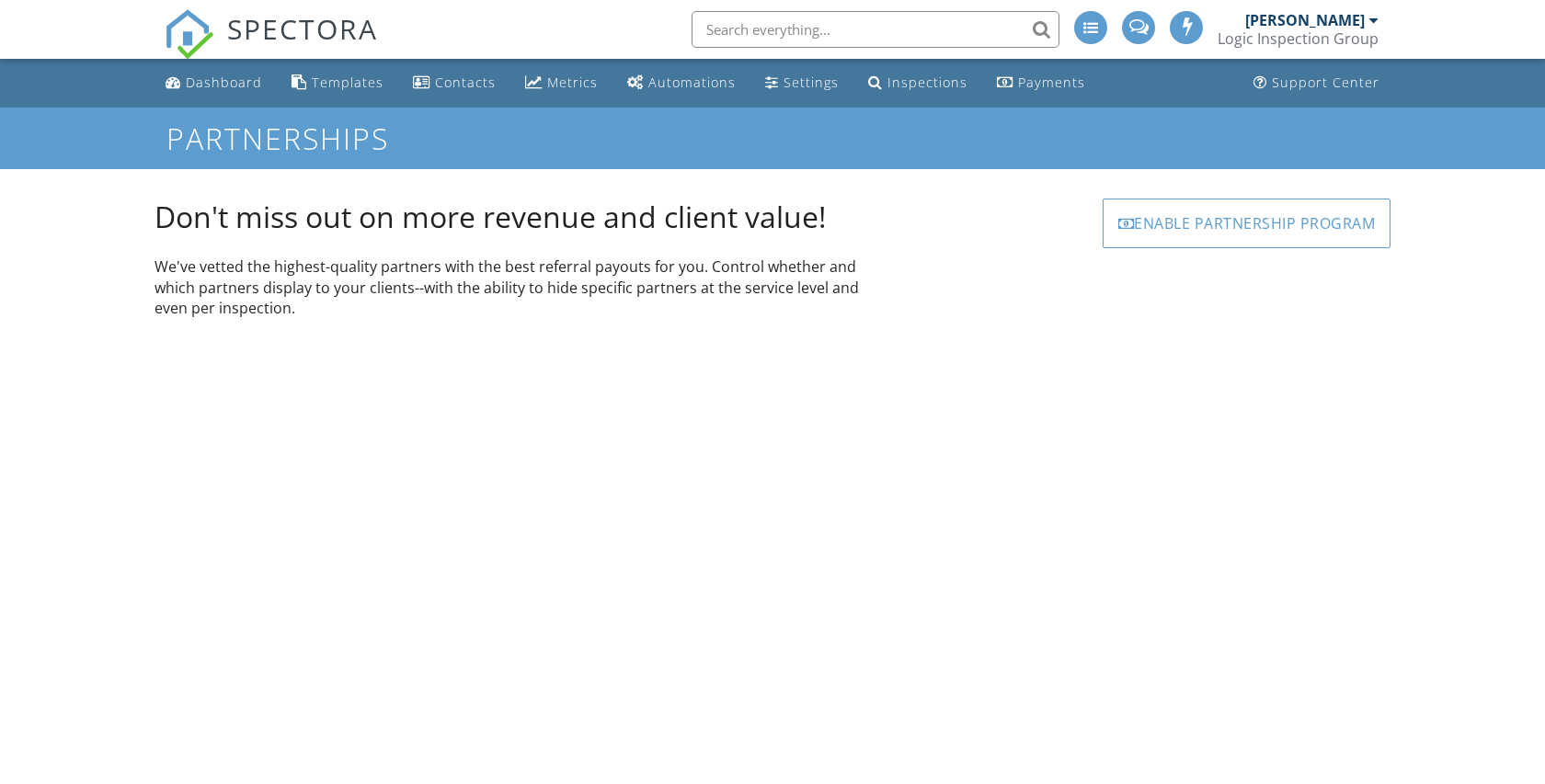 scroll, scrollTop: 0, scrollLeft: 0, axis: both 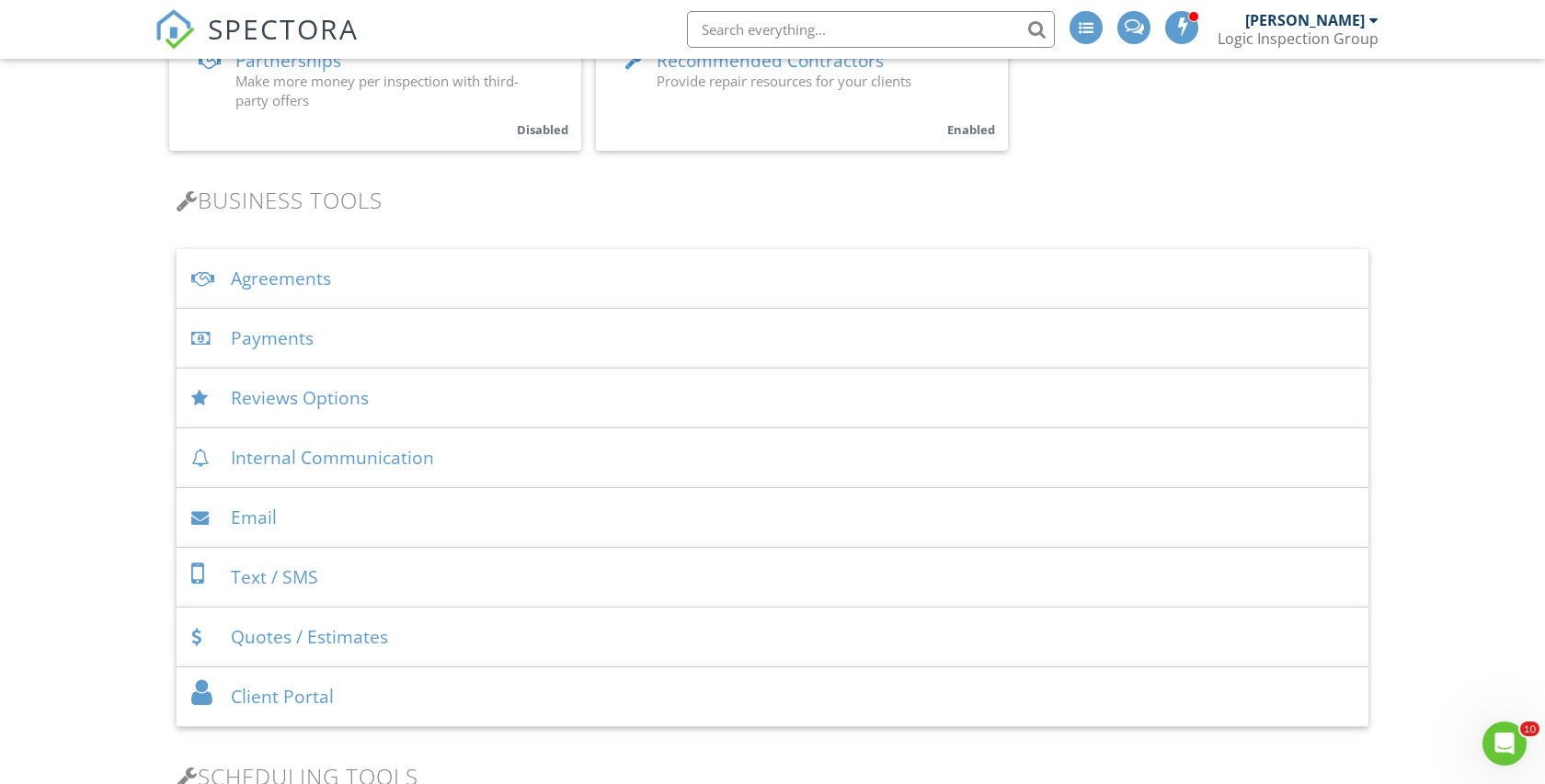 click on "Payments" at bounding box center [772, 338] 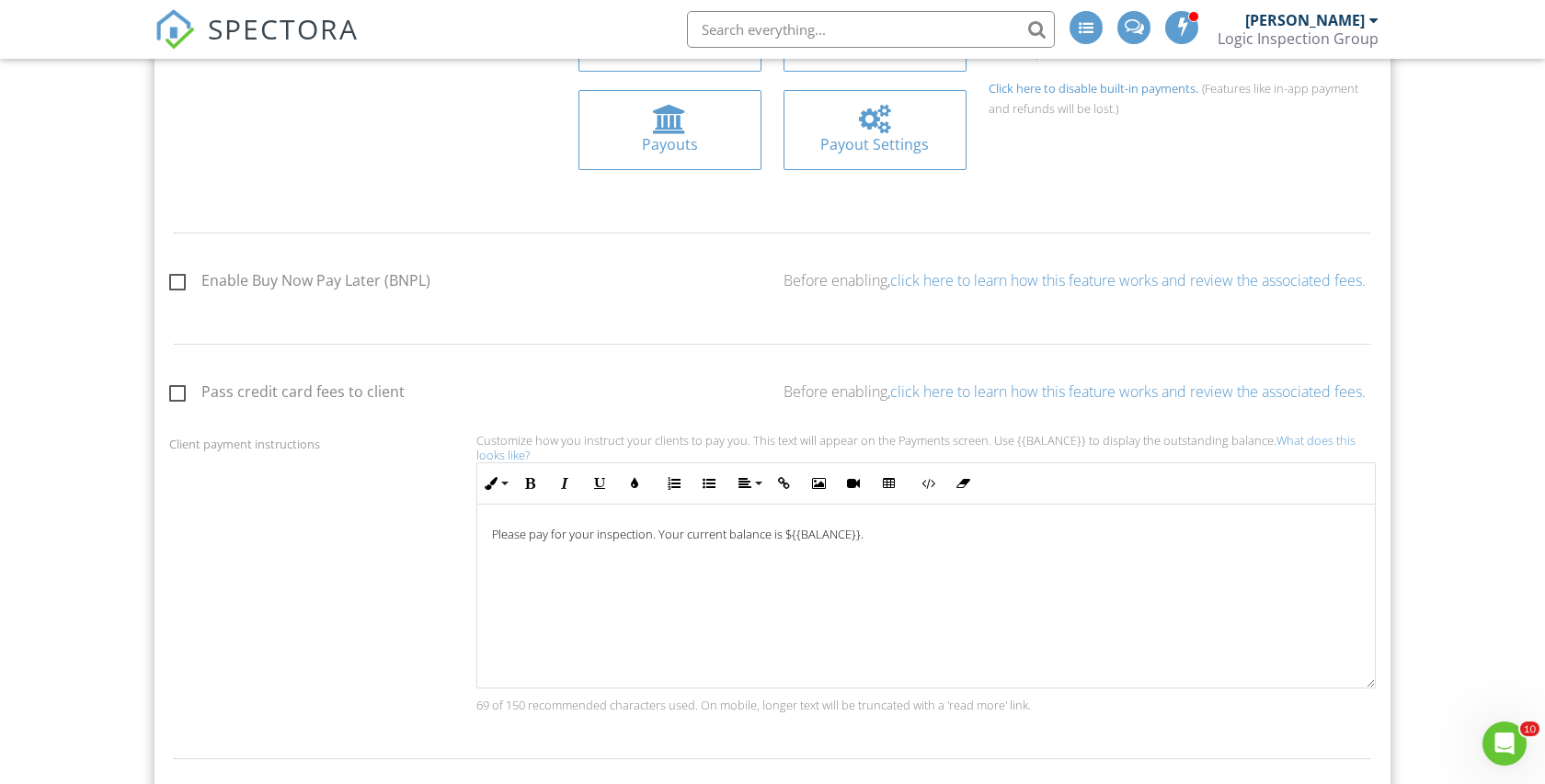 scroll, scrollTop: 887, scrollLeft: 0, axis: vertical 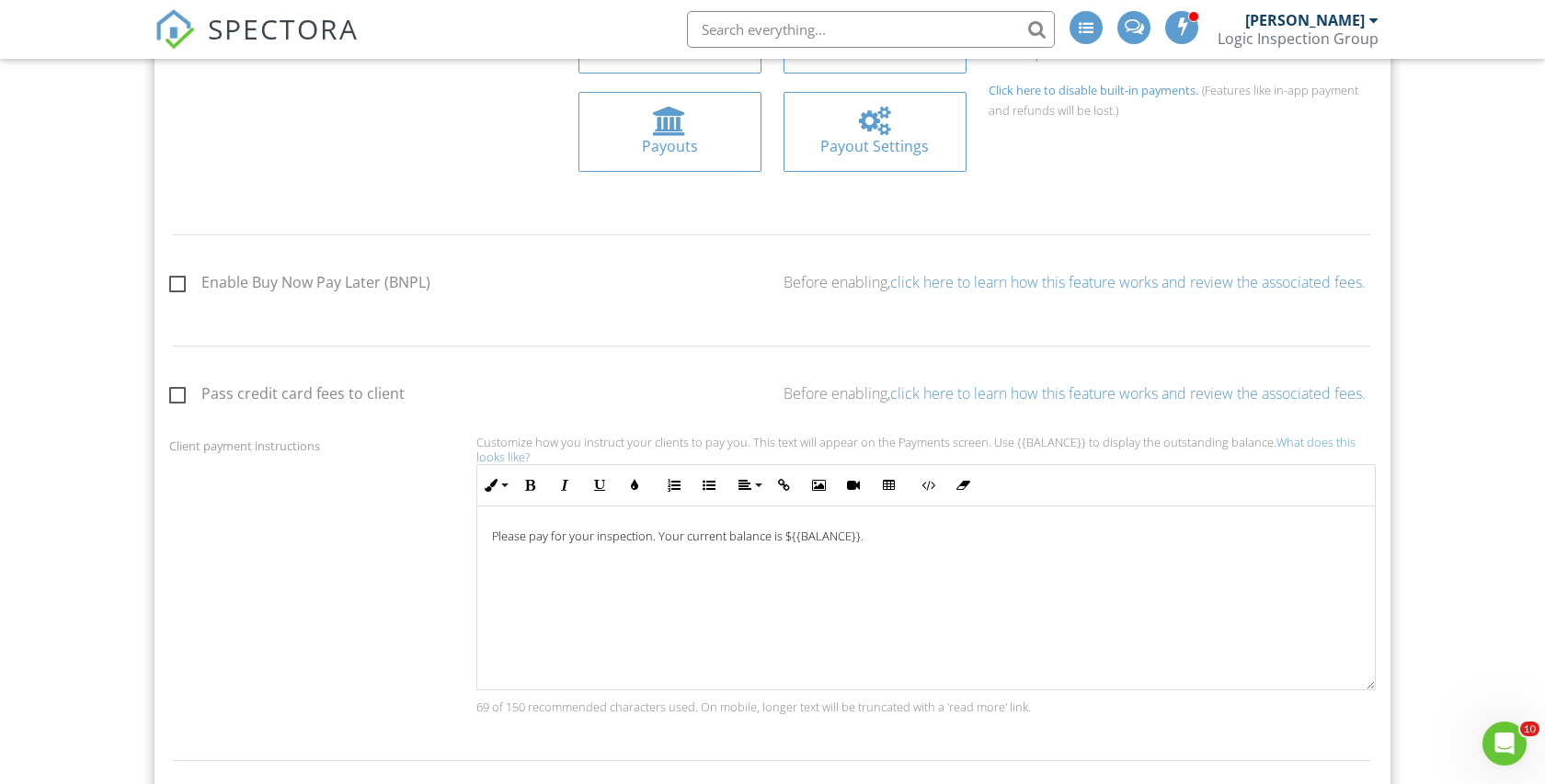 click on "click here to learn how this feature works and review the associated fees." at bounding box center [1127, 282] 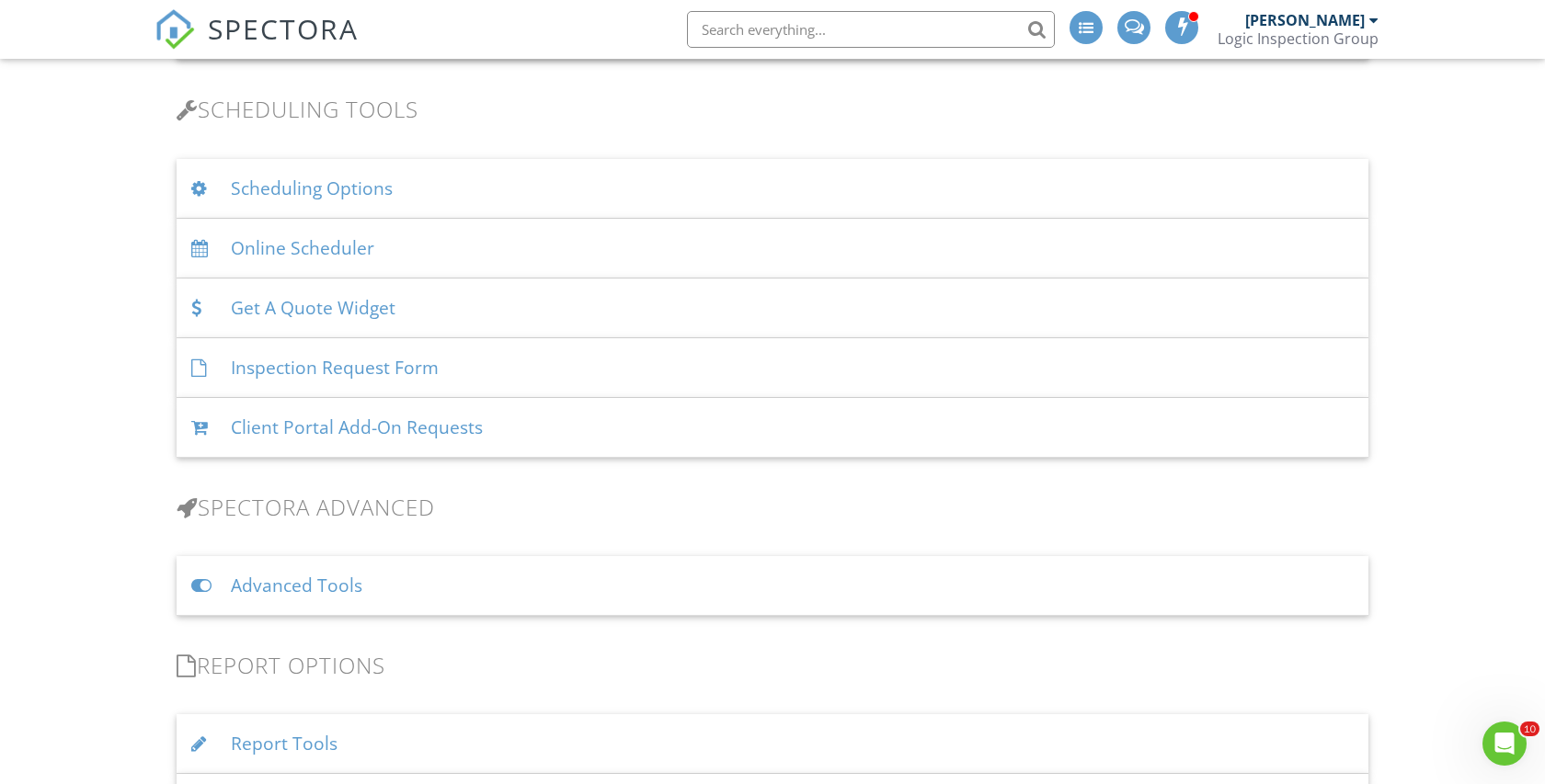 scroll, scrollTop: 2576, scrollLeft: 0, axis: vertical 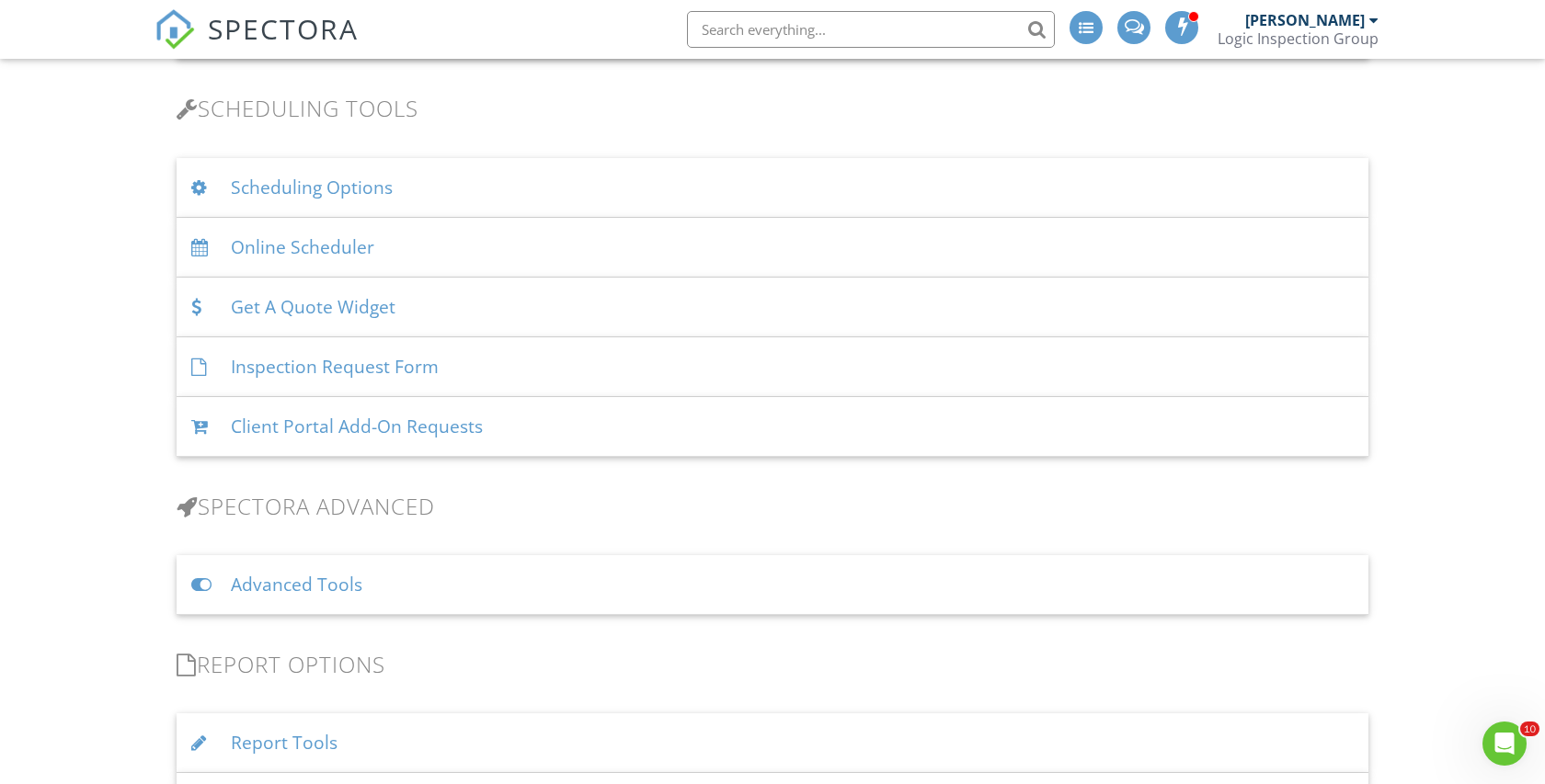 click 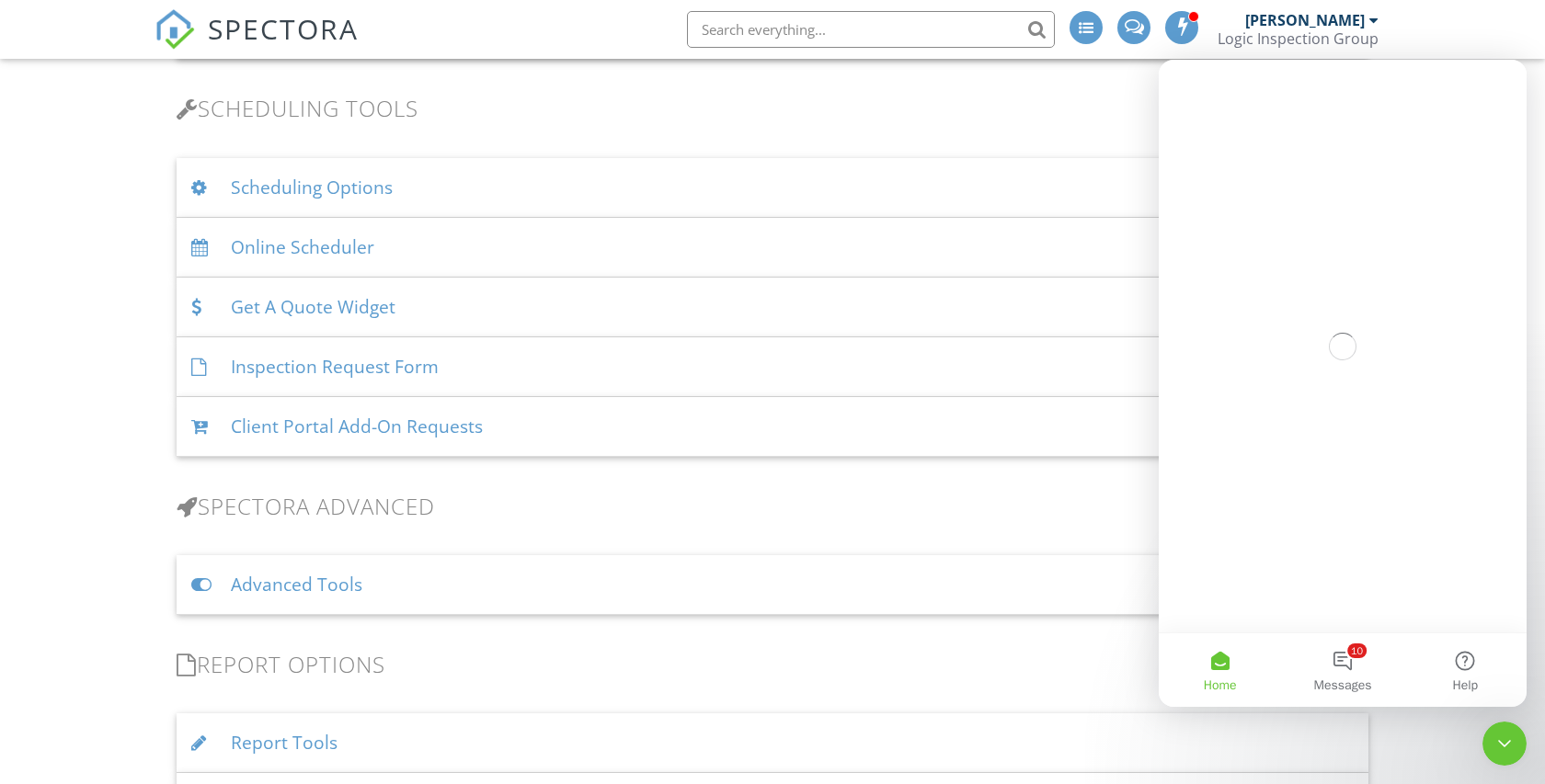 scroll, scrollTop: 0, scrollLeft: 0, axis: both 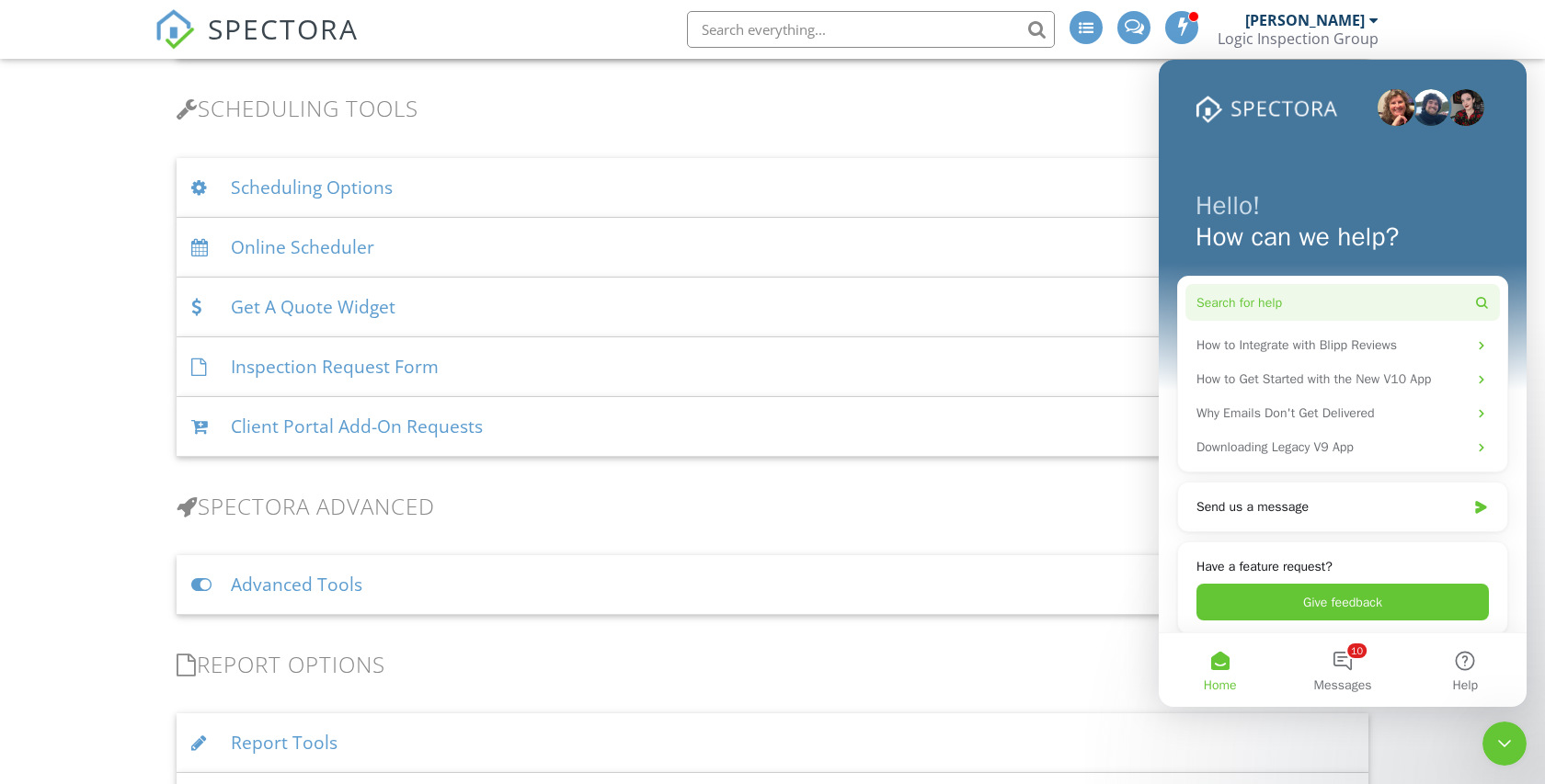 click on "Search for help" at bounding box center [1343, 302] 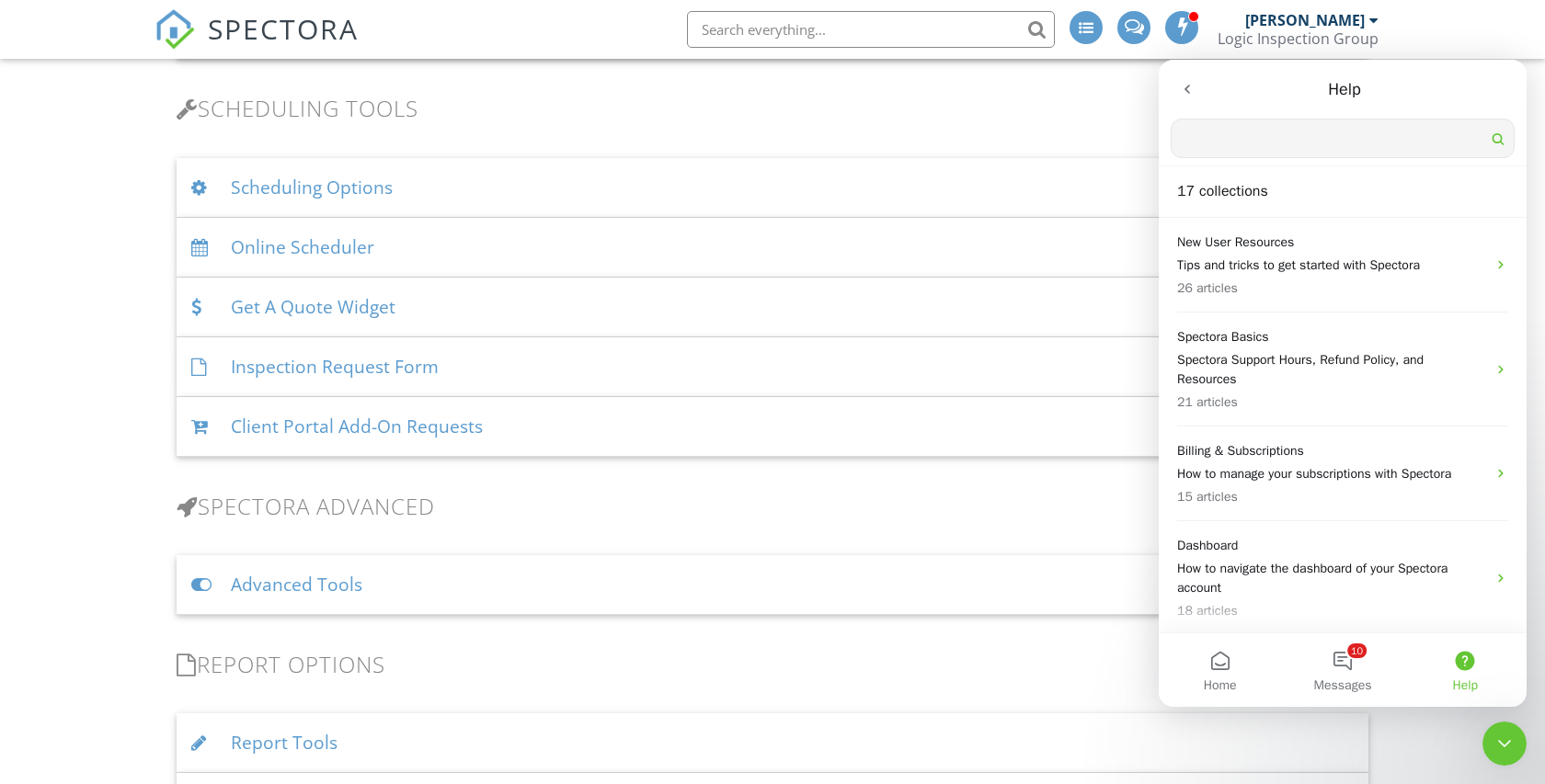 scroll, scrollTop: 0, scrollLeft: 0, axis: both 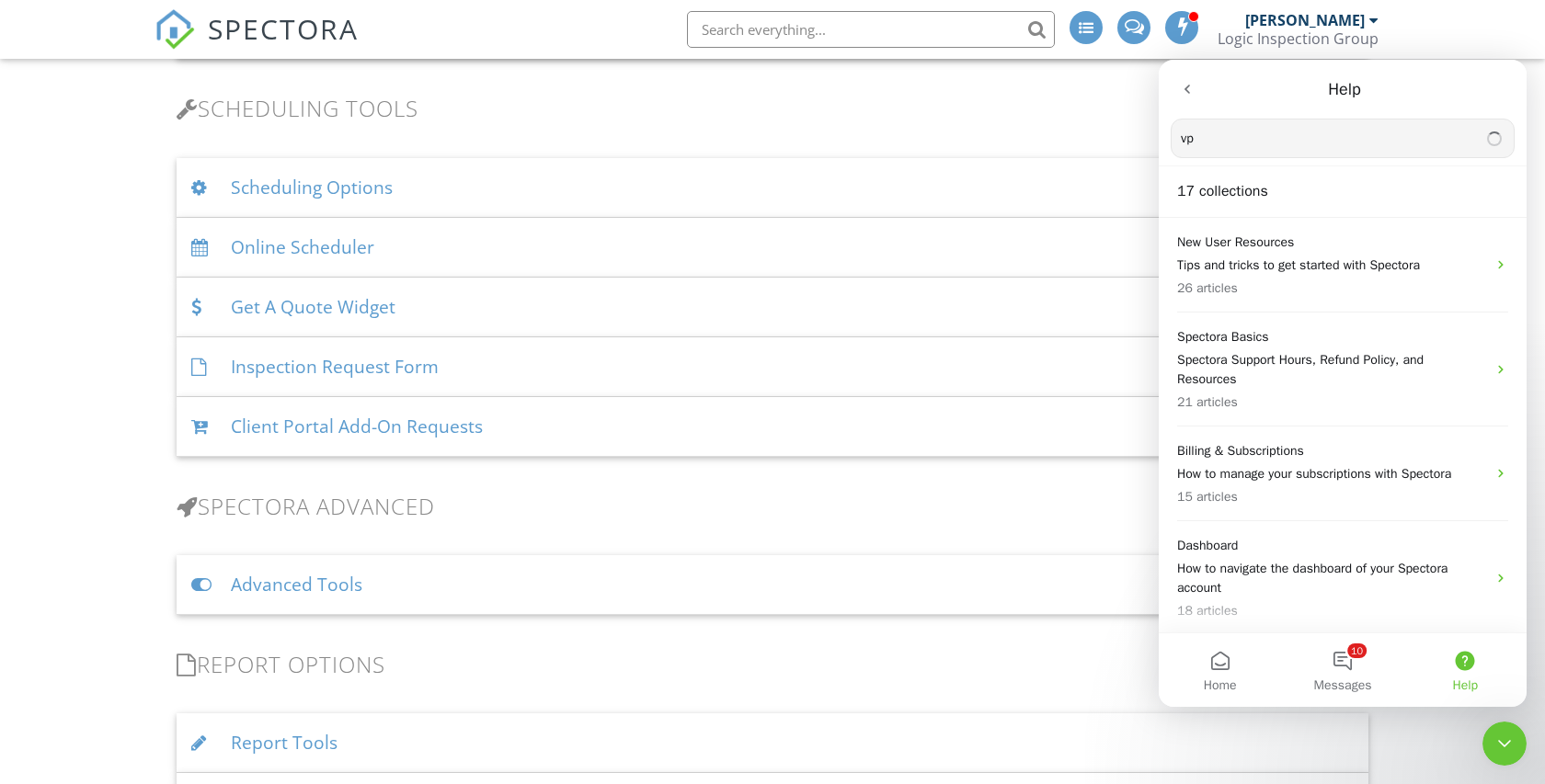 type on "v" 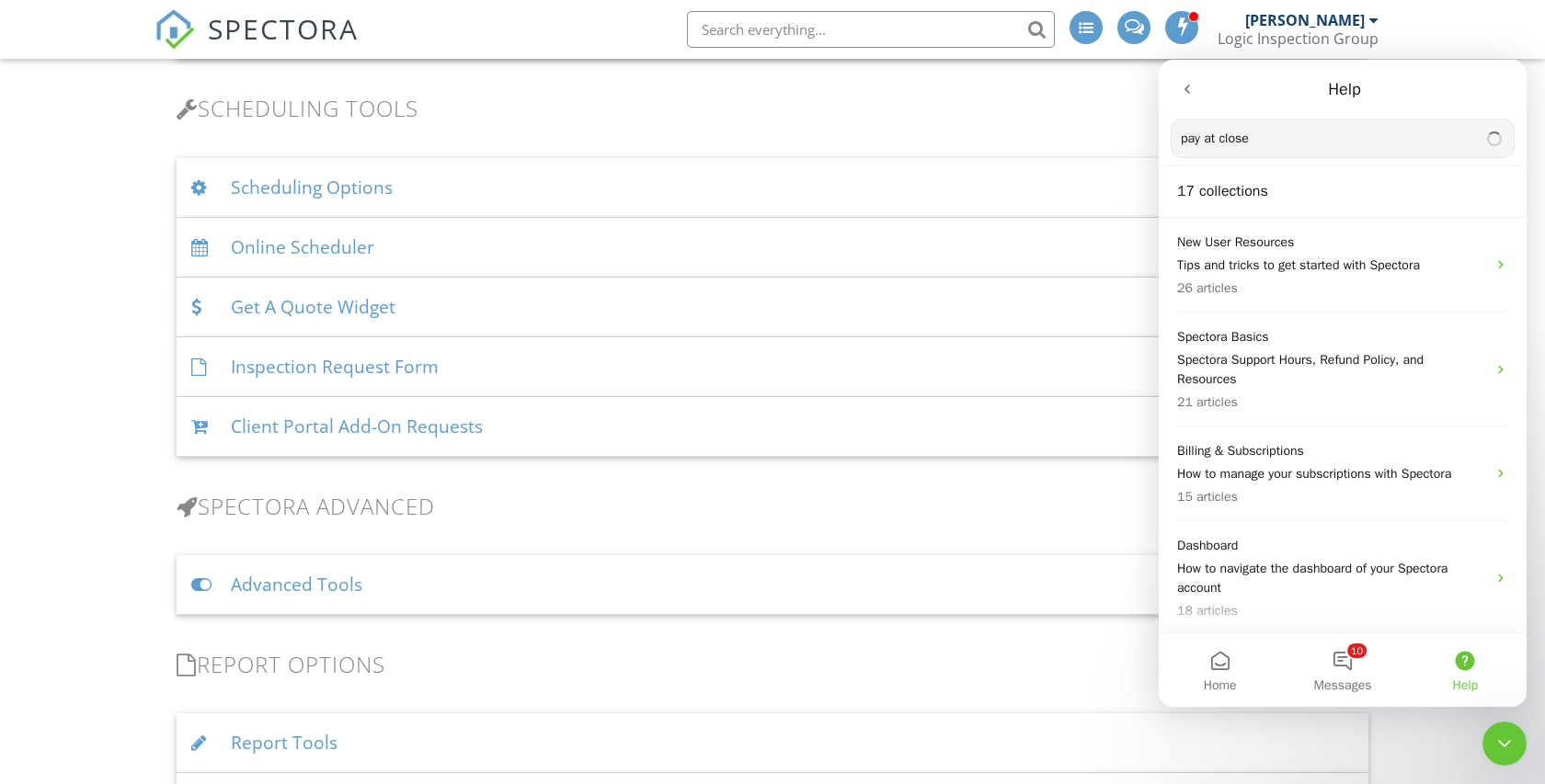 type on "pay at close" 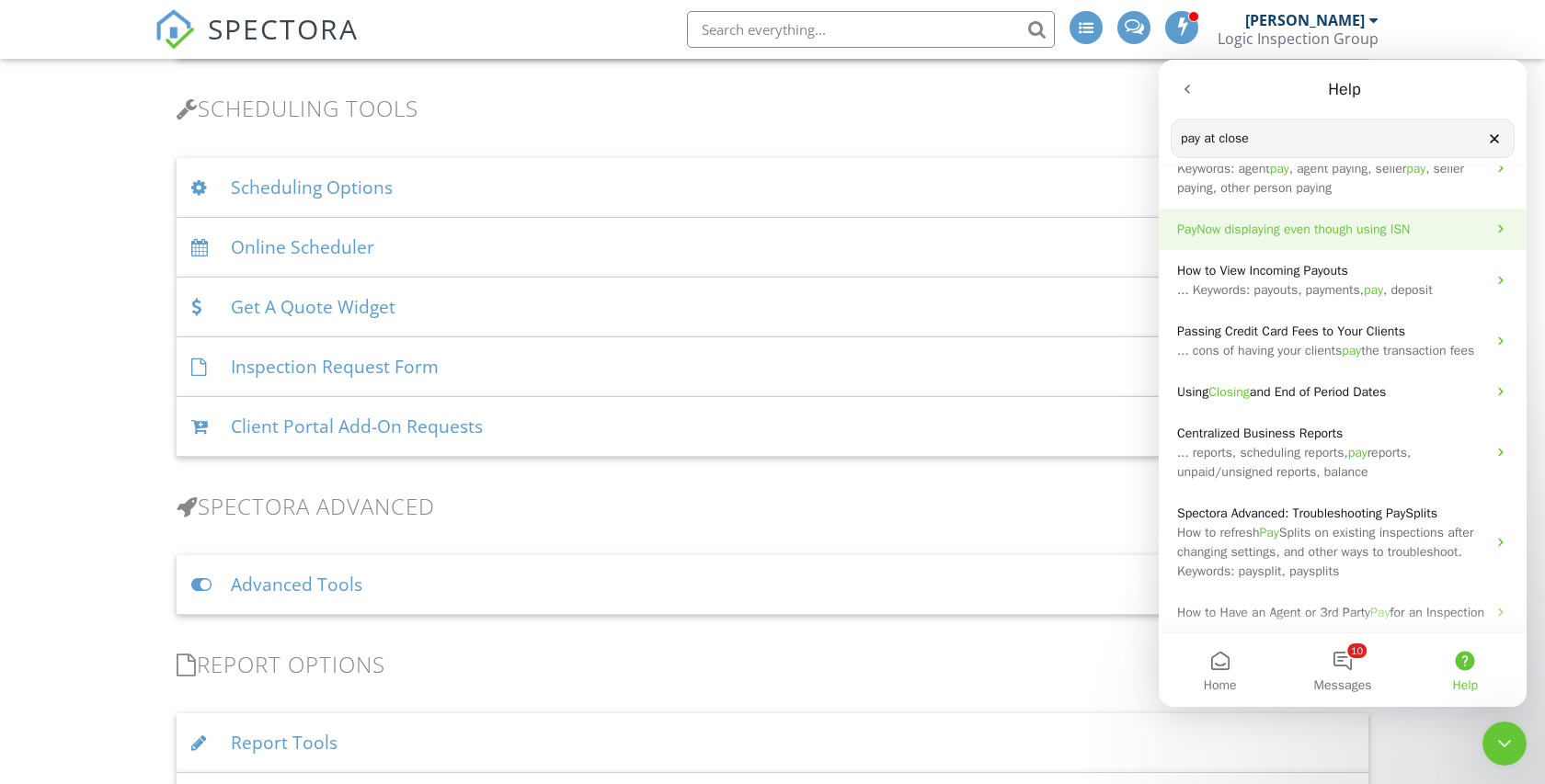 scroll, scrollTop: 169, scrollLeft: 0, axis: vertical 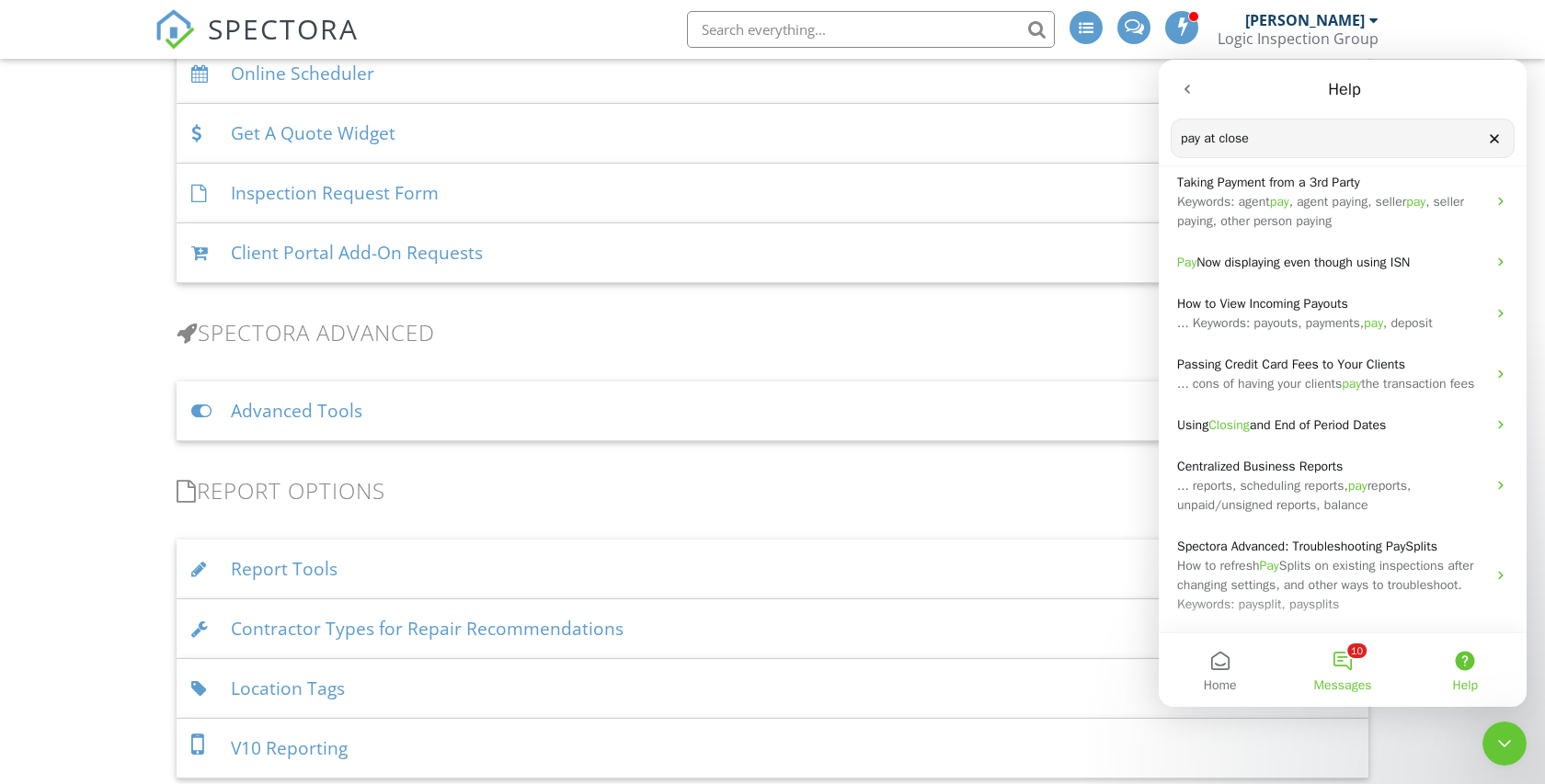 click on "10 Messages" at bounding box center (1342, 670) 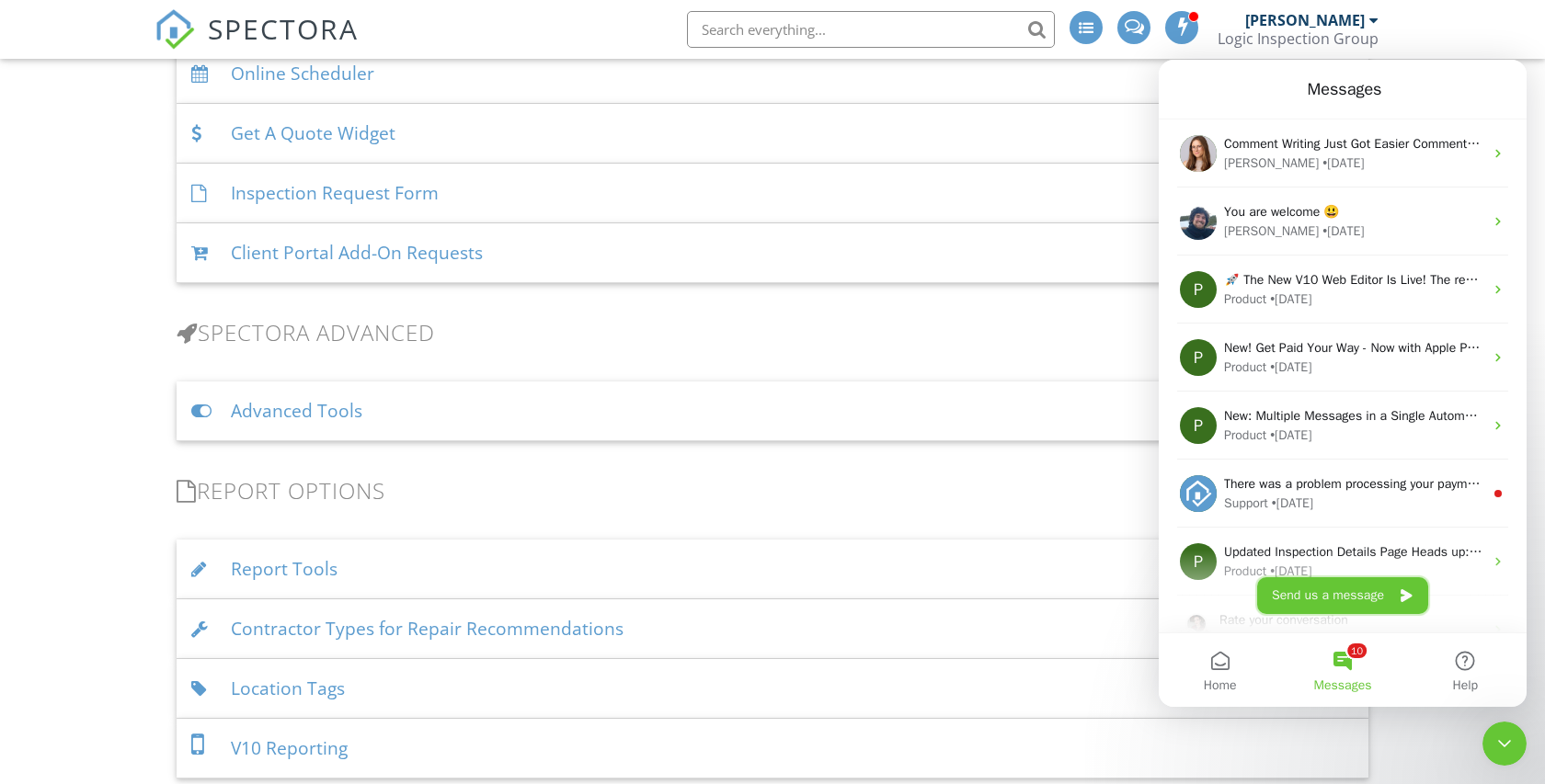 click on "Send us a message" at bounding box center (1343, 596) 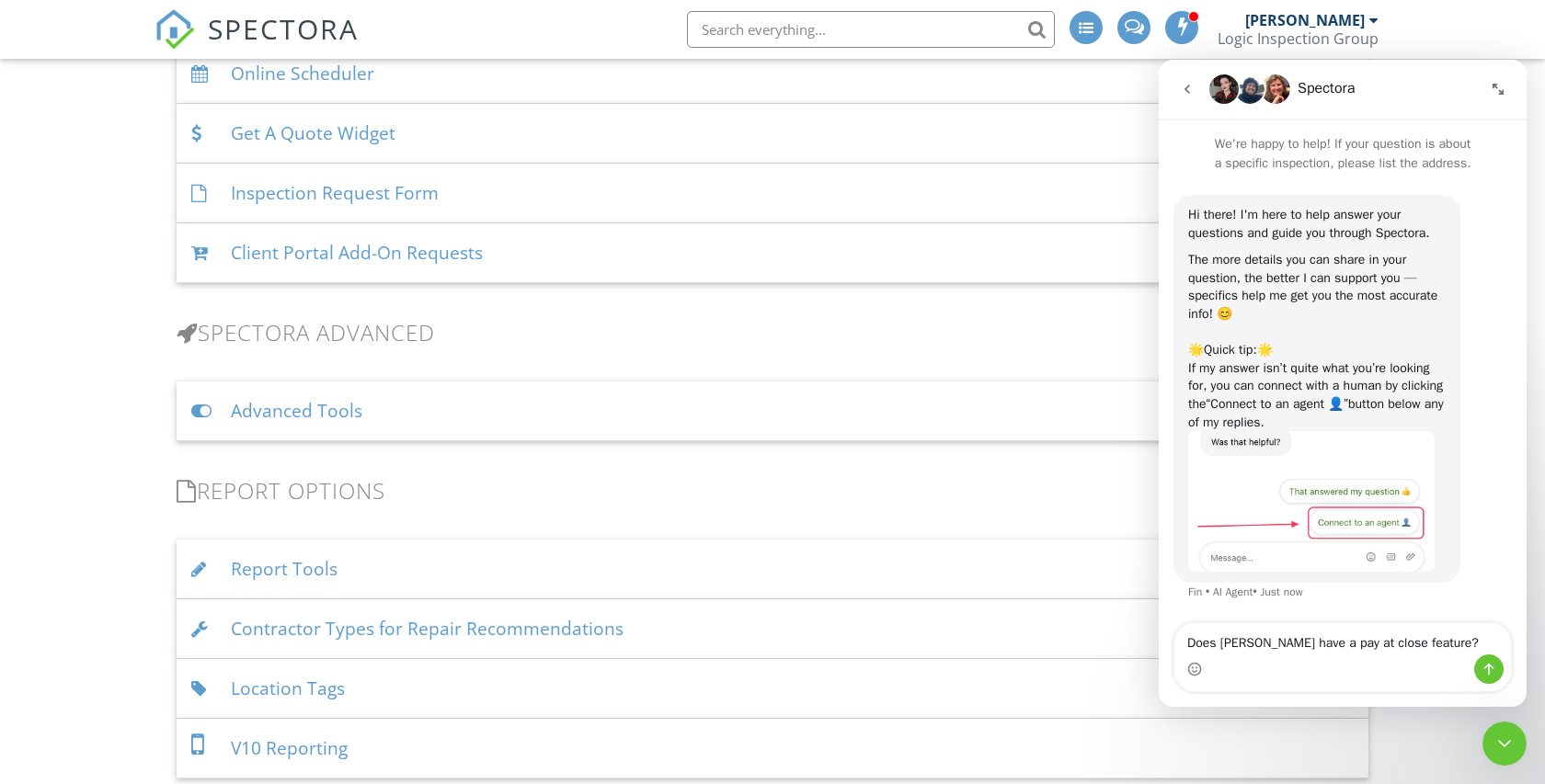 type on "Does [PERSON_NAME] have a pay at close feature?" 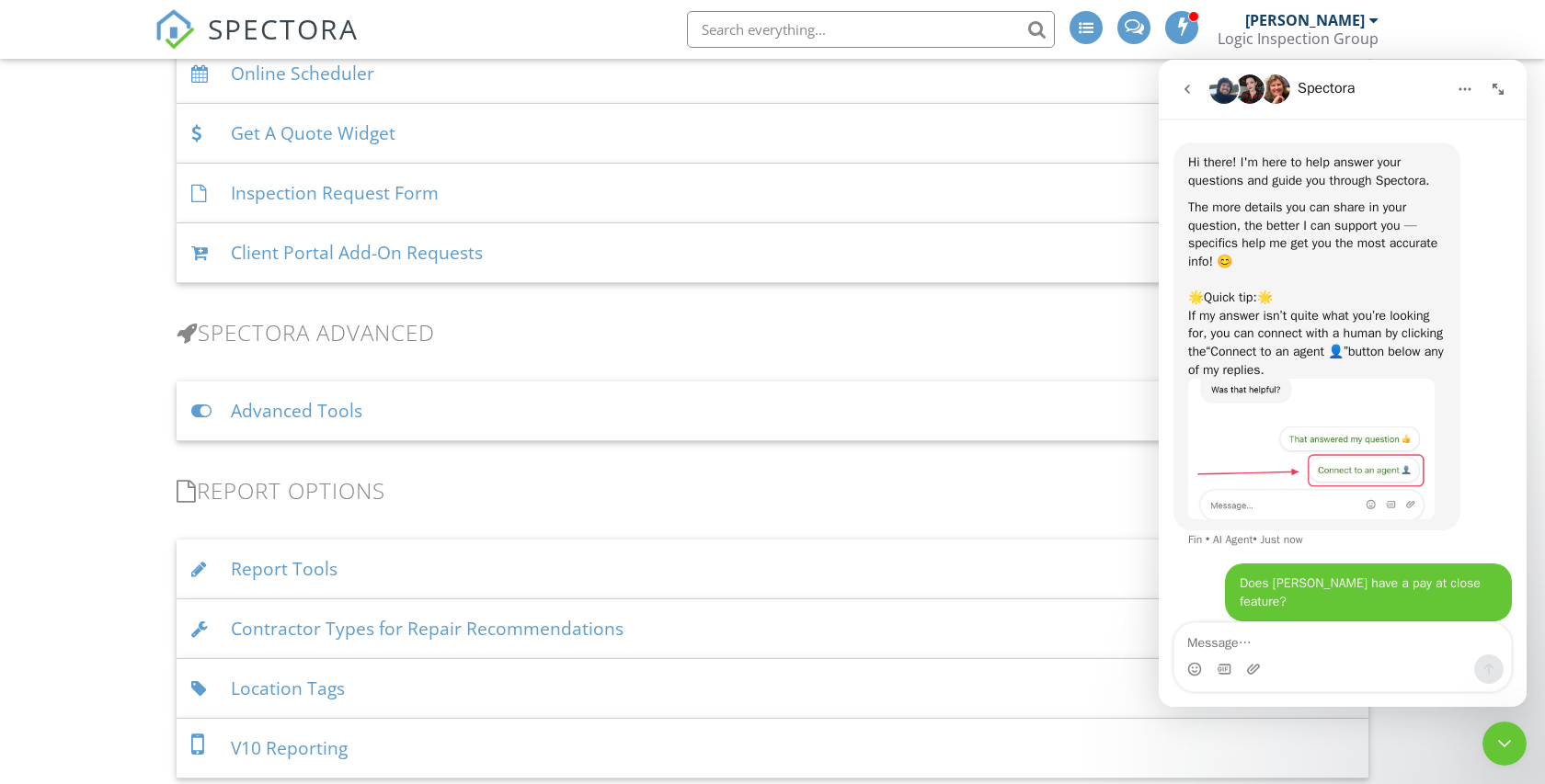 scroll, scrollTop: 88, scrollLeft: 0, axis: vertical 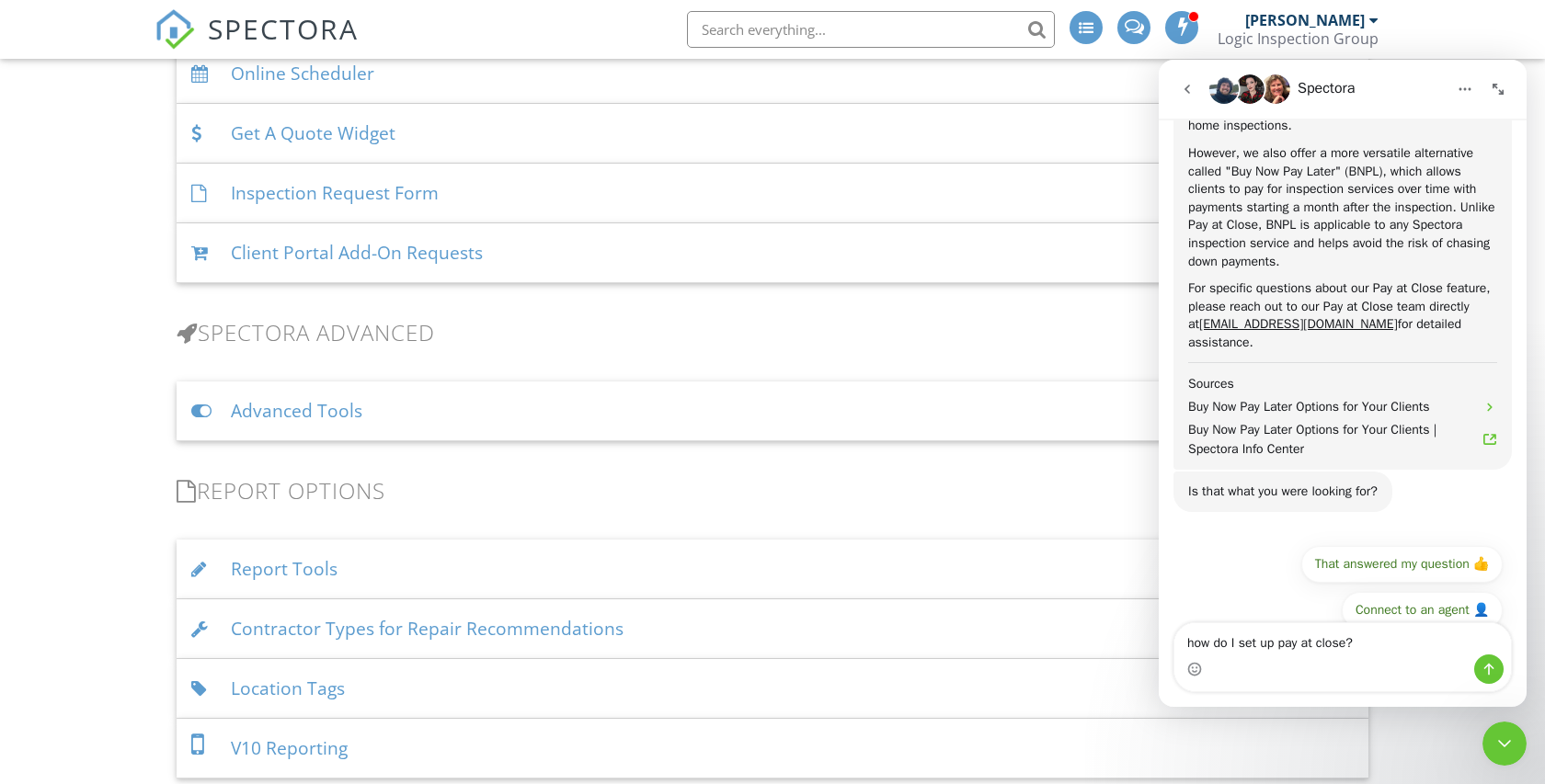 type on "how do I set up pay at close?" 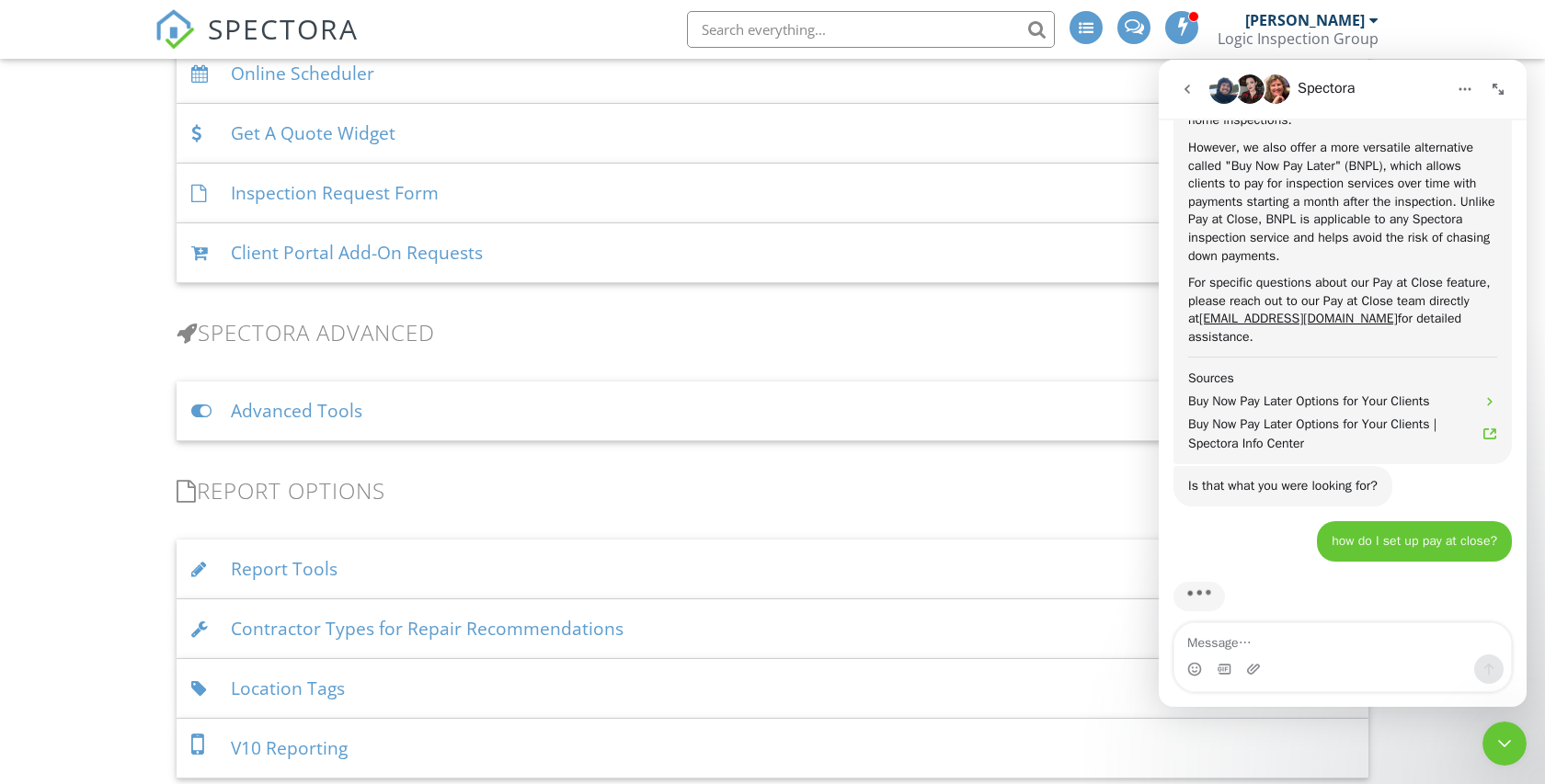 scroll, scrollTop: 623, scrollLeft: 0, axis: vertical 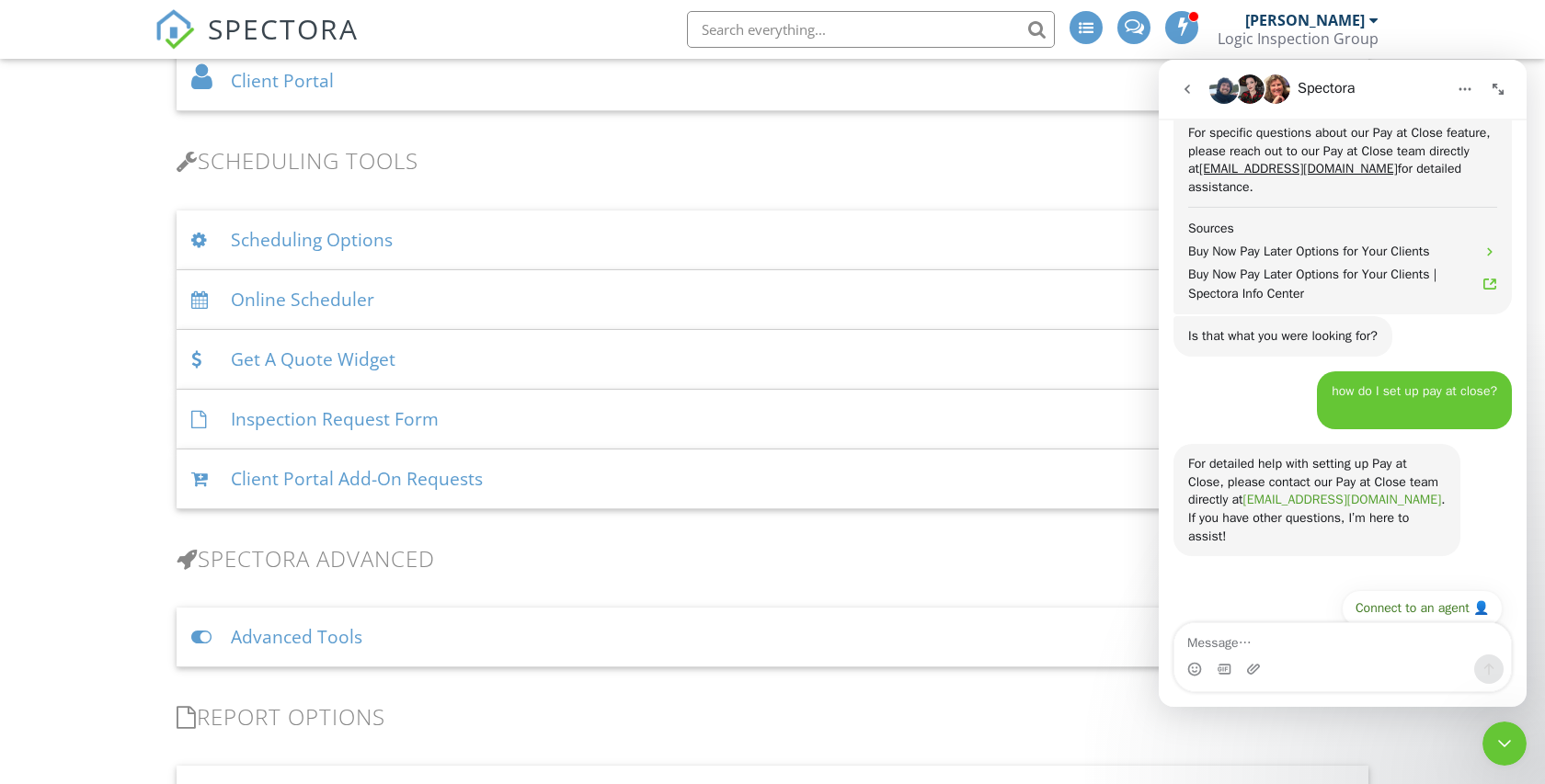 click on "[EMAIL_ADDRESS][DOMAIN_NAME]" at bounding box center [1343, 499] 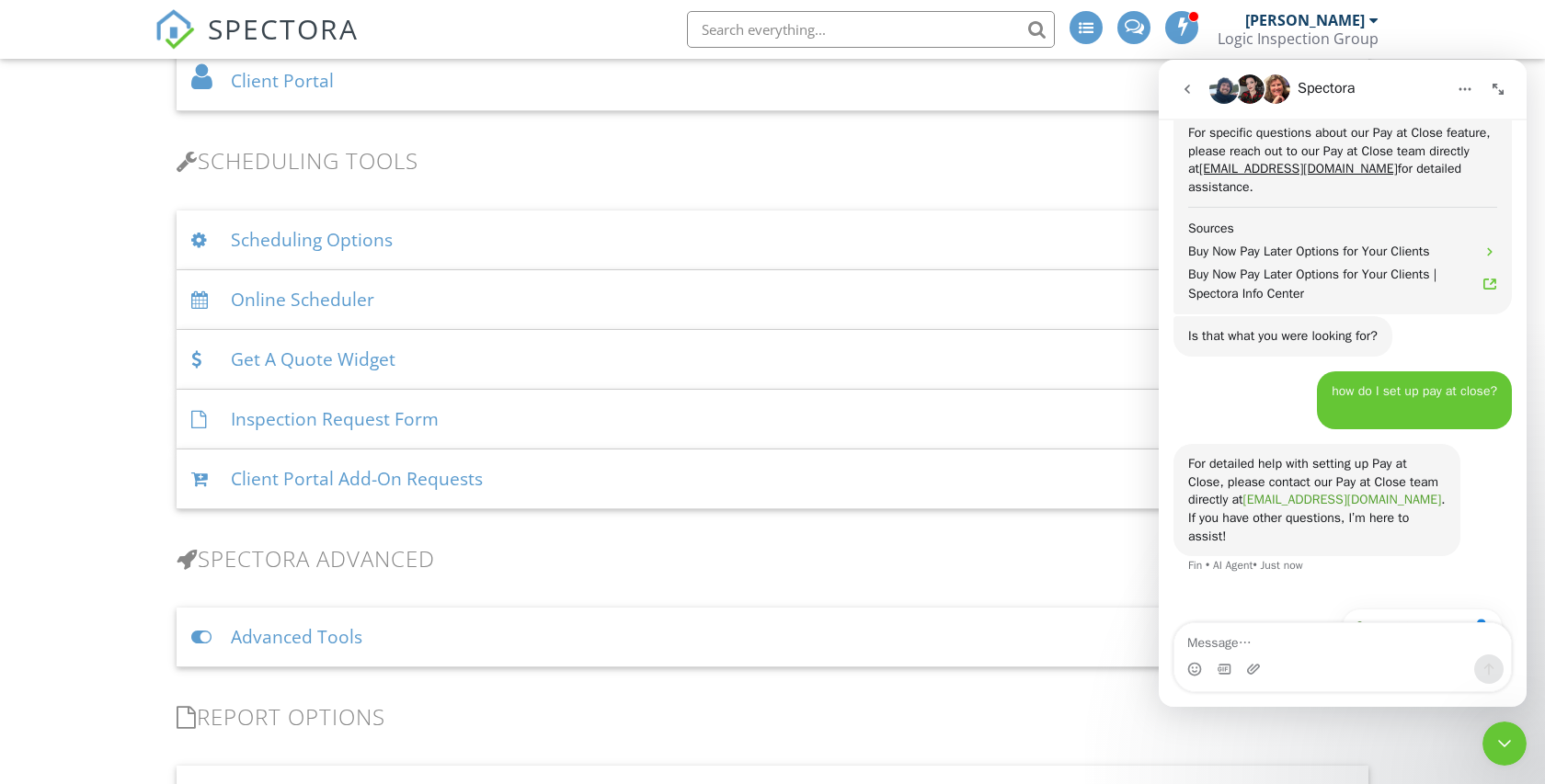 scroll, scrollTop: 774, scrollLeft: 0, axis: vertical 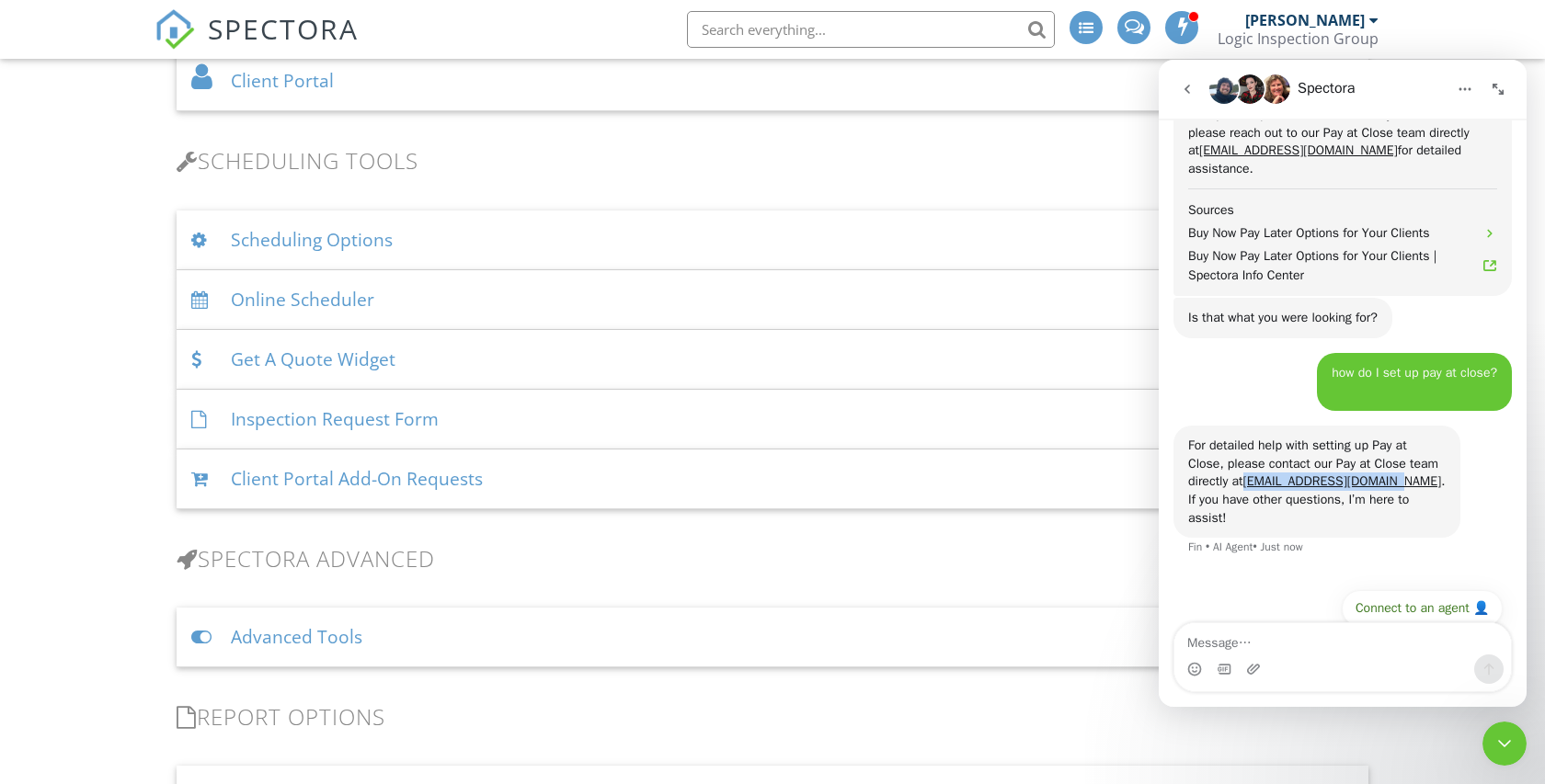 drag, startPoint x: 1281, startPoint y: 465, endPoint x: 1441, endPoint y: 464, distance: 160.00312 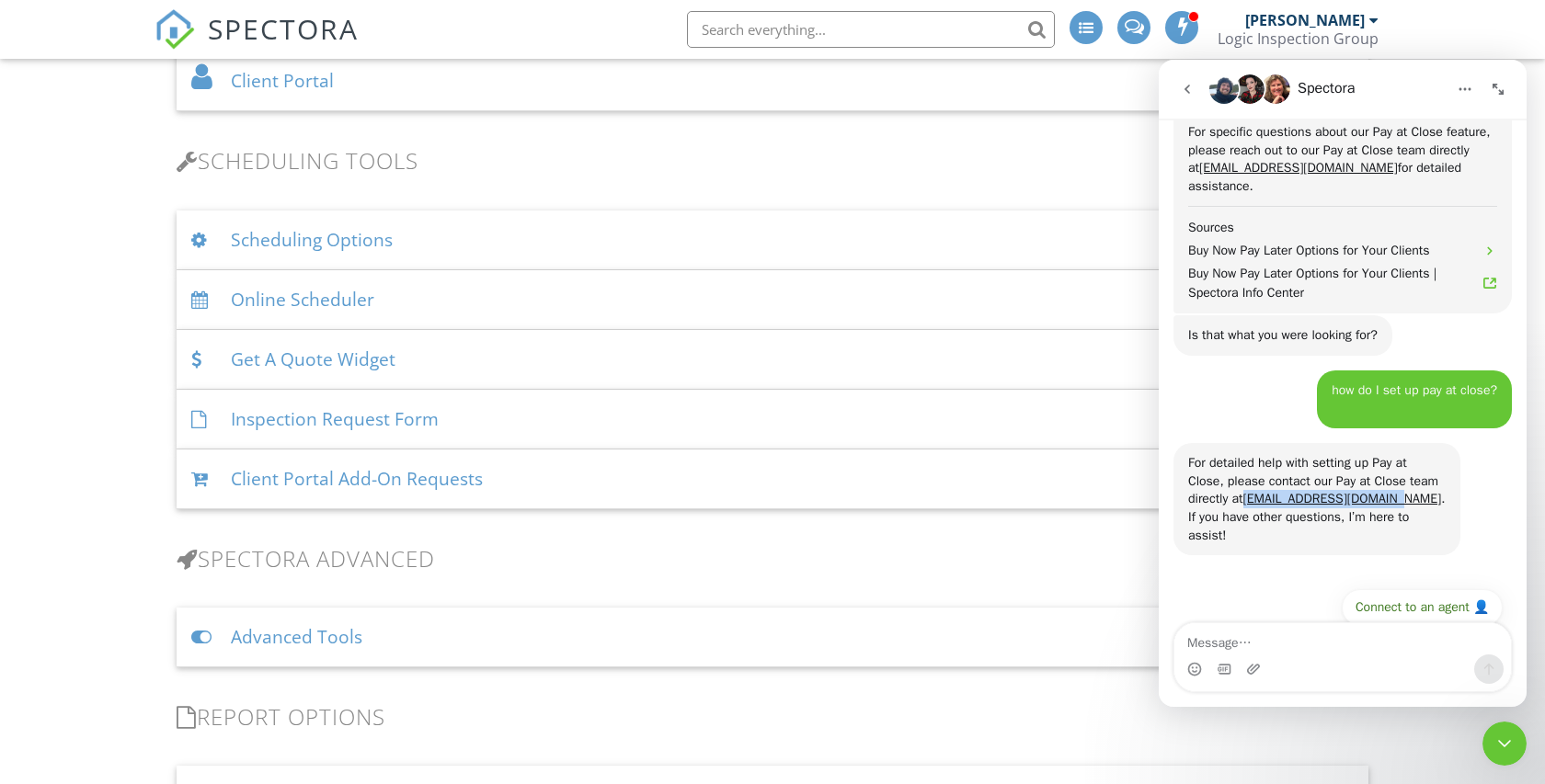 scroll, scrollTop: 756, scrollLeft: 0, axis: vertical 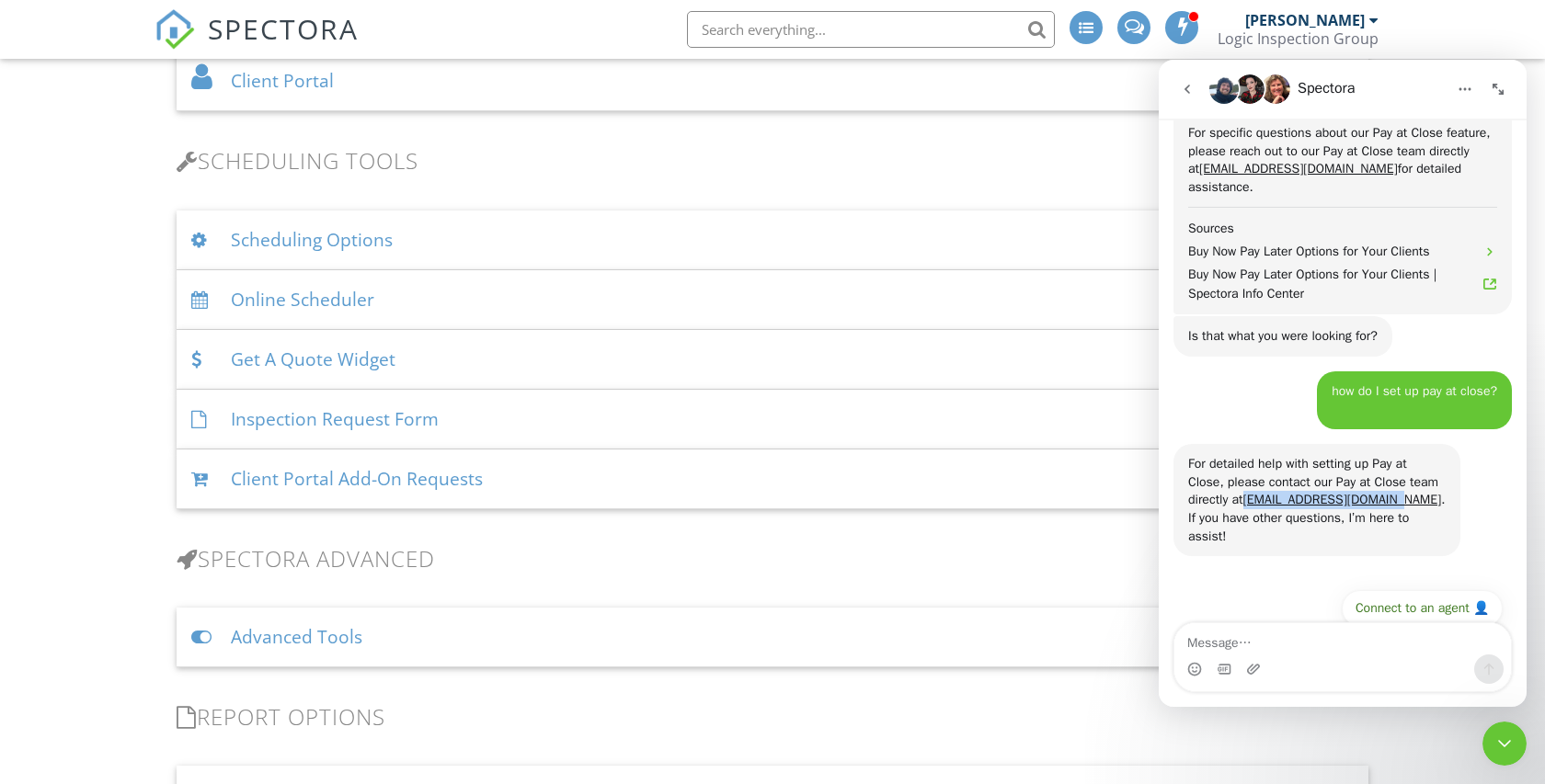 copy on "[EMAIL_ADDRESS][DOMAIN_NAME]" 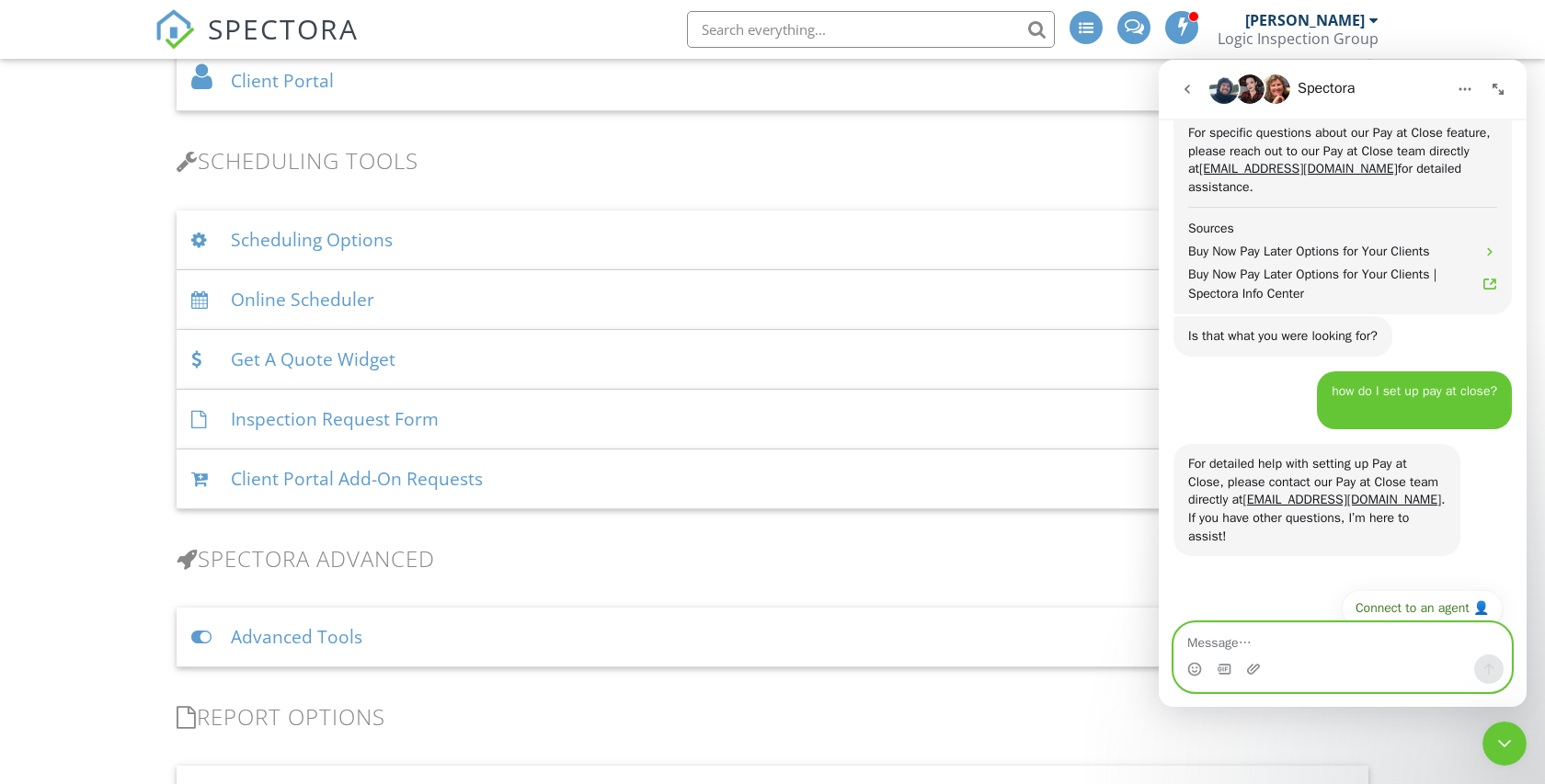 click at bounding box center [1343, 639] 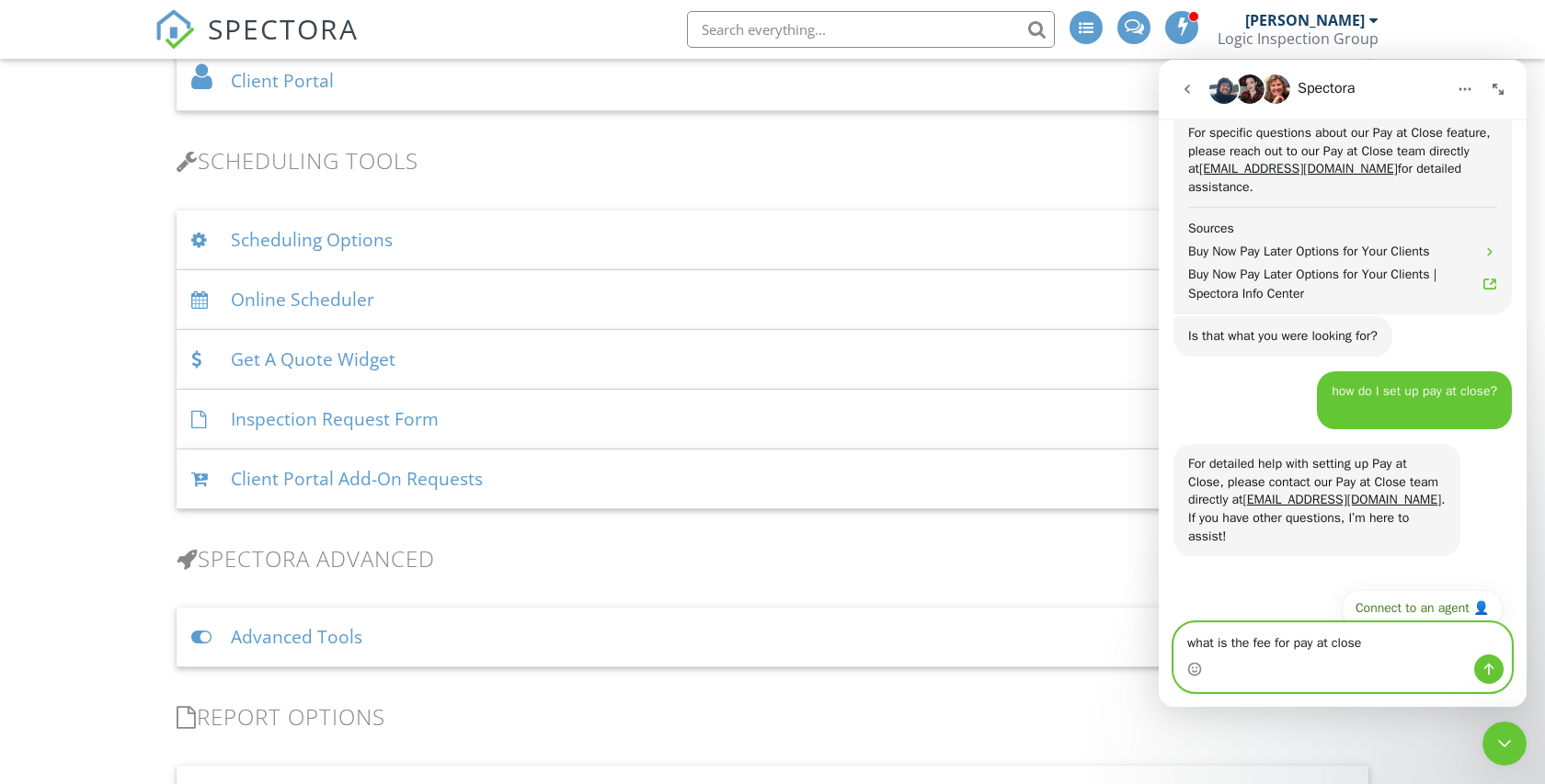 type on "what is the fee for pay at close?" 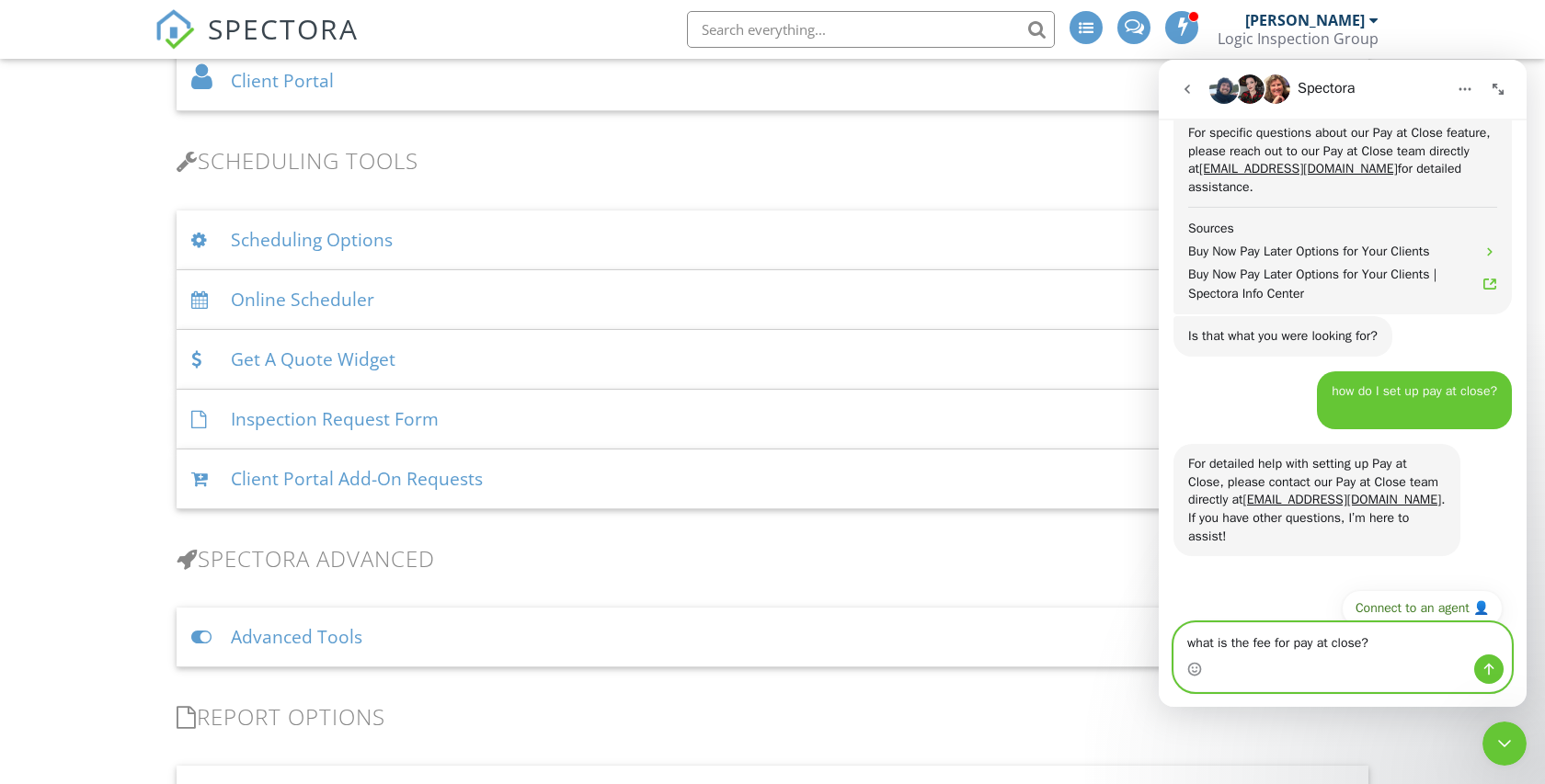 type 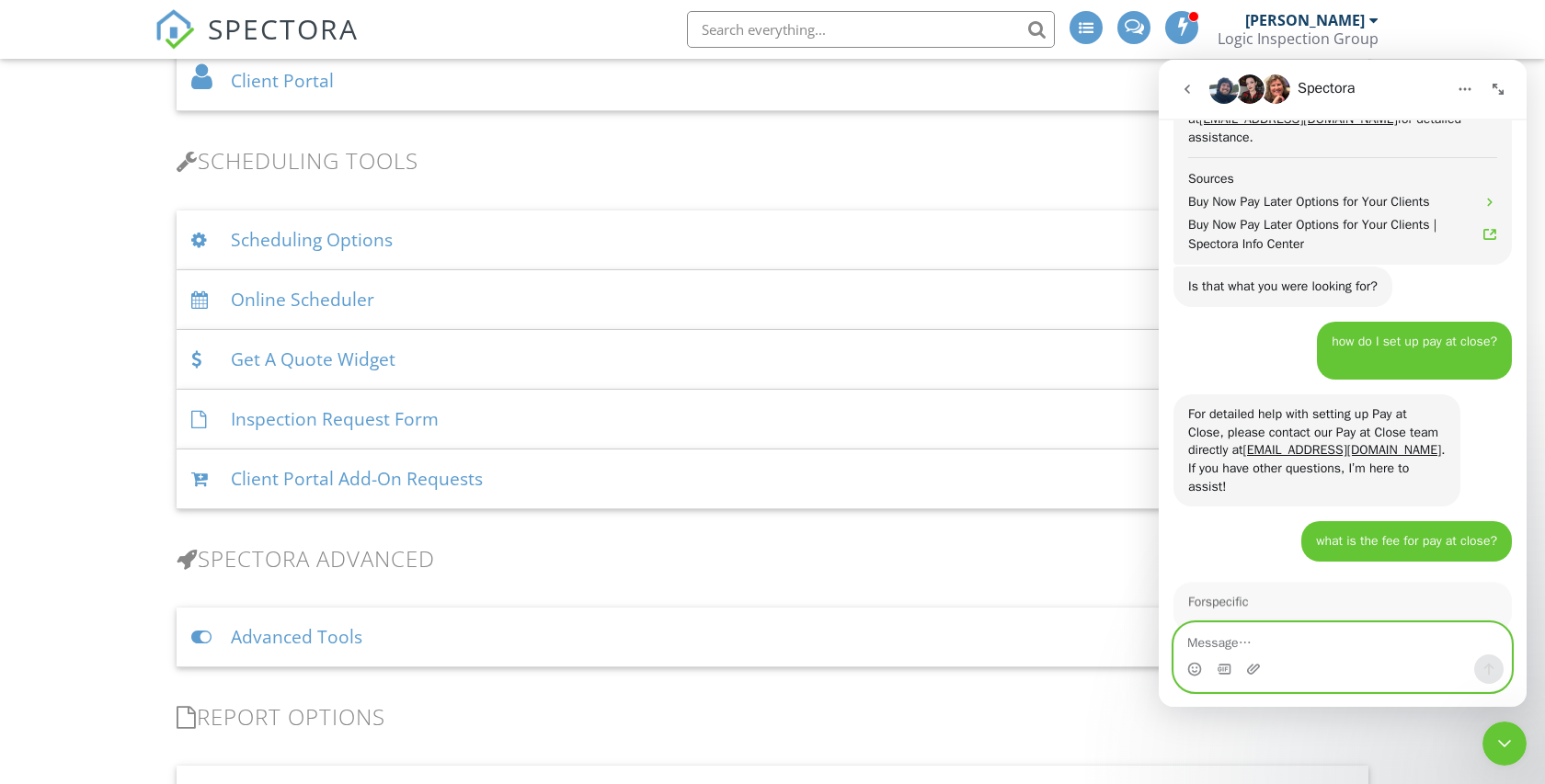 scroll, scrollTop: 1175, scrollLeft: 0, axis: vertical 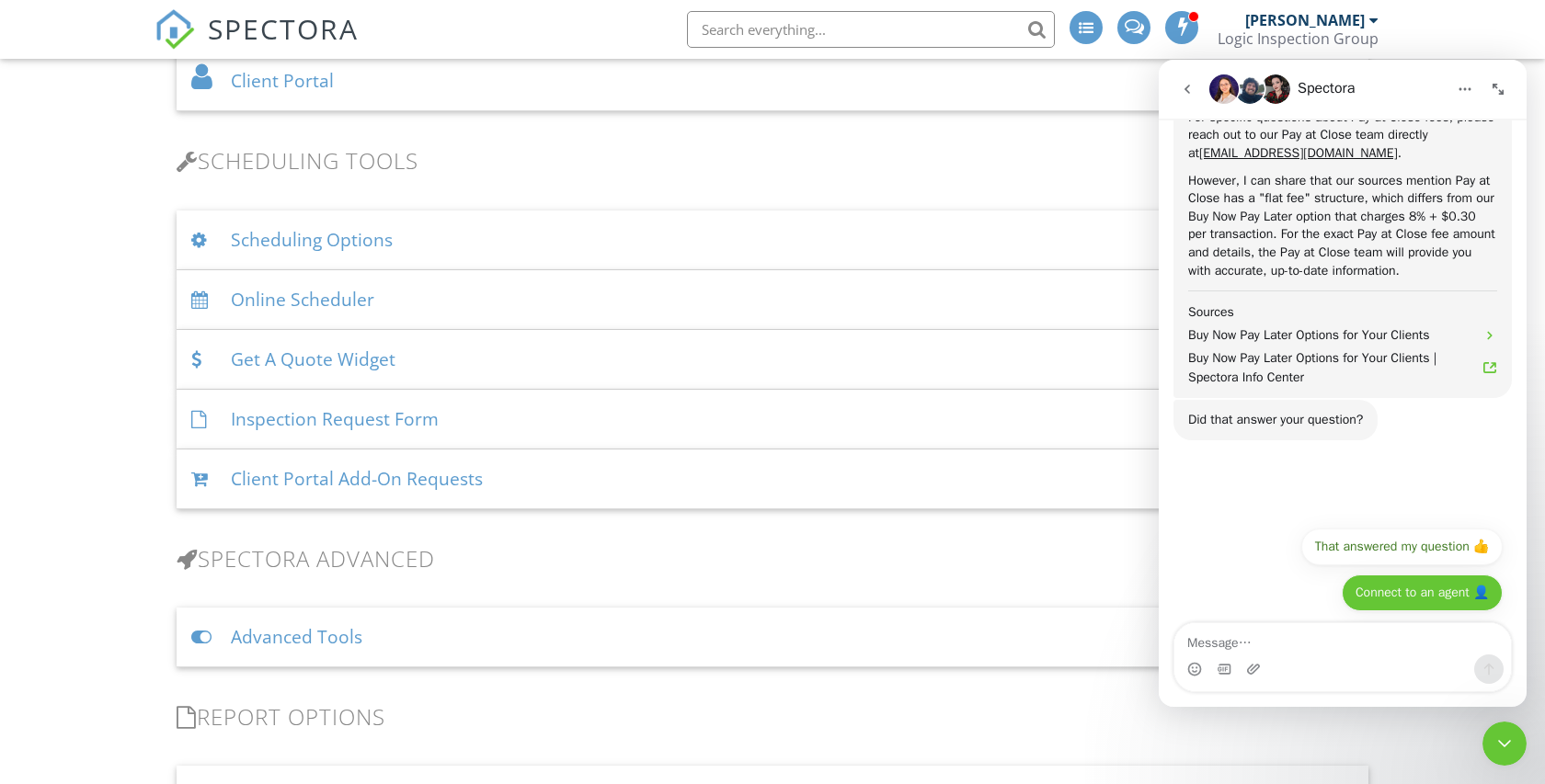 click on "Connect to an agent 👤" at bounding box center [1422, 593] 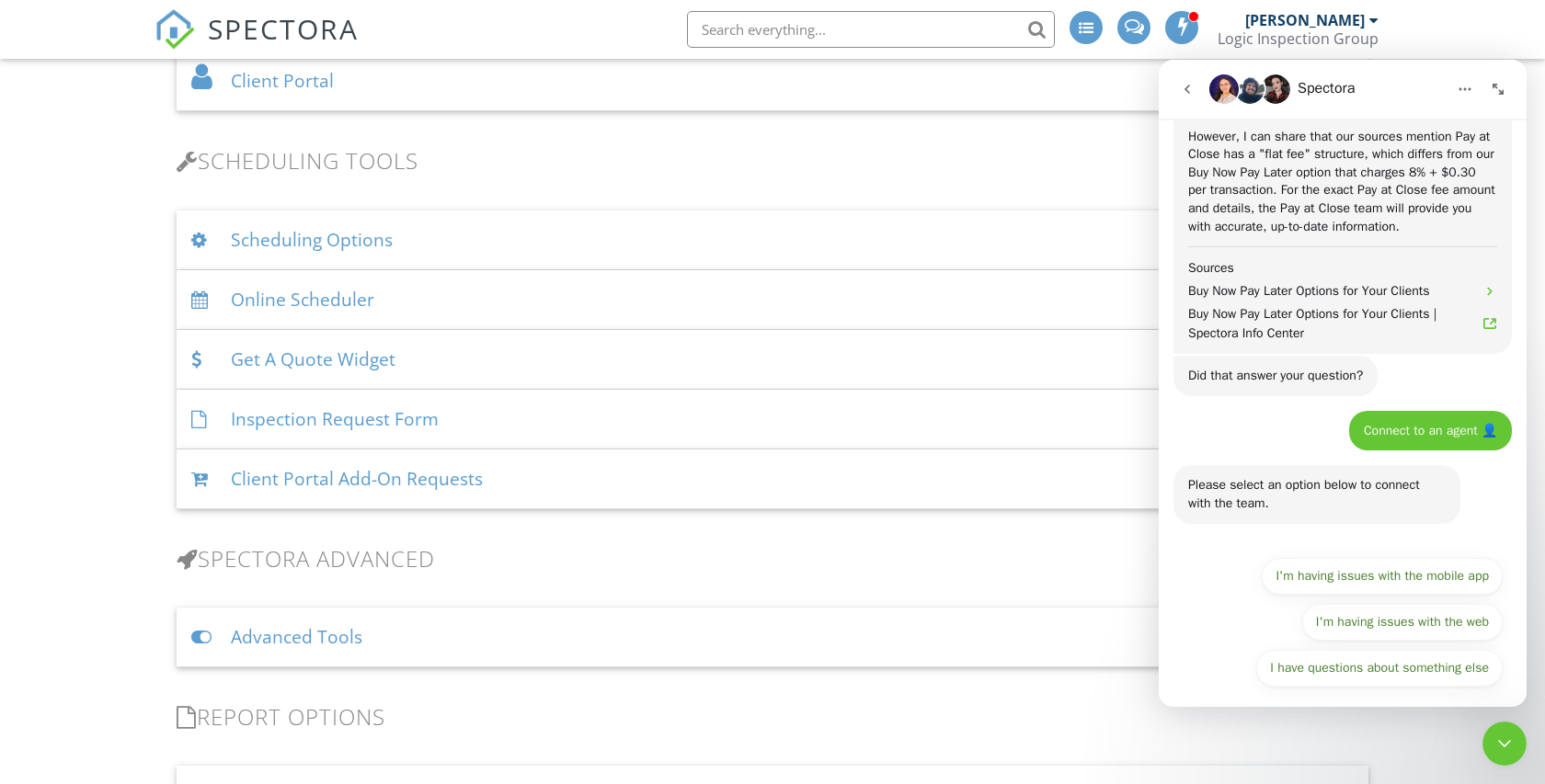 scroll, scrollTop: 1330, scrollLeft: 0, axis: vertical 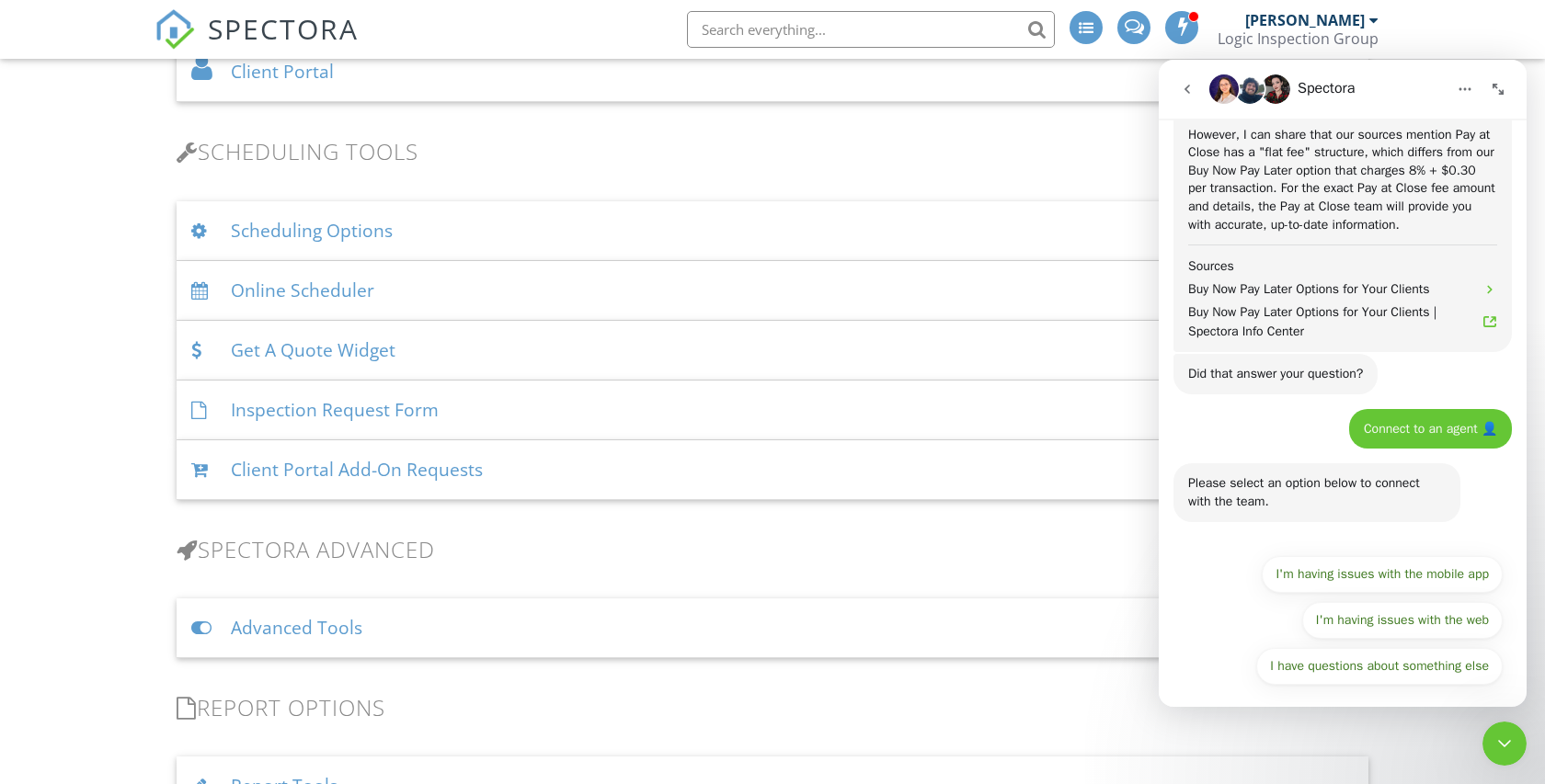 click at bounding box center [1505, 744] 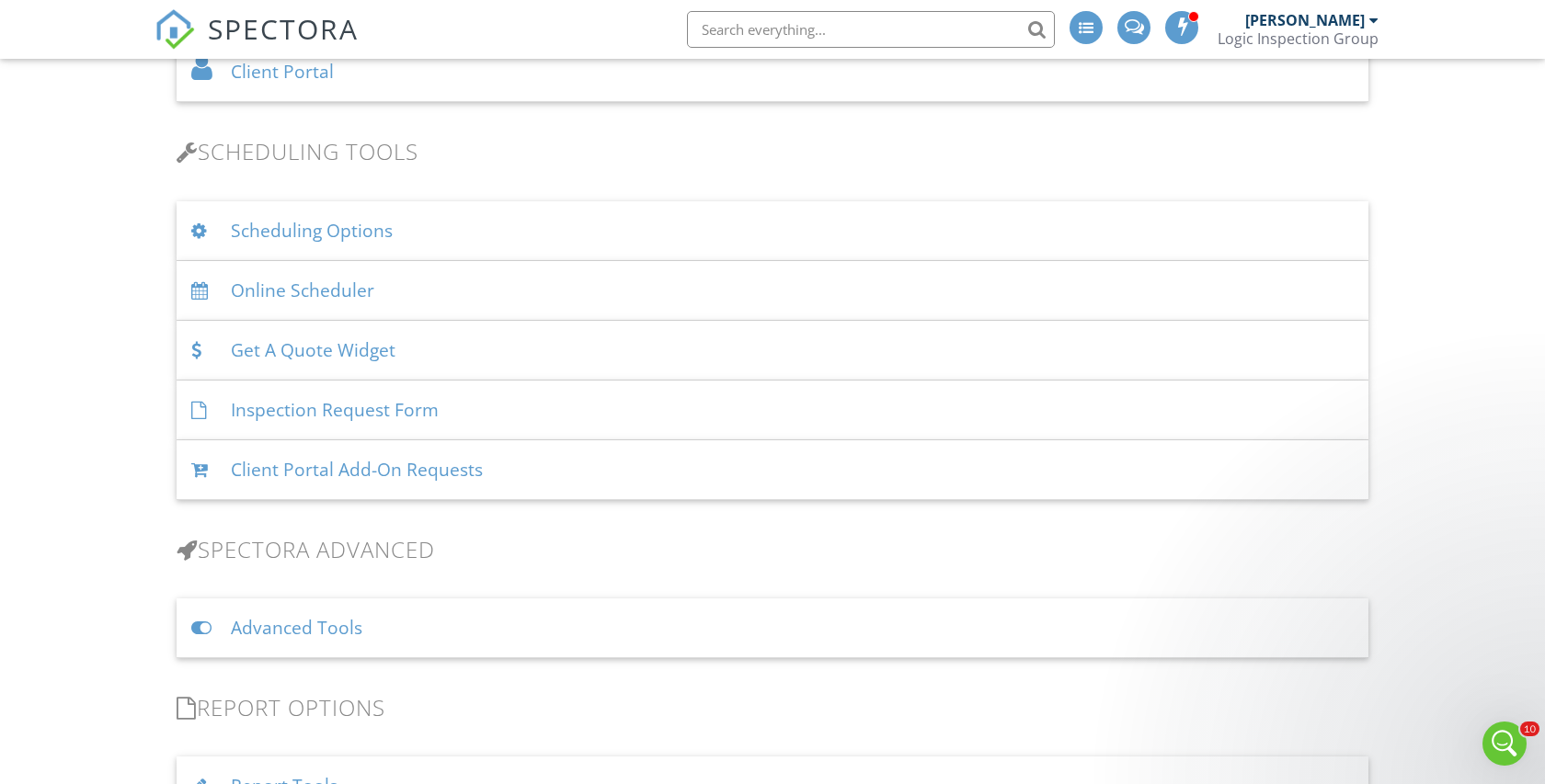 scroll, scrollTop: 0, scrollLeft: 0, axis: both 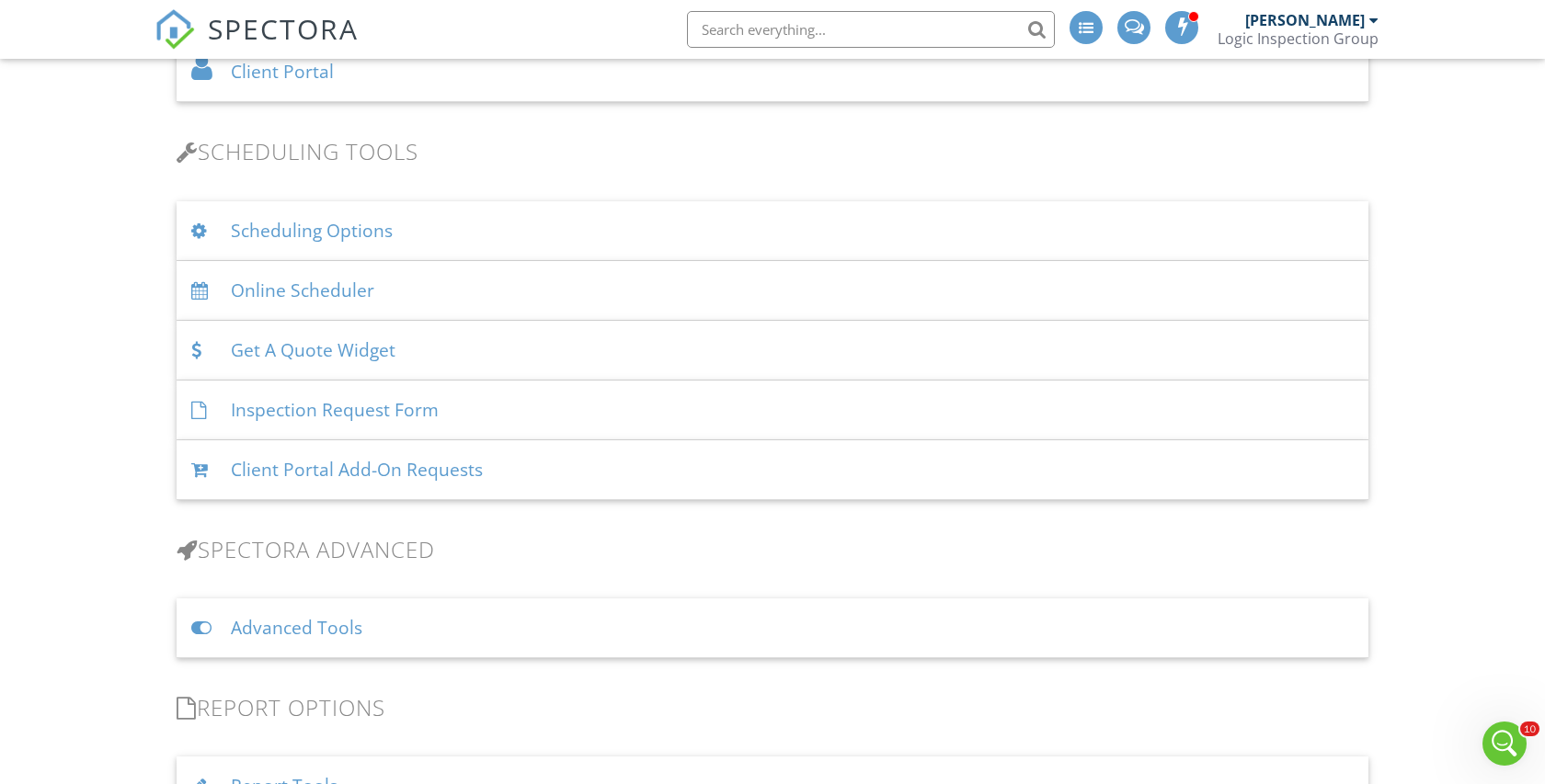 click at bounding box center [871, 29] 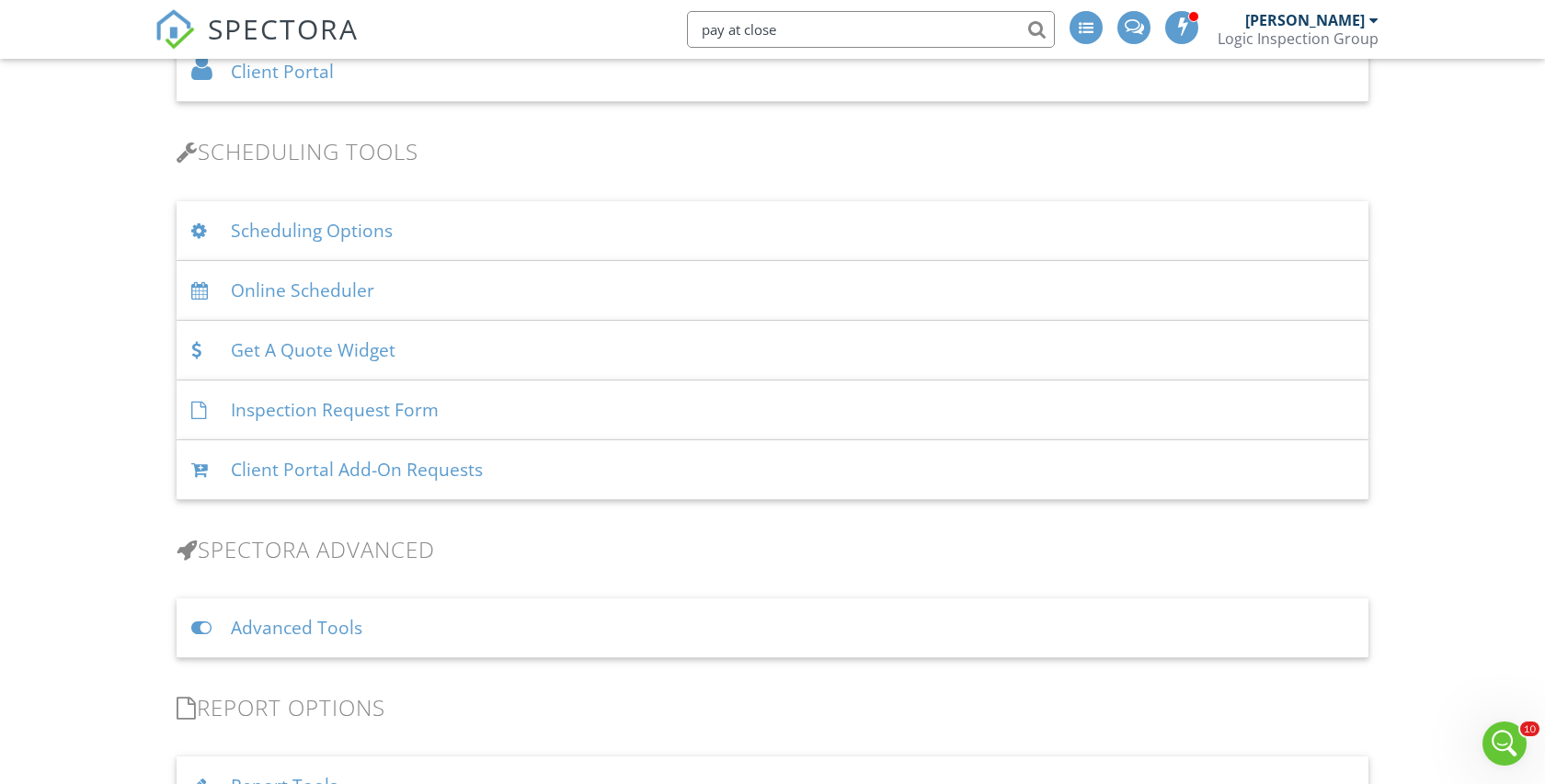 type on "pay at close" 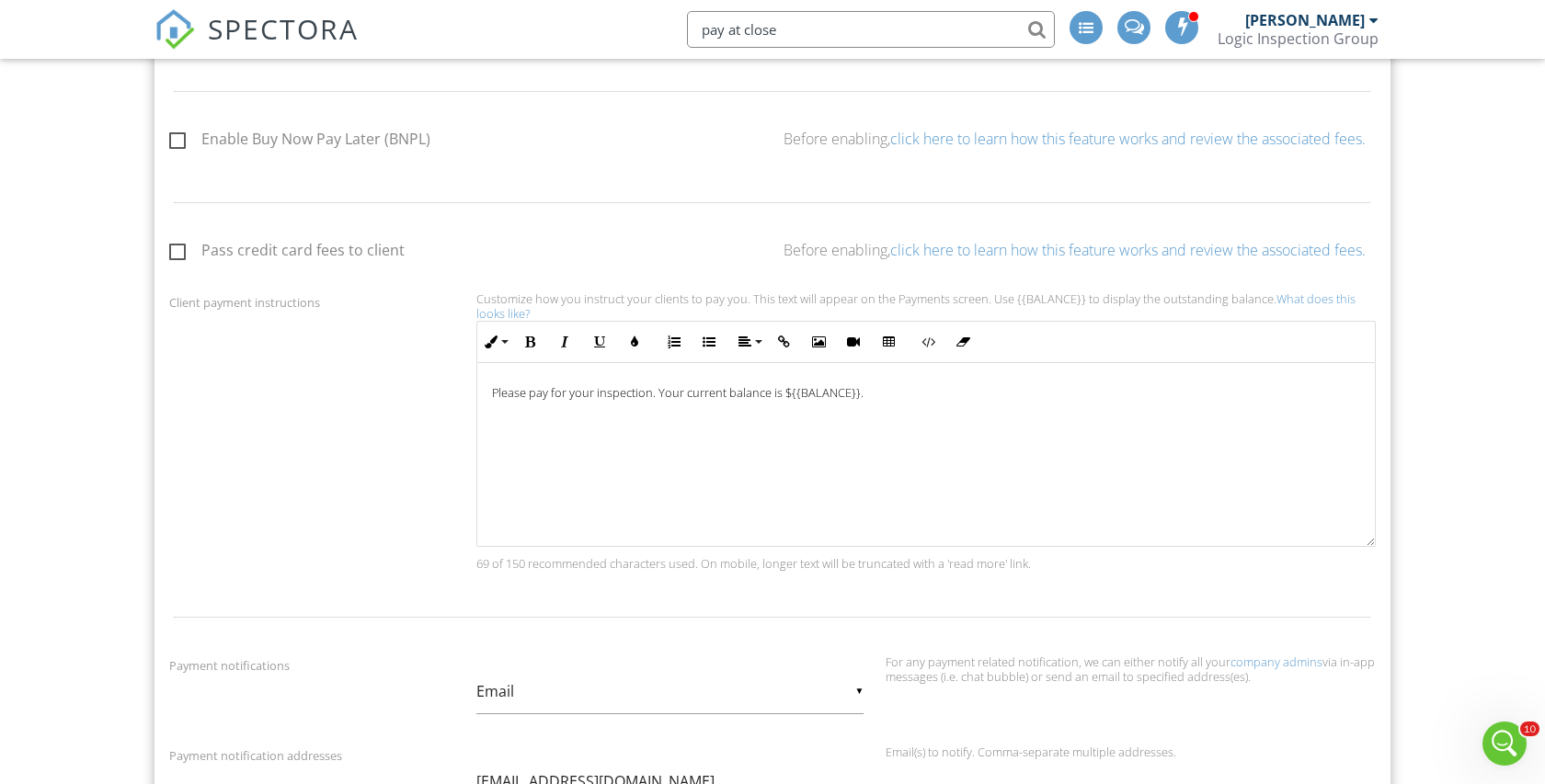 scroll, scrollTop: 1034, scrollLeft: 0, axis: vertical 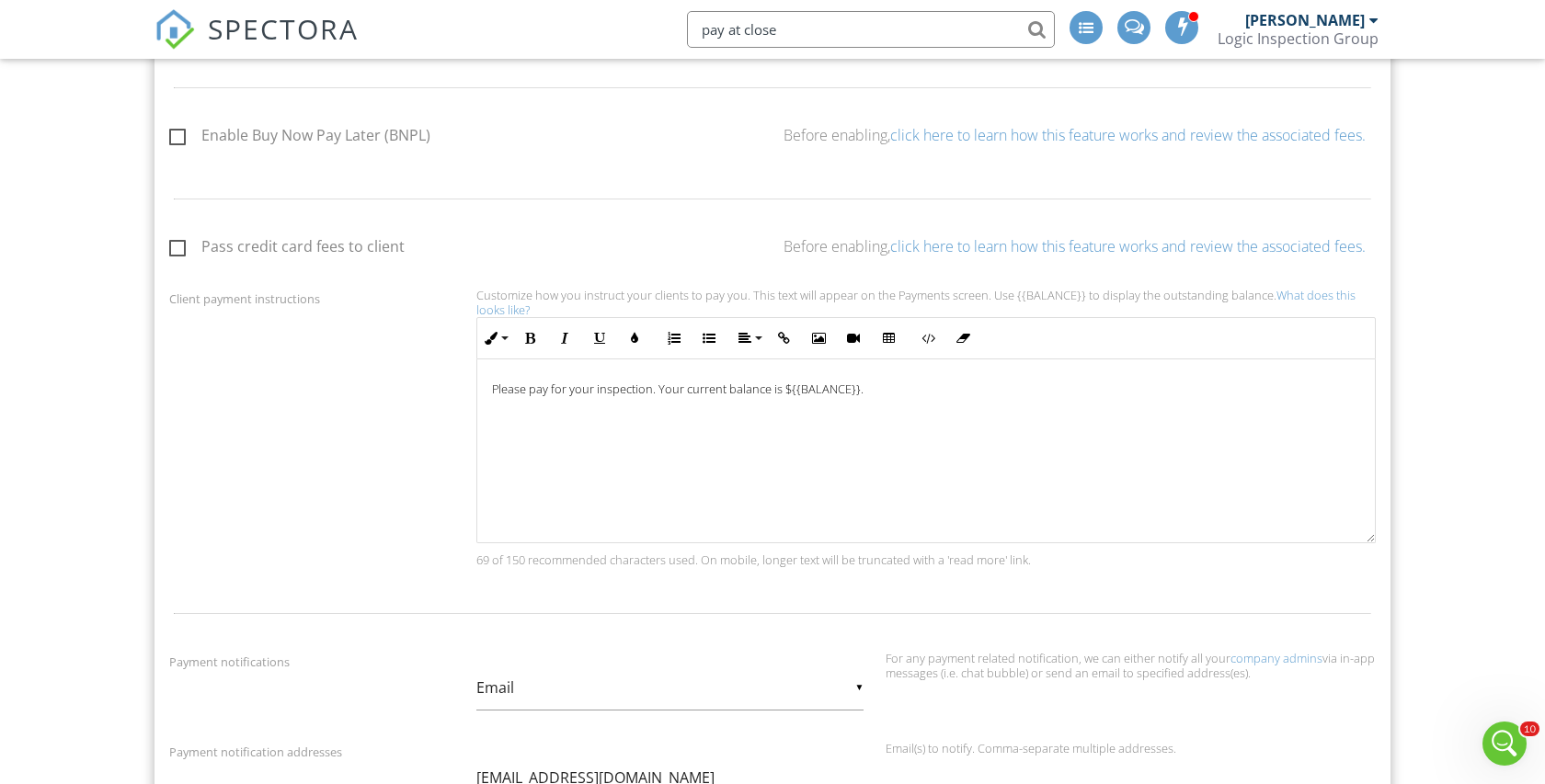 click on "click here to learn how this feature works and review the associated fees." at bounding box center (1127, 246) 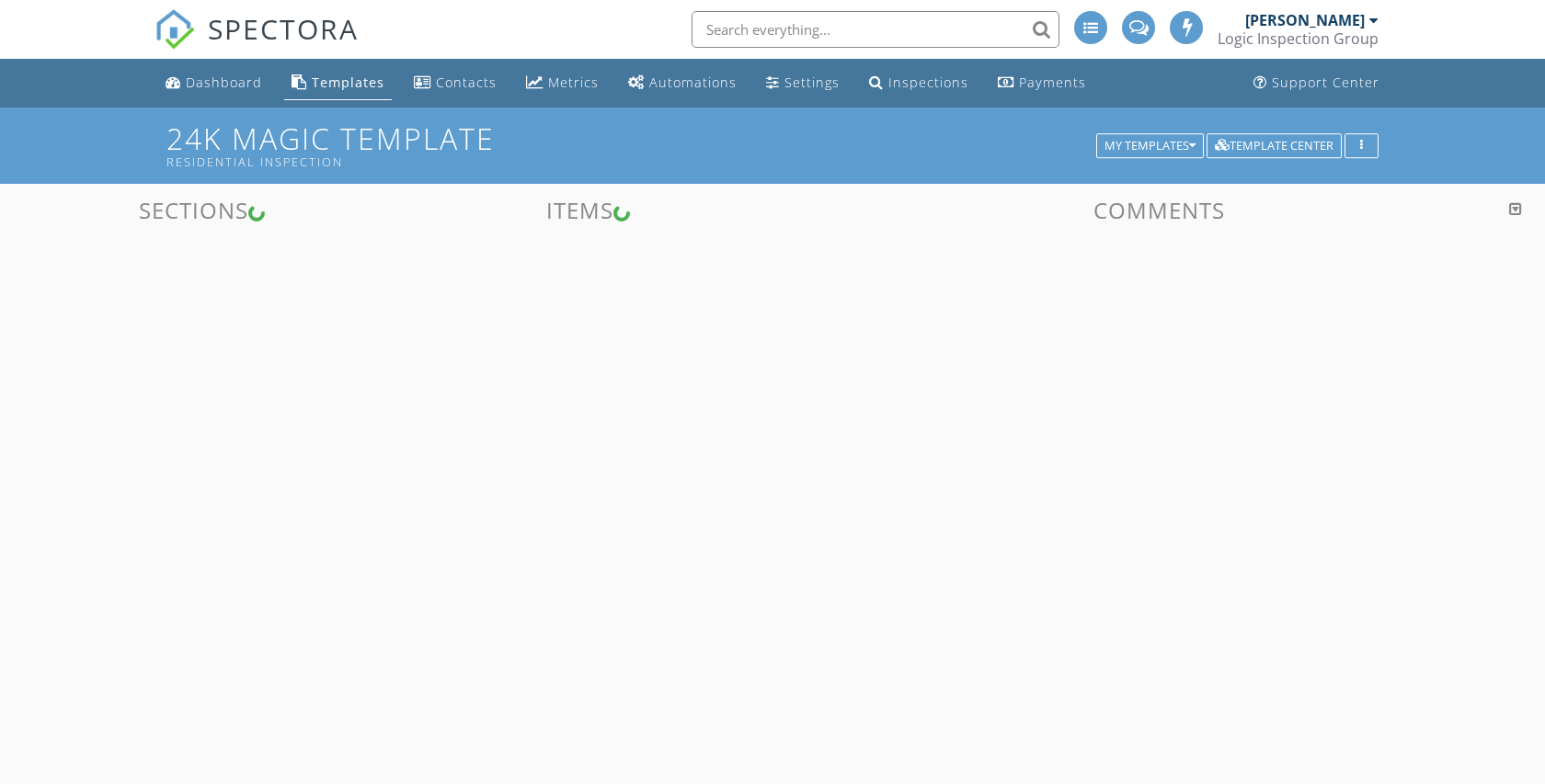 scroll, scrollTop: 0, scrollLeft: 0, axis: both 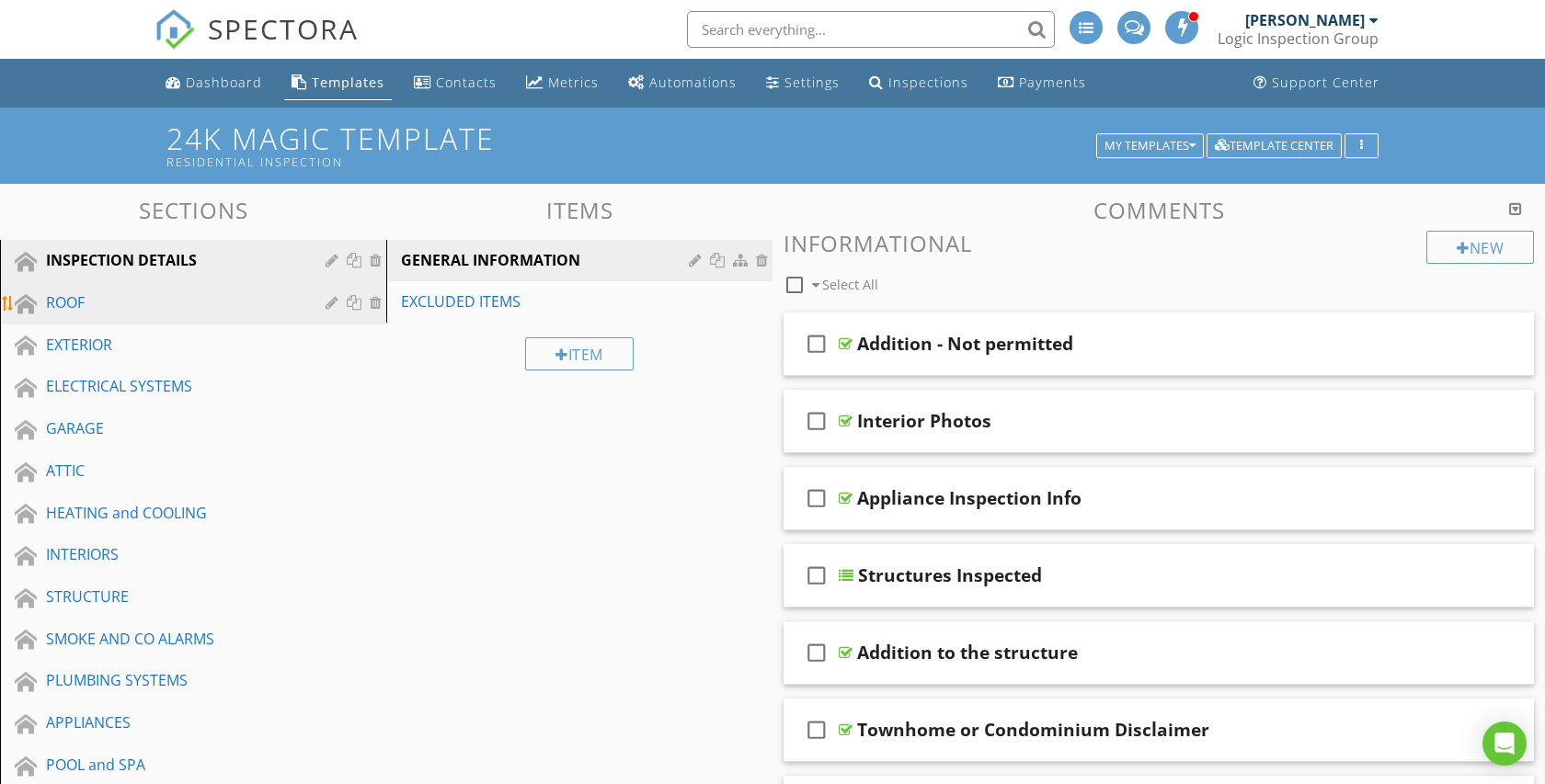 click on "ROOF" at bounding box center [172, 302] 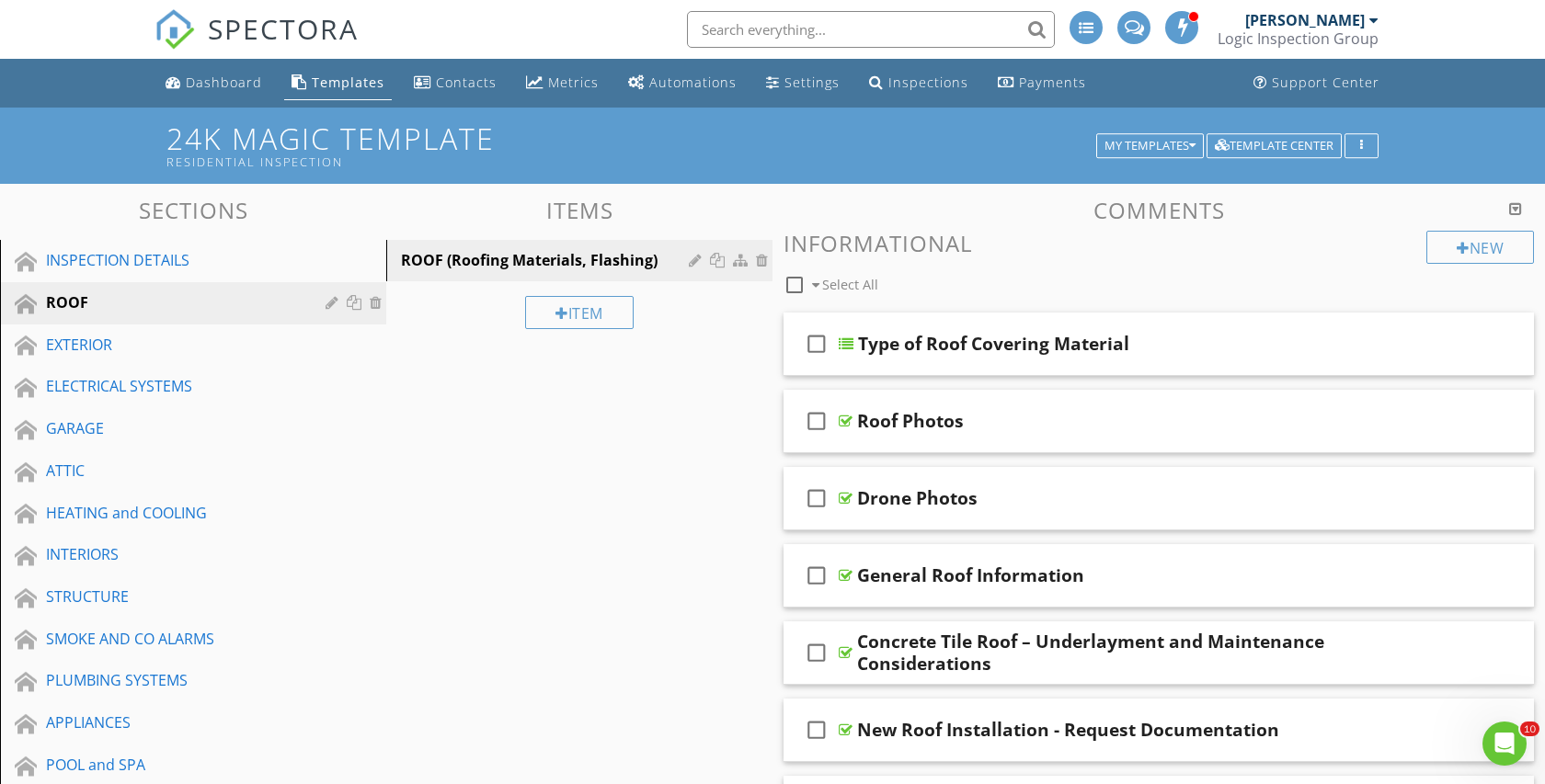 scroll, scrollTop: 0, scrollLeft: 0, axis: both 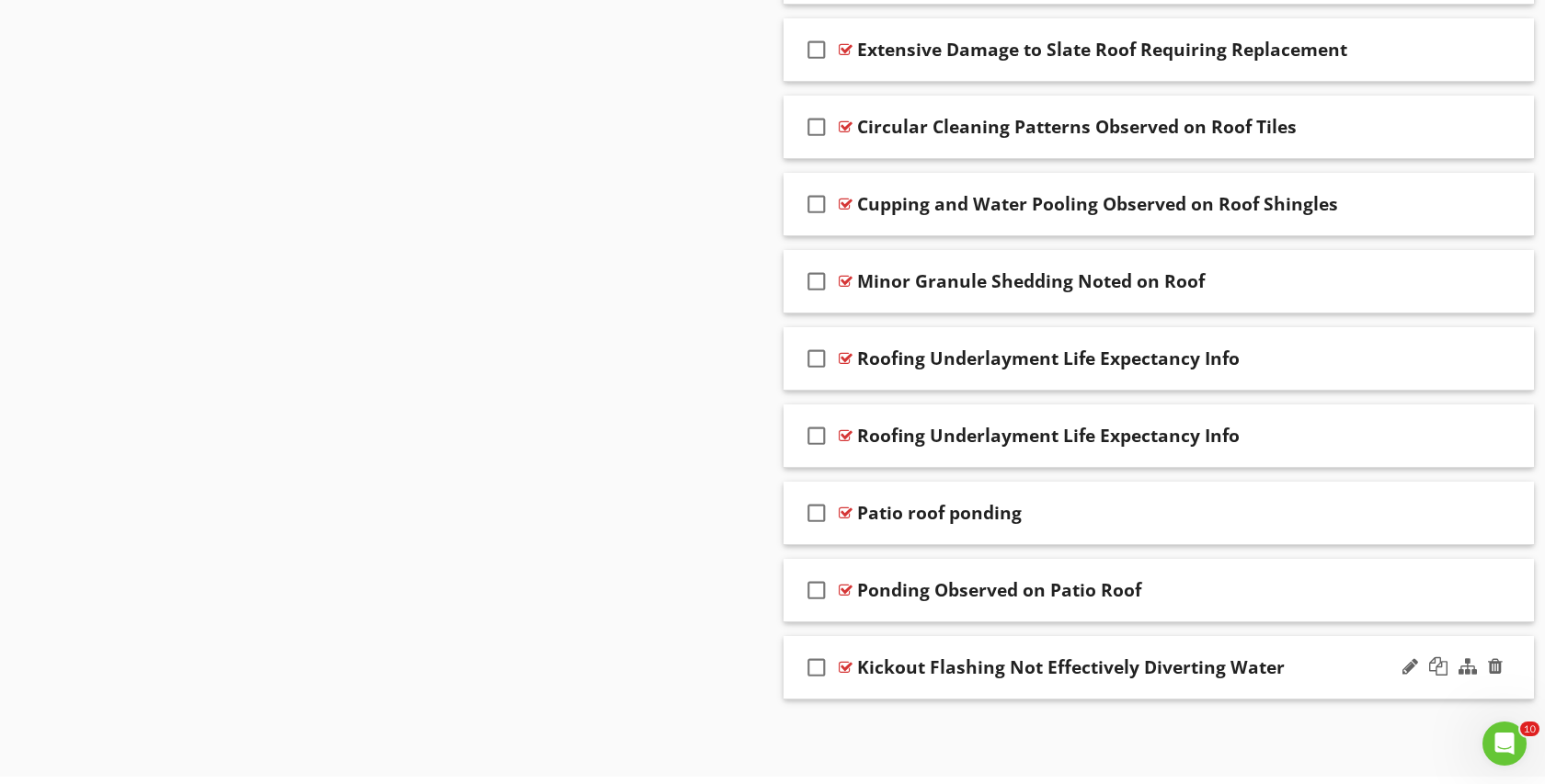 click on "Kickout Flashing Not Effectively Diverting Water" at bounding box center (1070, 667) 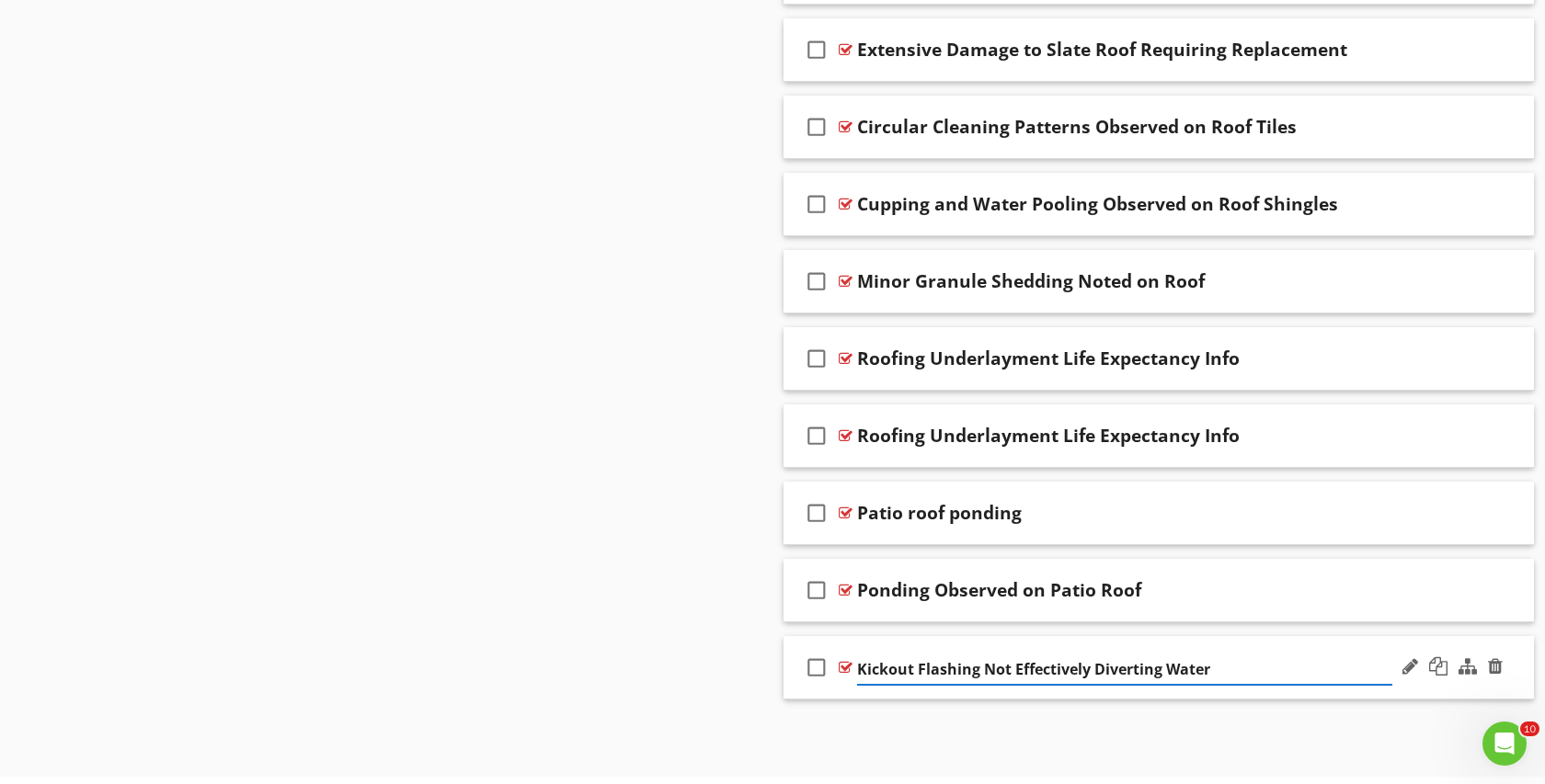 click on "Kickout Flashing Not Effectively Diverting Water" at bounding box center [1125, 669] 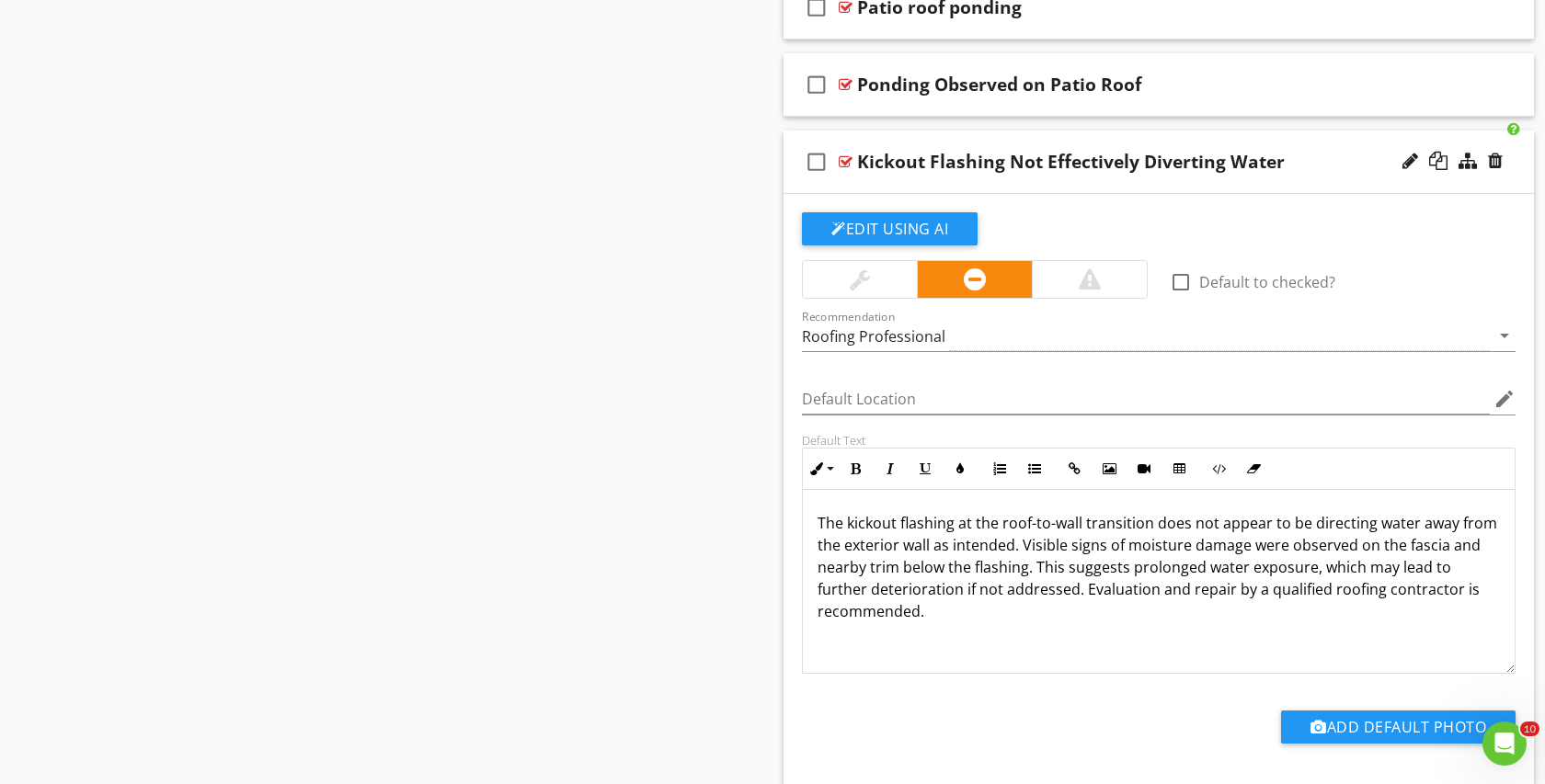 scroll, scrollTop: 14910, scrollLeft: 0, axis: vertical 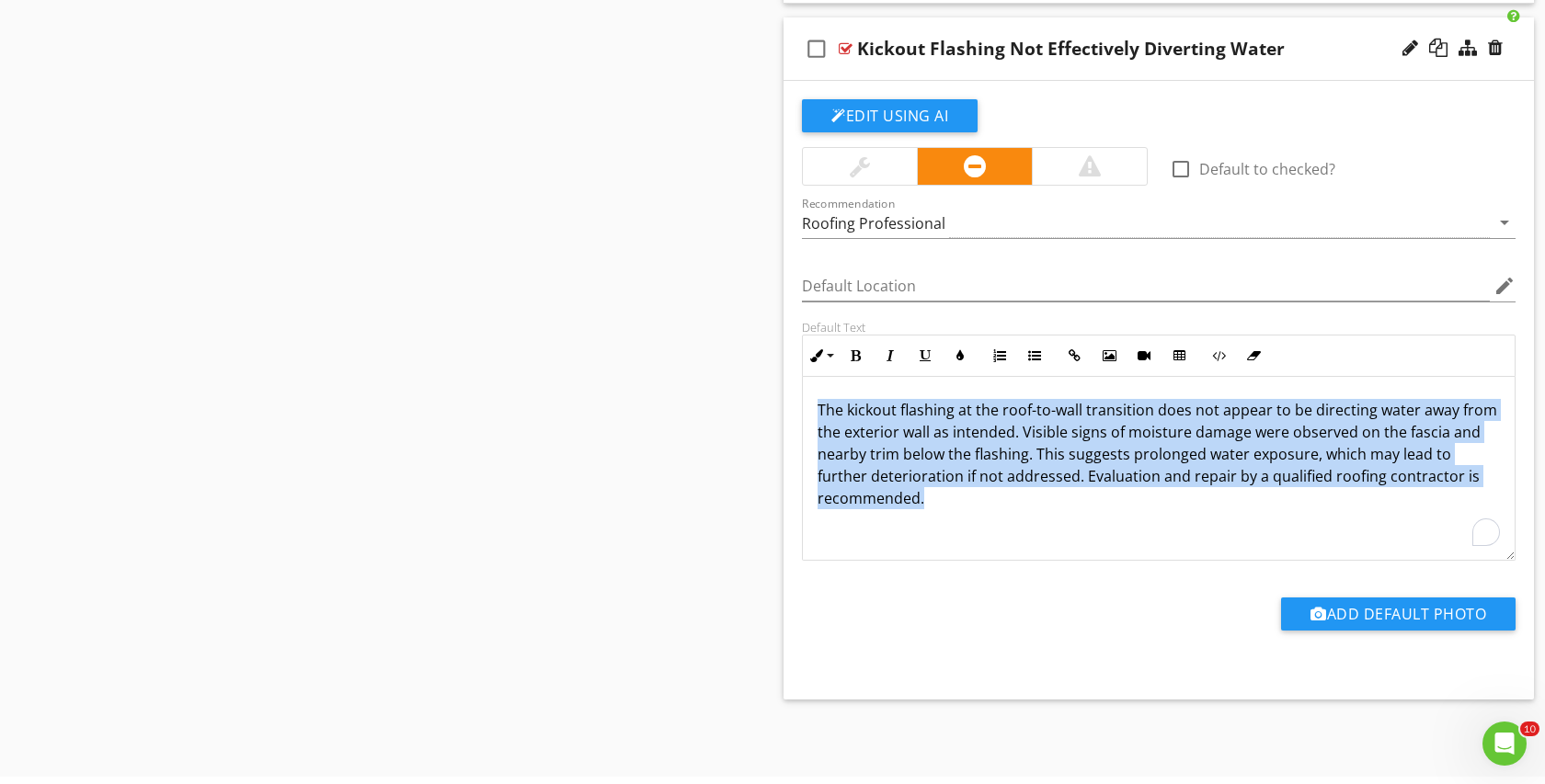 drag, startPoint x: 934, startPoint y: 495, endPoint x: 795, endPoint y: 413, distance: 161.3846 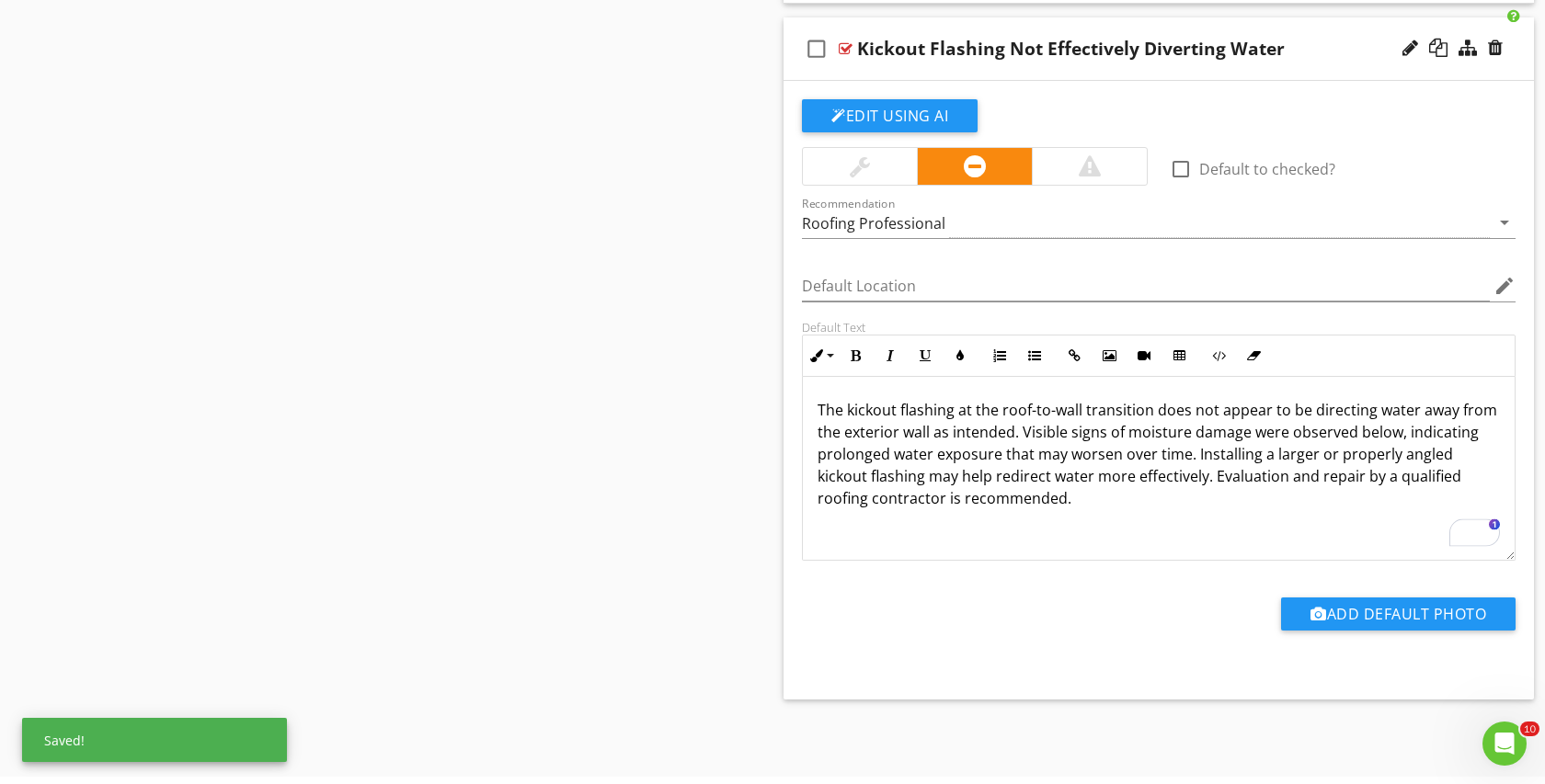click on "The kickout flashing at the roof-to-wall transition does not appear to be directing water away from the exterior wall as intended. Visible signs of moisture damage were observed below, indicating prolonged water exposure that may worsen over time. Installing a larger or properly angled kickout flashing may help redirect water more effectively. Evaluation and repair by a qualified roofing contractor is recommended." at bounding box center (1159, 454) 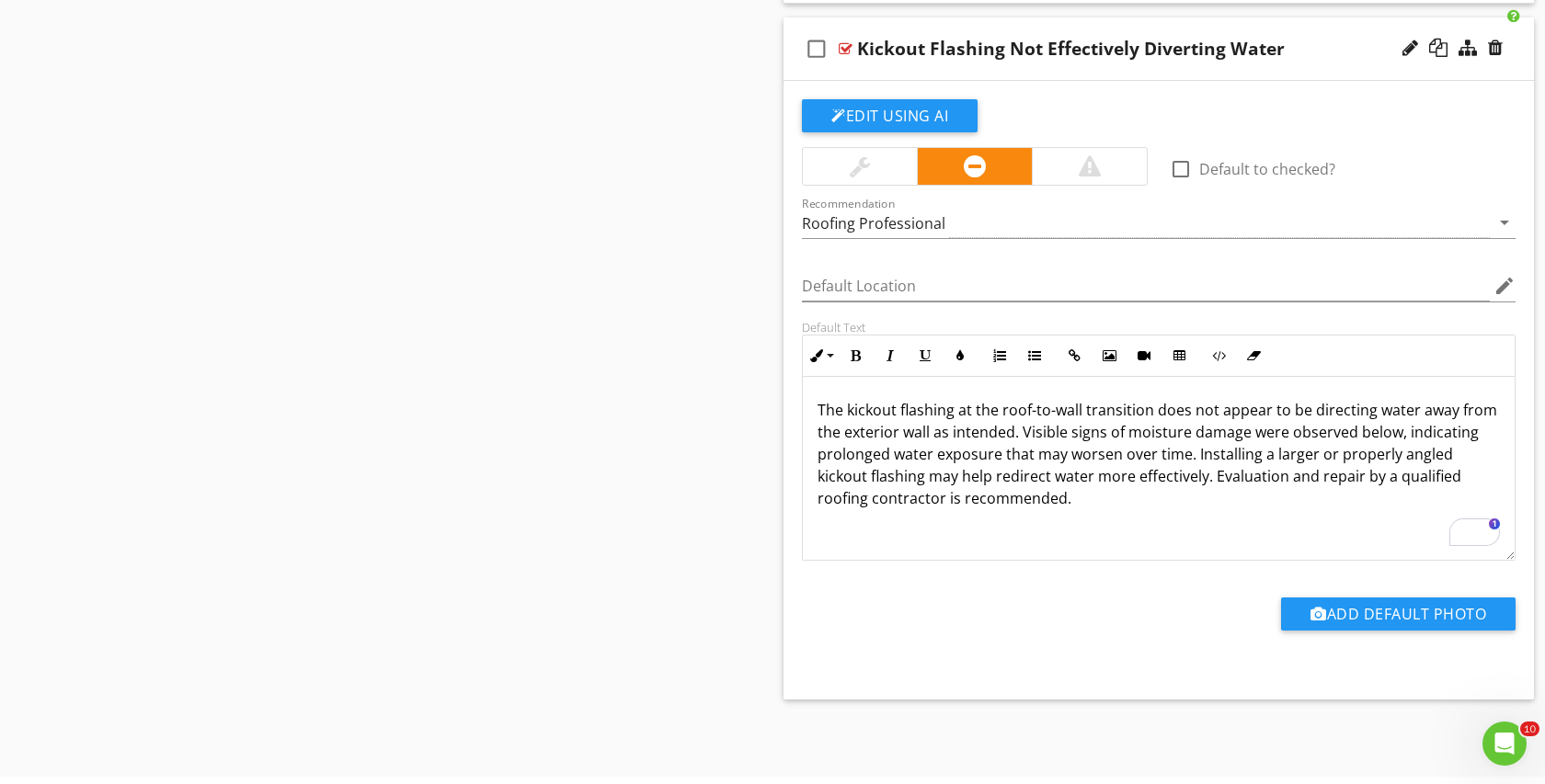 click on "The kickout flashing at the roof-to-wall transition does not appear to be directing water away from the exterior wall as intended. Visible signs of moisture damage were observed below, indicating prolonged water exposure that may worsen over time. Installing a larger or properly angled kickout flashing may help redirect water more effectively. Evaluation and repair by a qualified roofing contractor is recommended." at bounding box center [1159, 454] 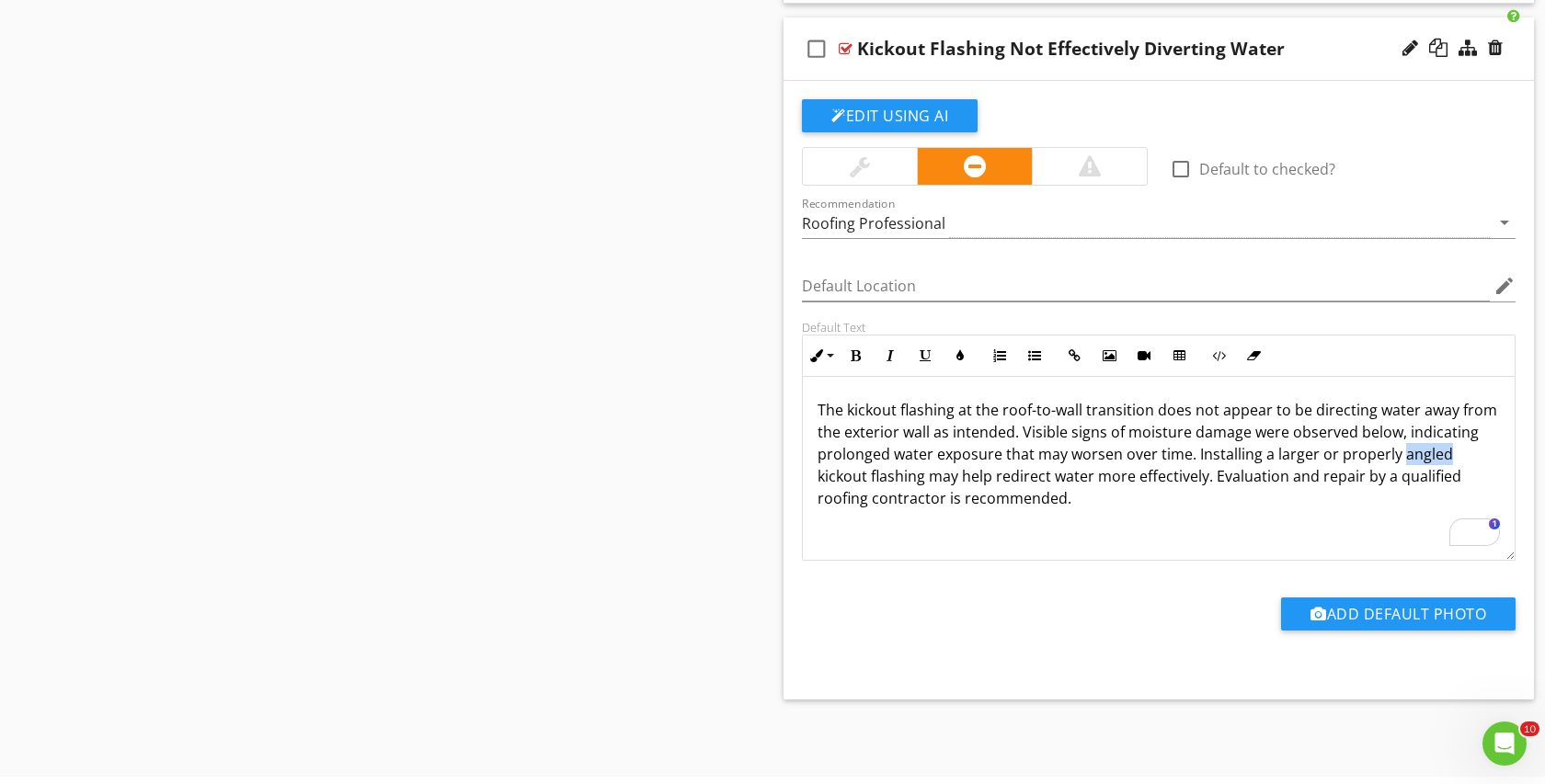 click on "The kickout flashing at the roof-to-wall transition does not appear to be directing water away from the exterior wall as intended. Visible signs of moisture damage were observed below, indicating prolonged water exposure that may worsen over time. Installing a larger or properly angled kickout flashing may help redirect water more effectively. Evaluation and repair by a qualified roofing contractor is recommended." at bounding box center (1159, 454) 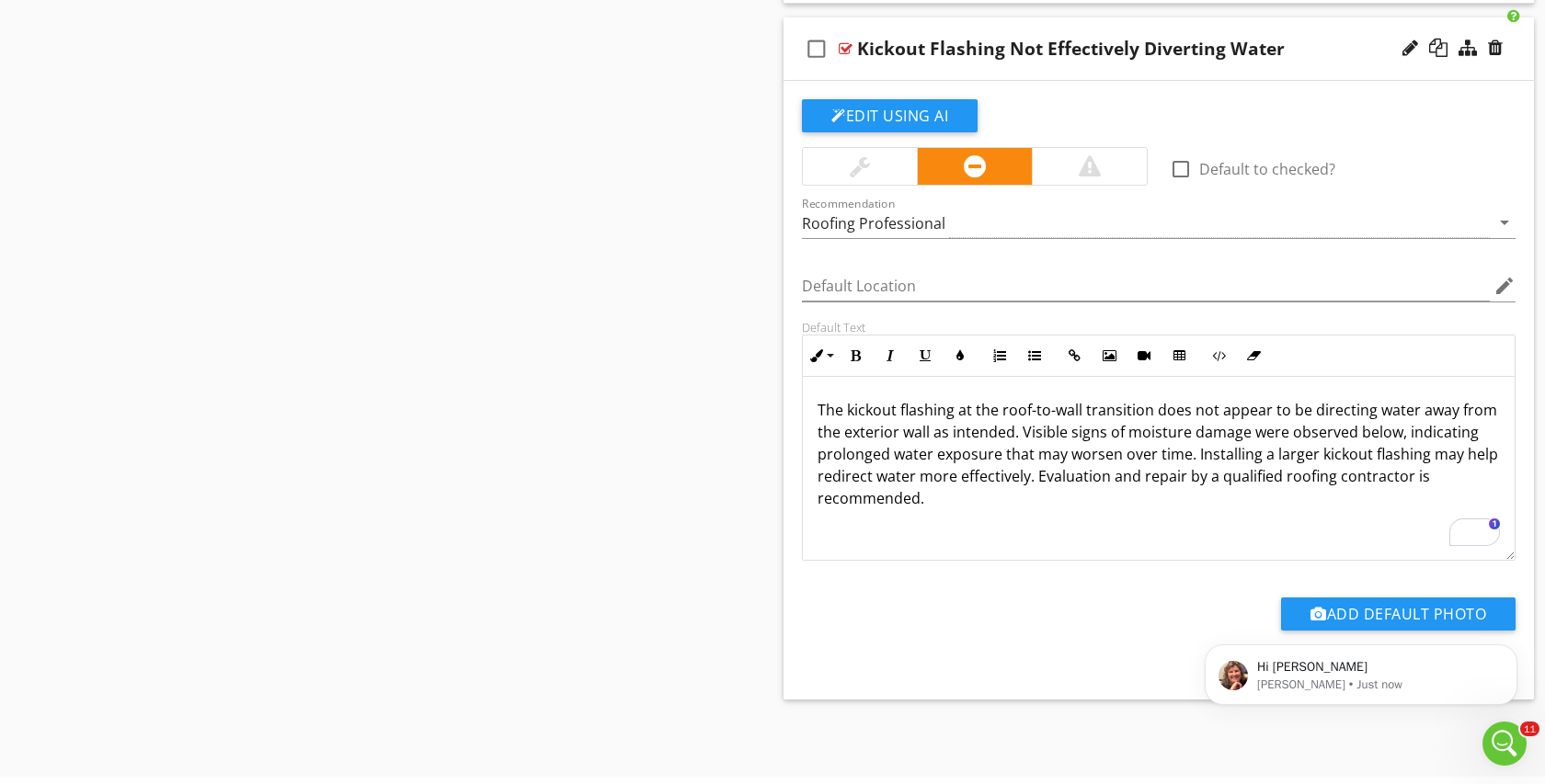 scroll, scrollTop: 0, scrollLeft: 0, axis: both 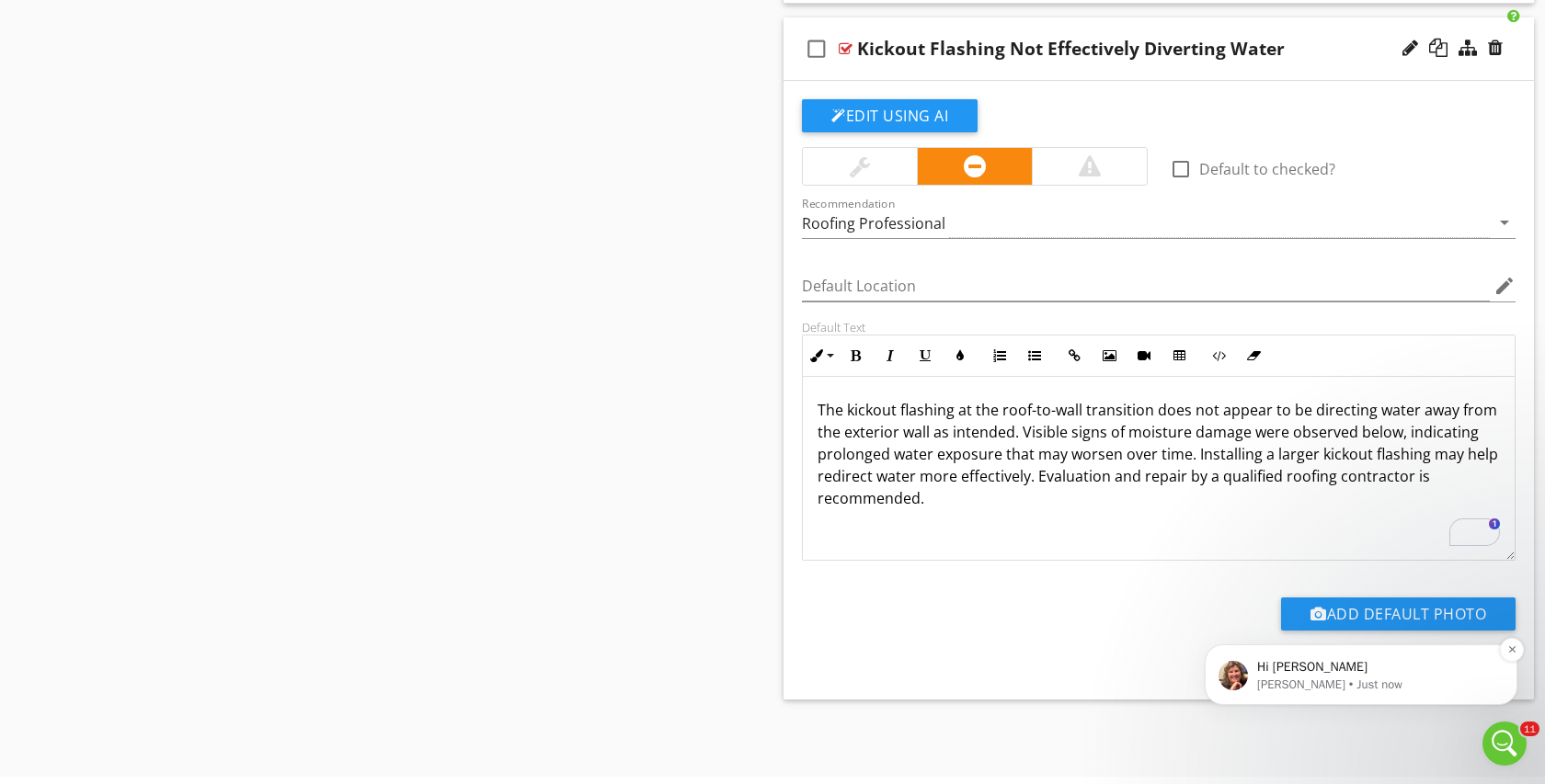 click on "Hi [PERSON_NAME]" at bounding box center [1376, 667] 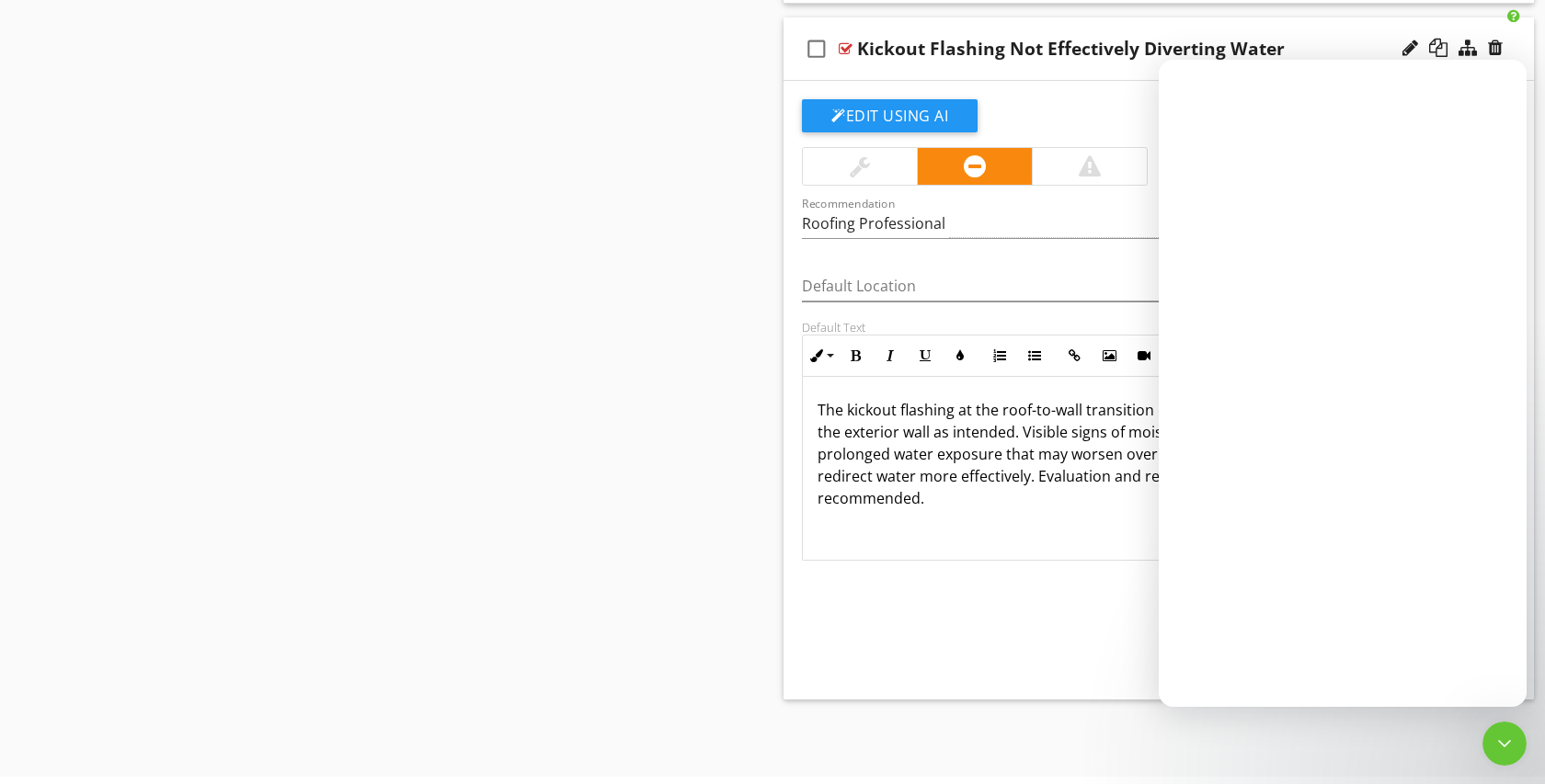 scroll, scrollTop: 0, scrollLeft: 0, axis: both 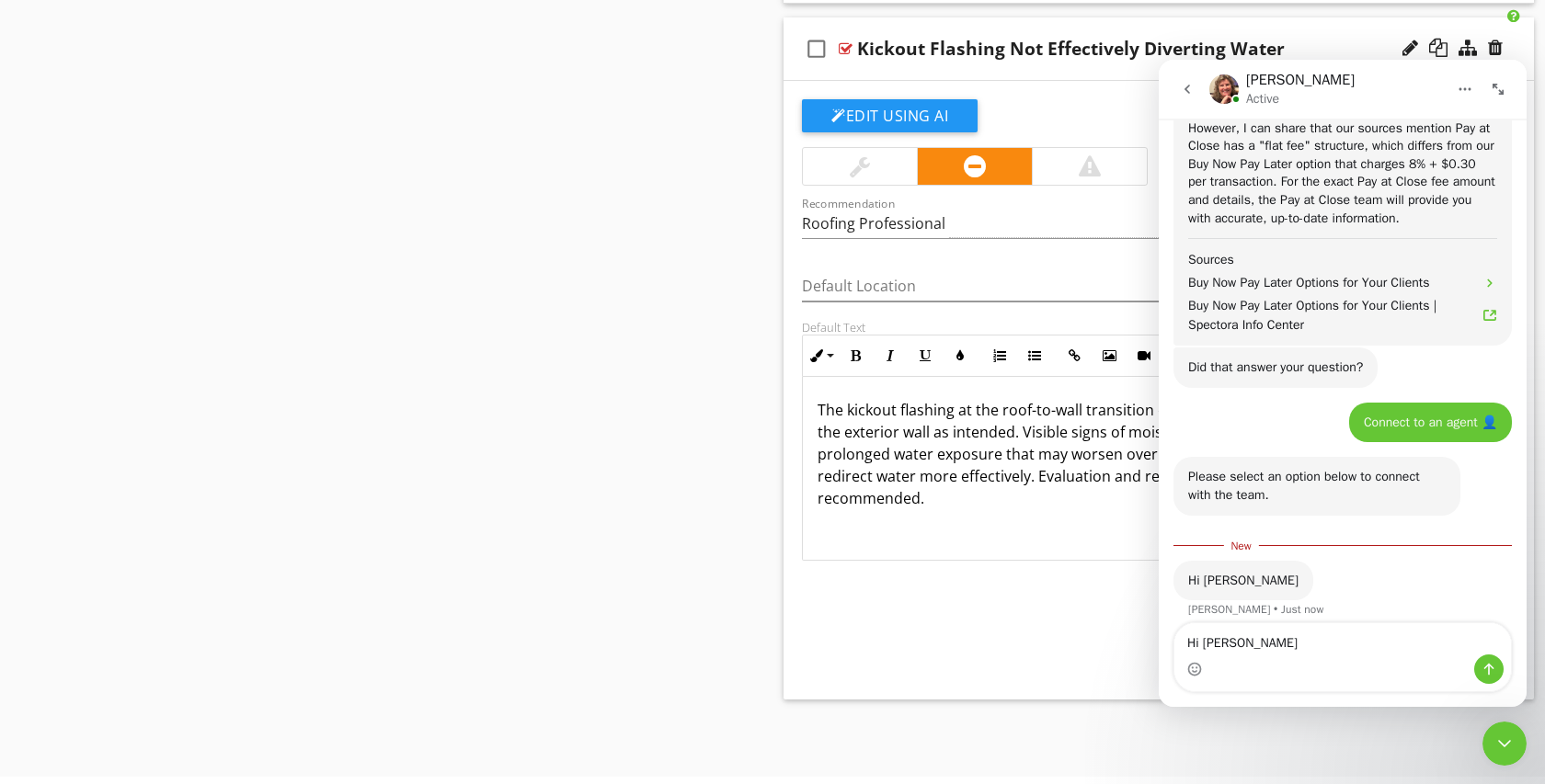 type on "Hi [PERSON_NAME]" 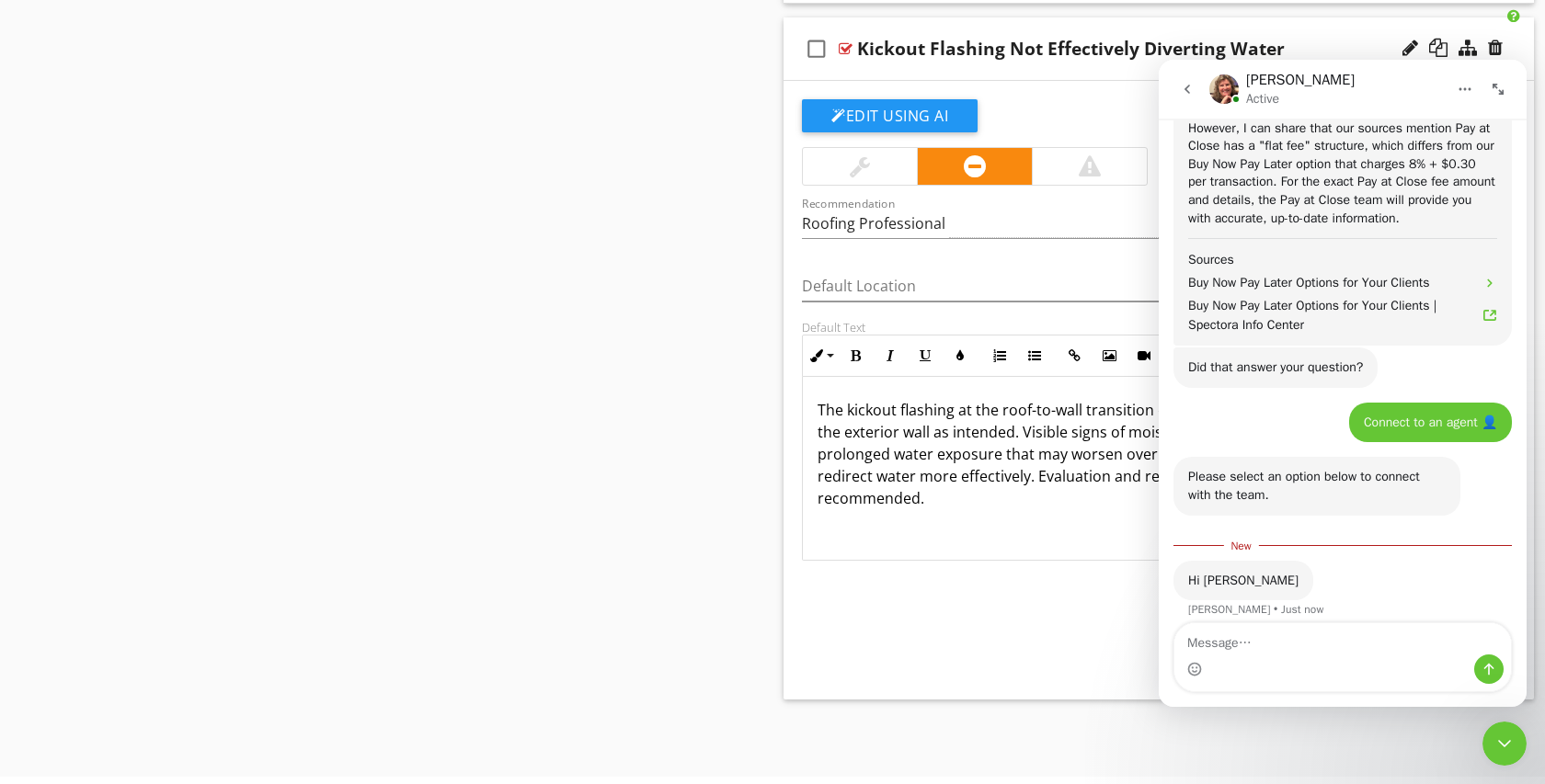 scroll, scrollTop: 1358, scrollLeft: 0, axis: vertical 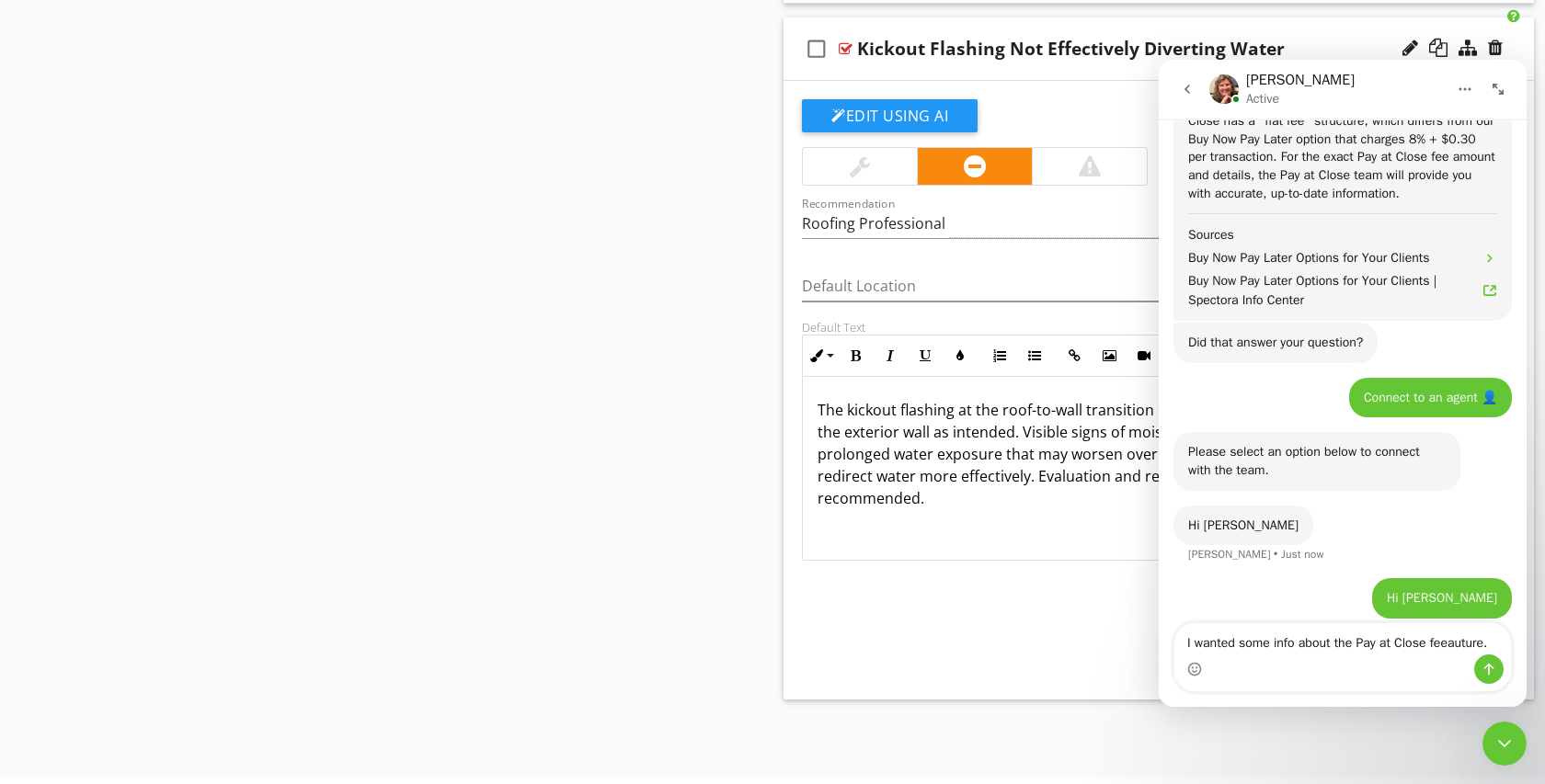 type on "I wanted some info about the Pay at Close feature." 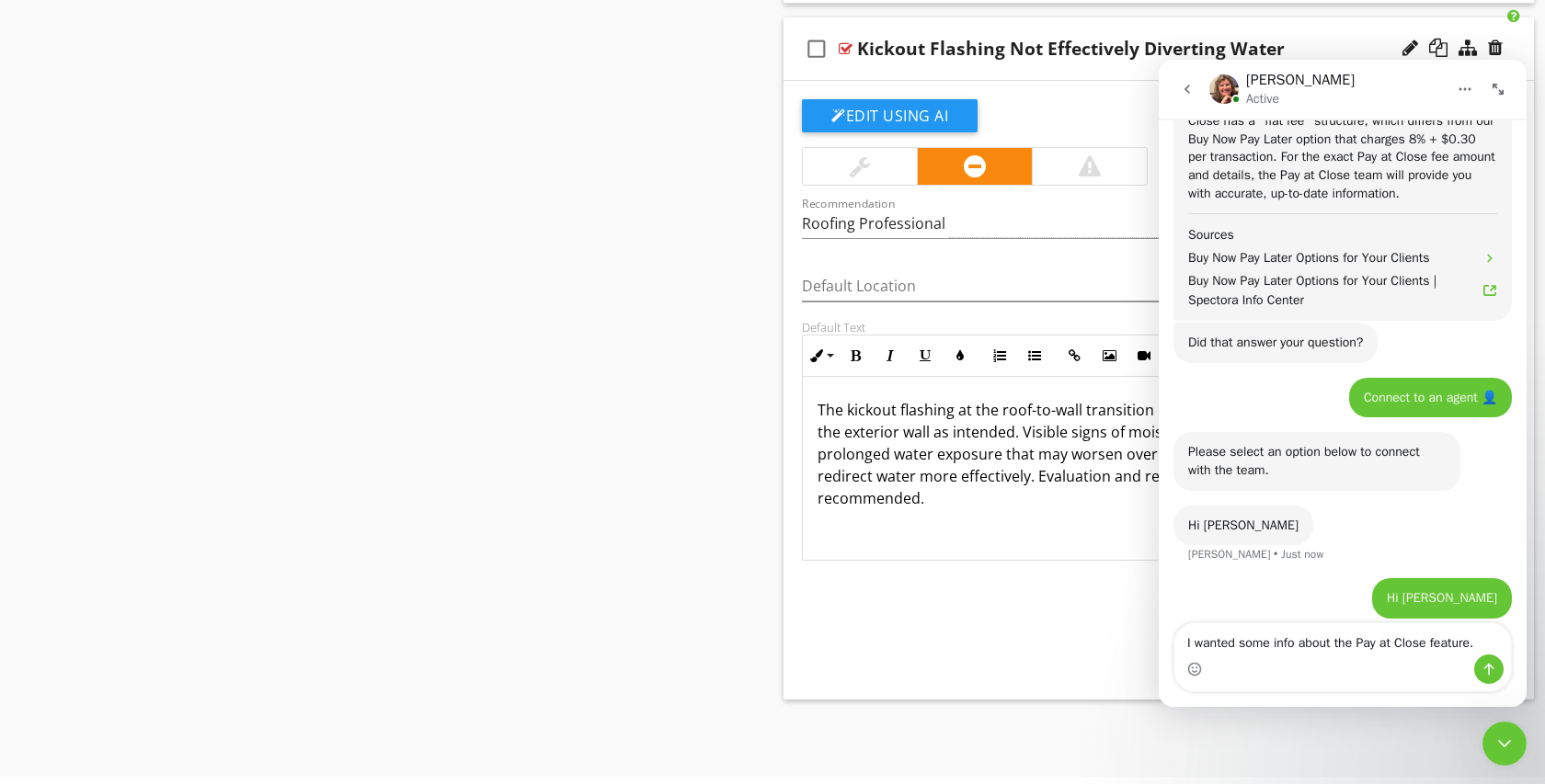 click on "I wanted some info about the Pay at Close feature." at bounding box center (1343, 639) 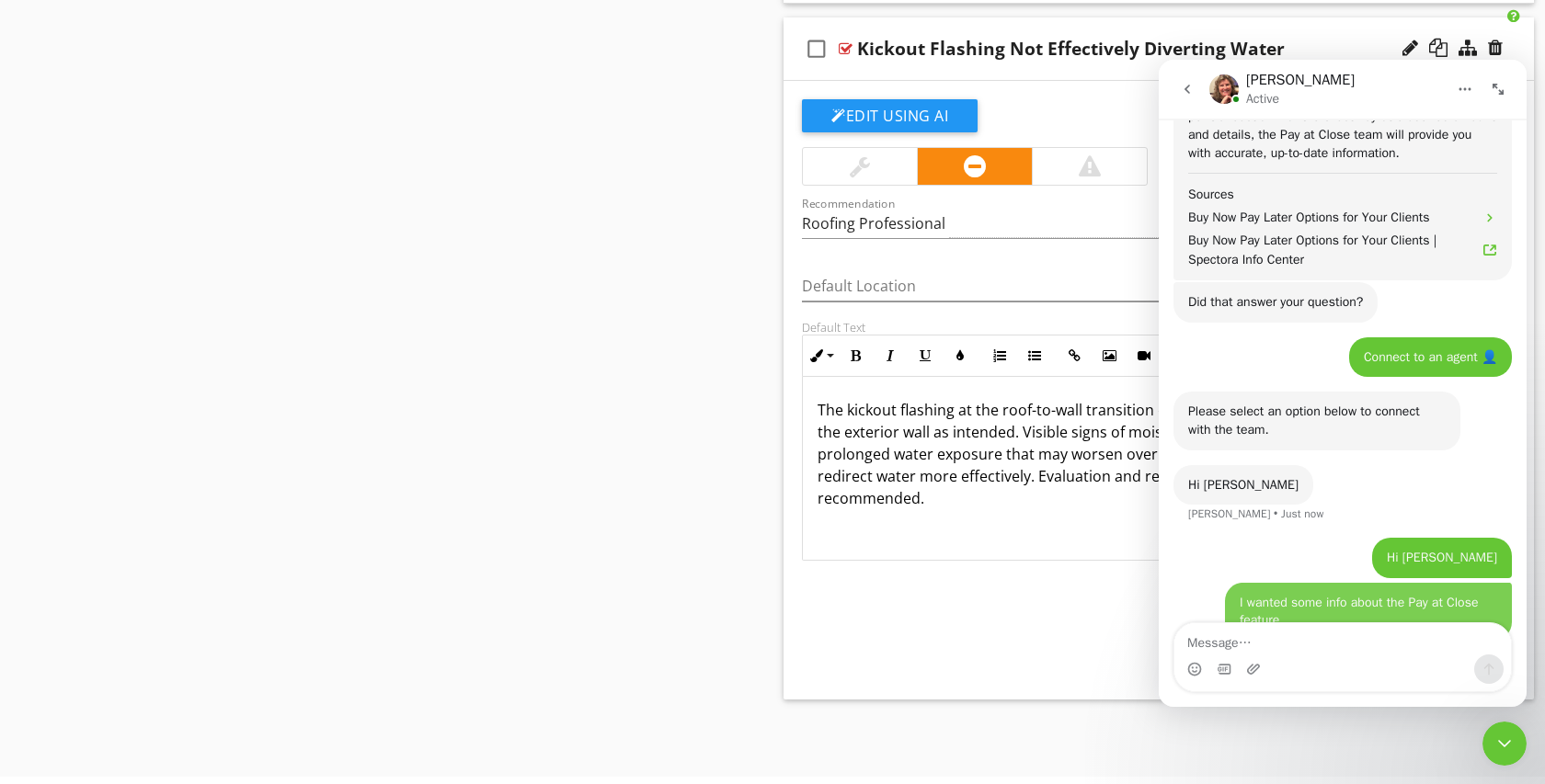 scroll, scrollTop: 1418, scrollLeft: 0, axis: vertical 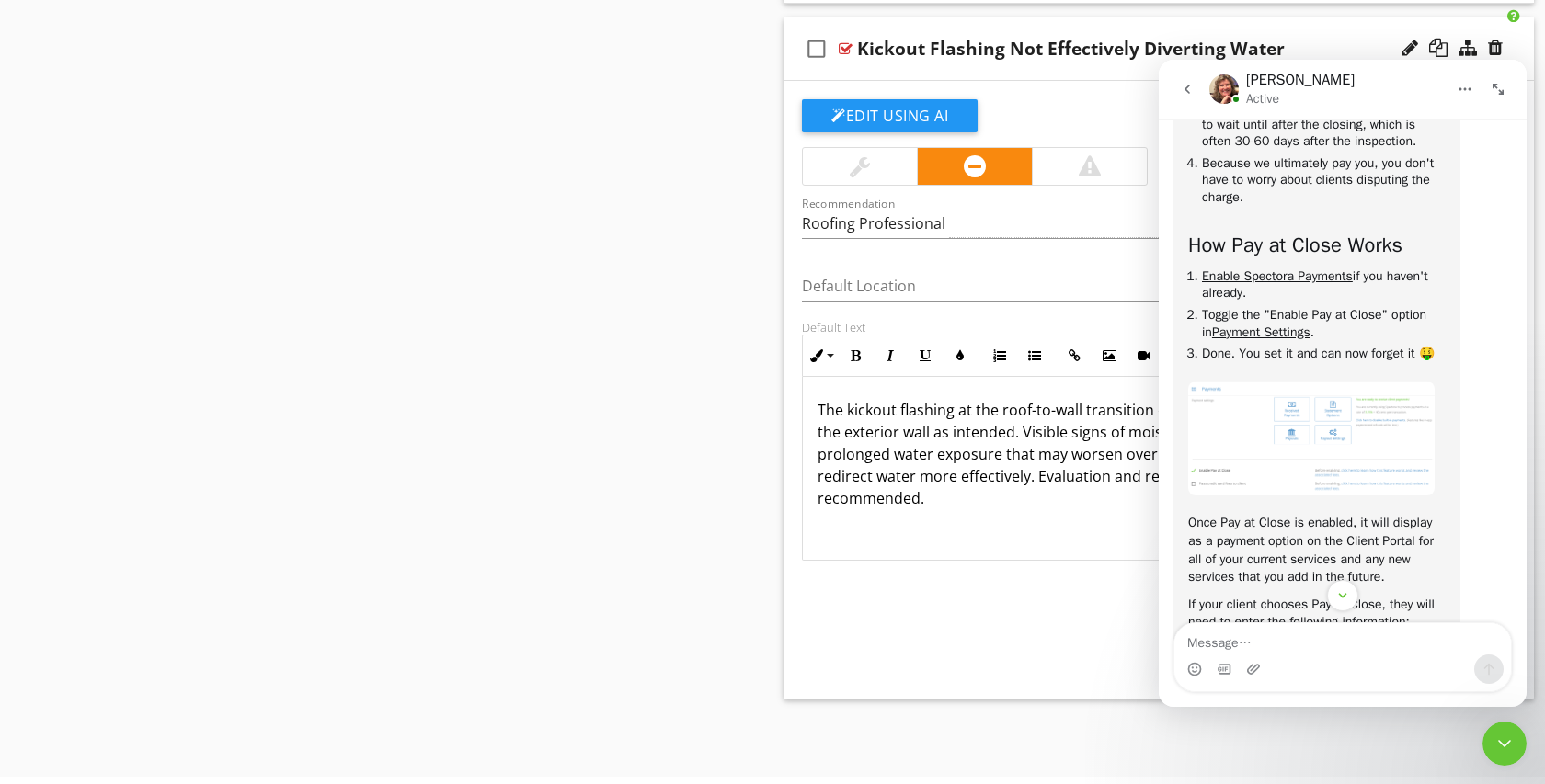 click on "Toggle the "Enable Pay at Close" option in  Payment Settings ." at bounding box center (1323, 324) 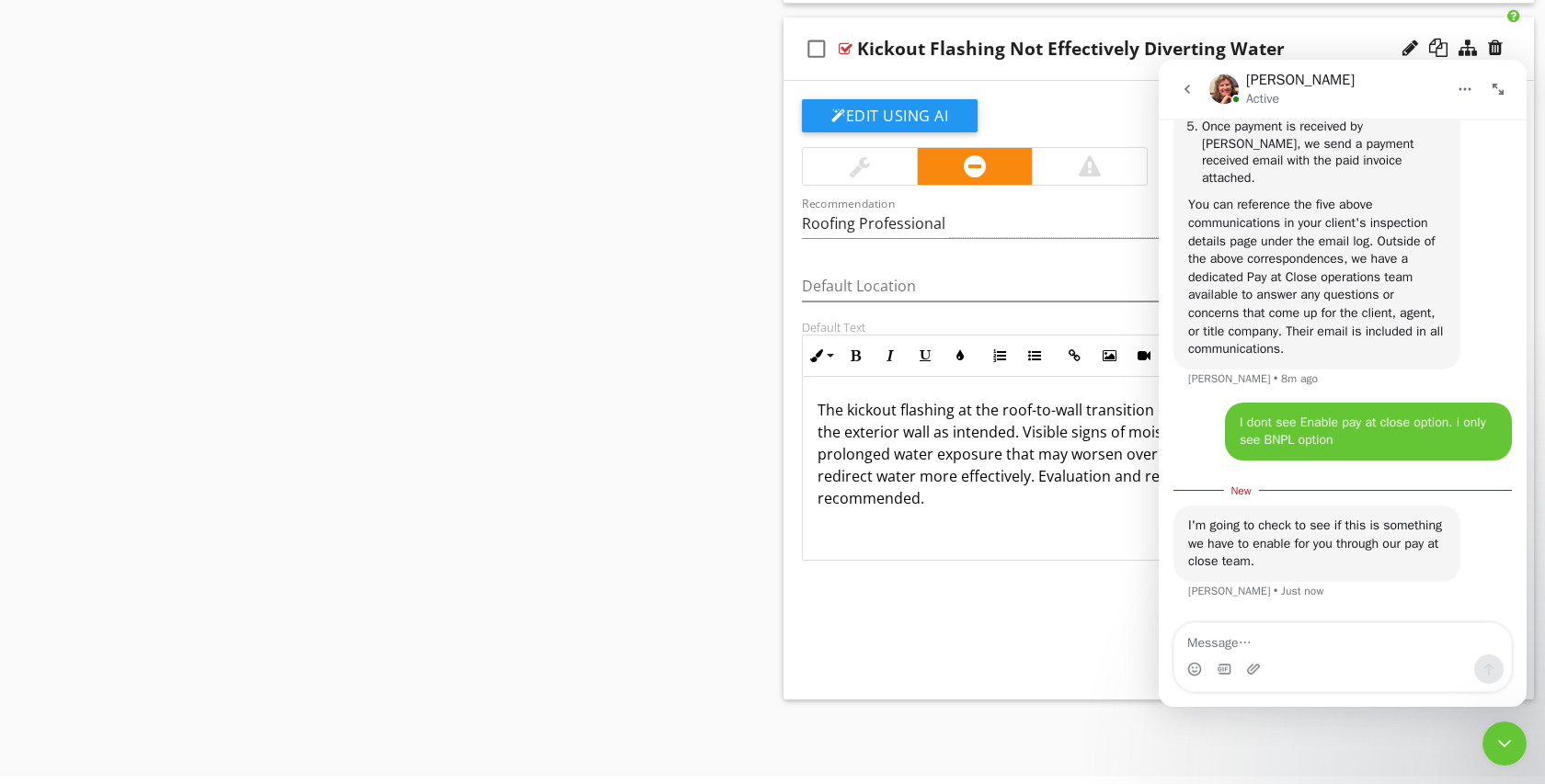 scroll, scrollTop: 7842, scrollLeft: 0, axis: vertical 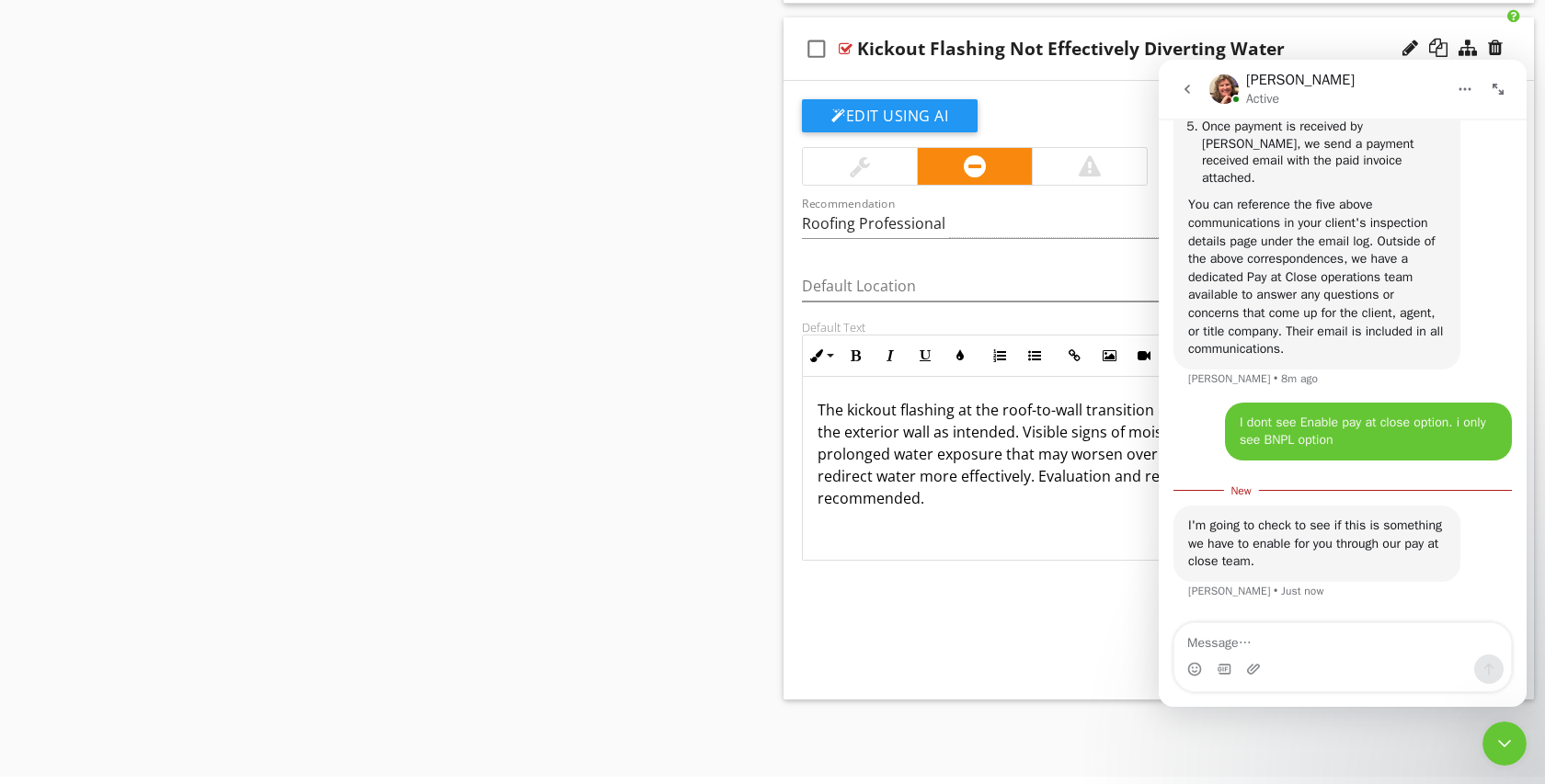 click at bounding box center (1343, 669) 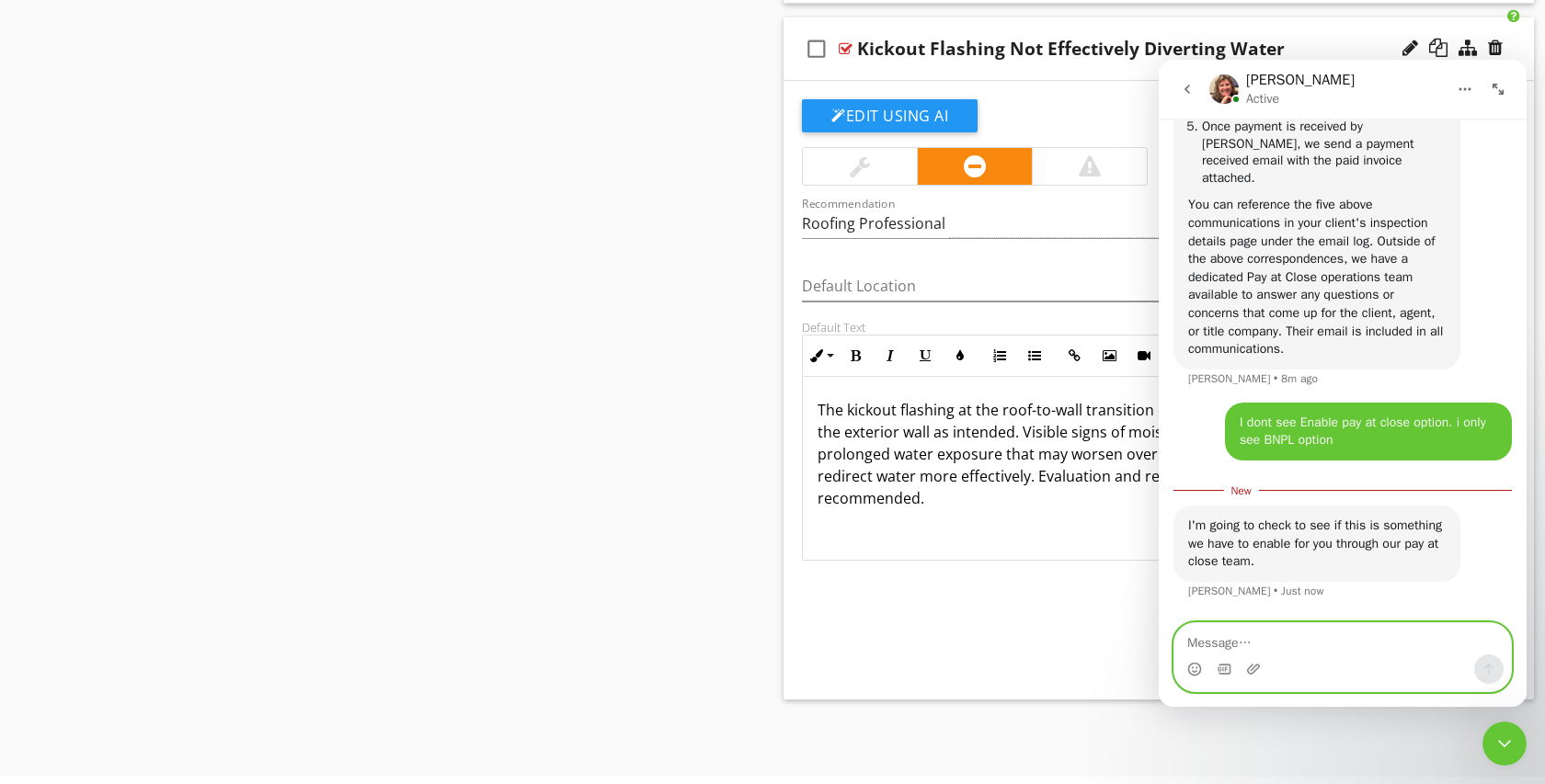 click at bounding box center [1343, 639] 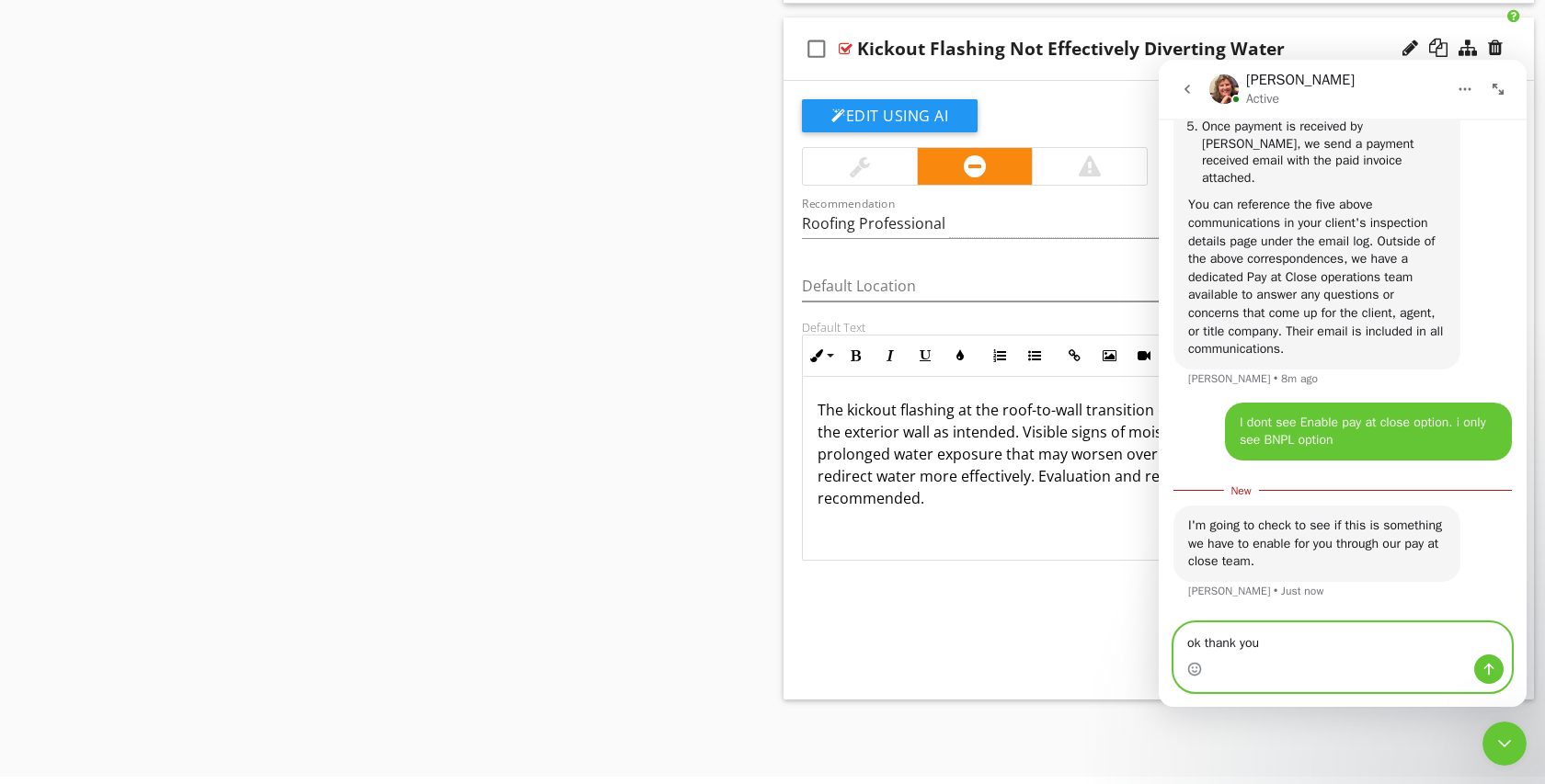 type on "ok thank you!" 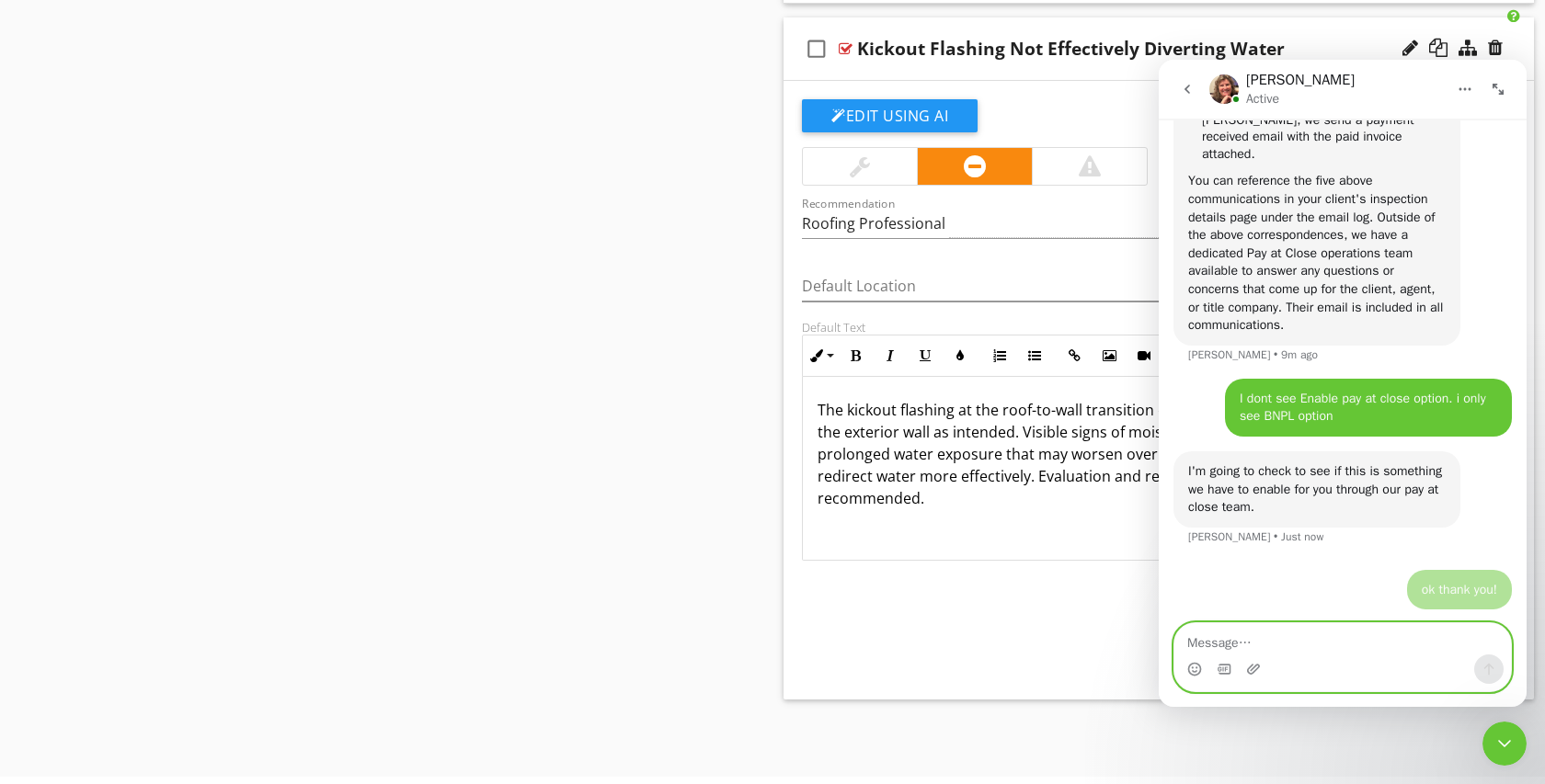 scroll, scrollTop: 7867, scrollLeft: 0, axis: vertical 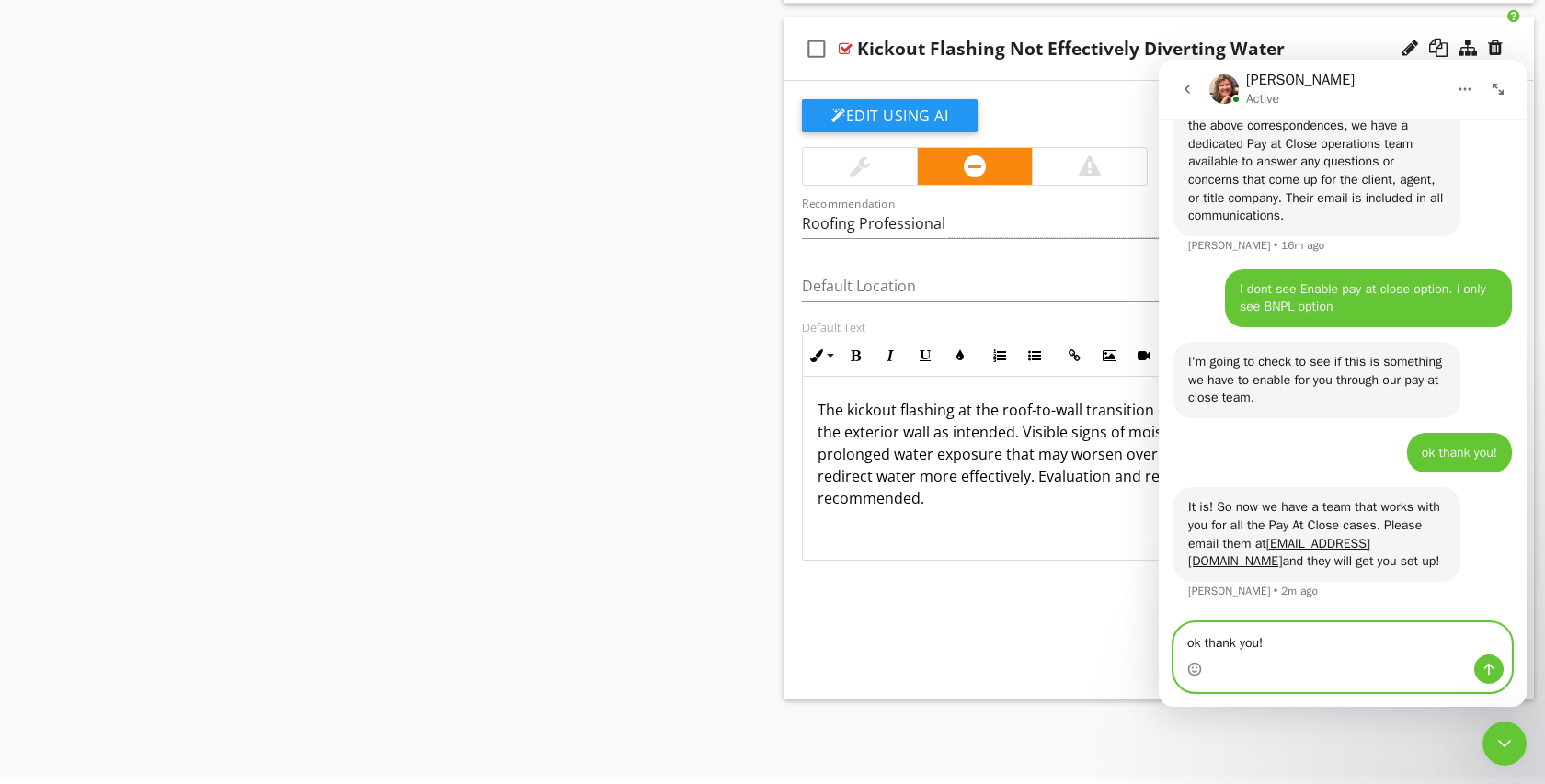 type on "ok thank you!" 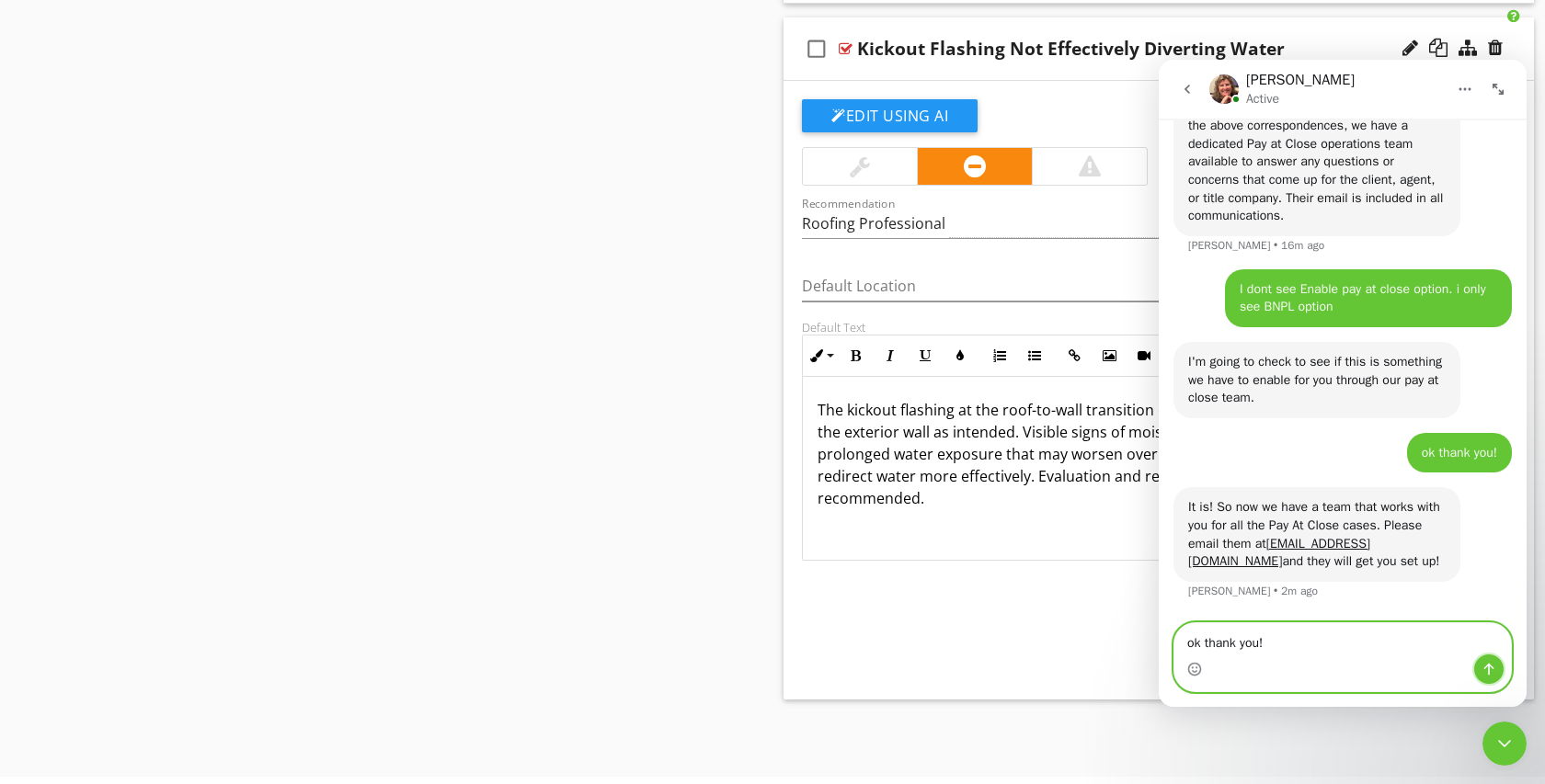 click 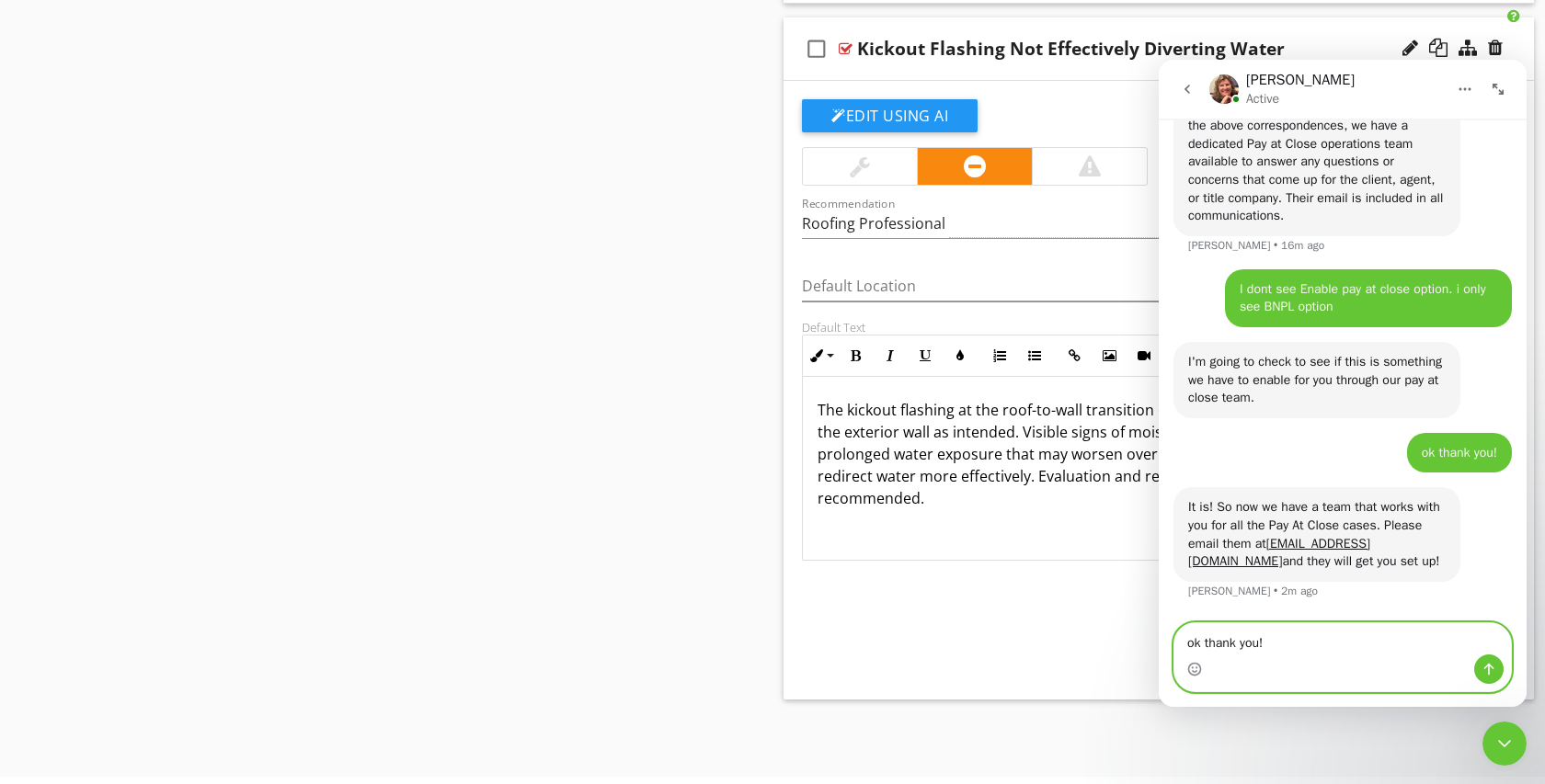 type 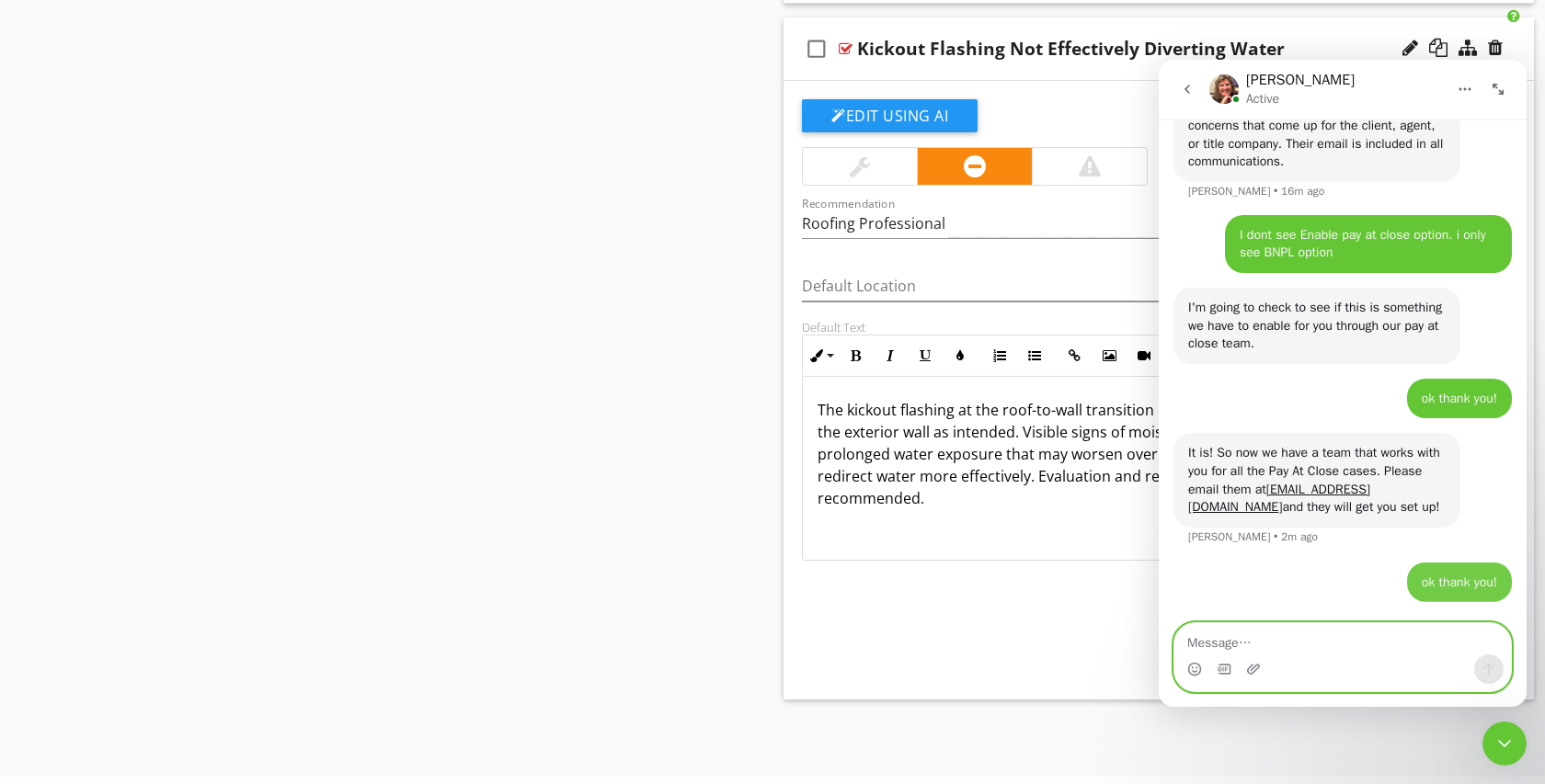 scroll, scrollTop: 8048, scrollLeft: 0, axis: vertical 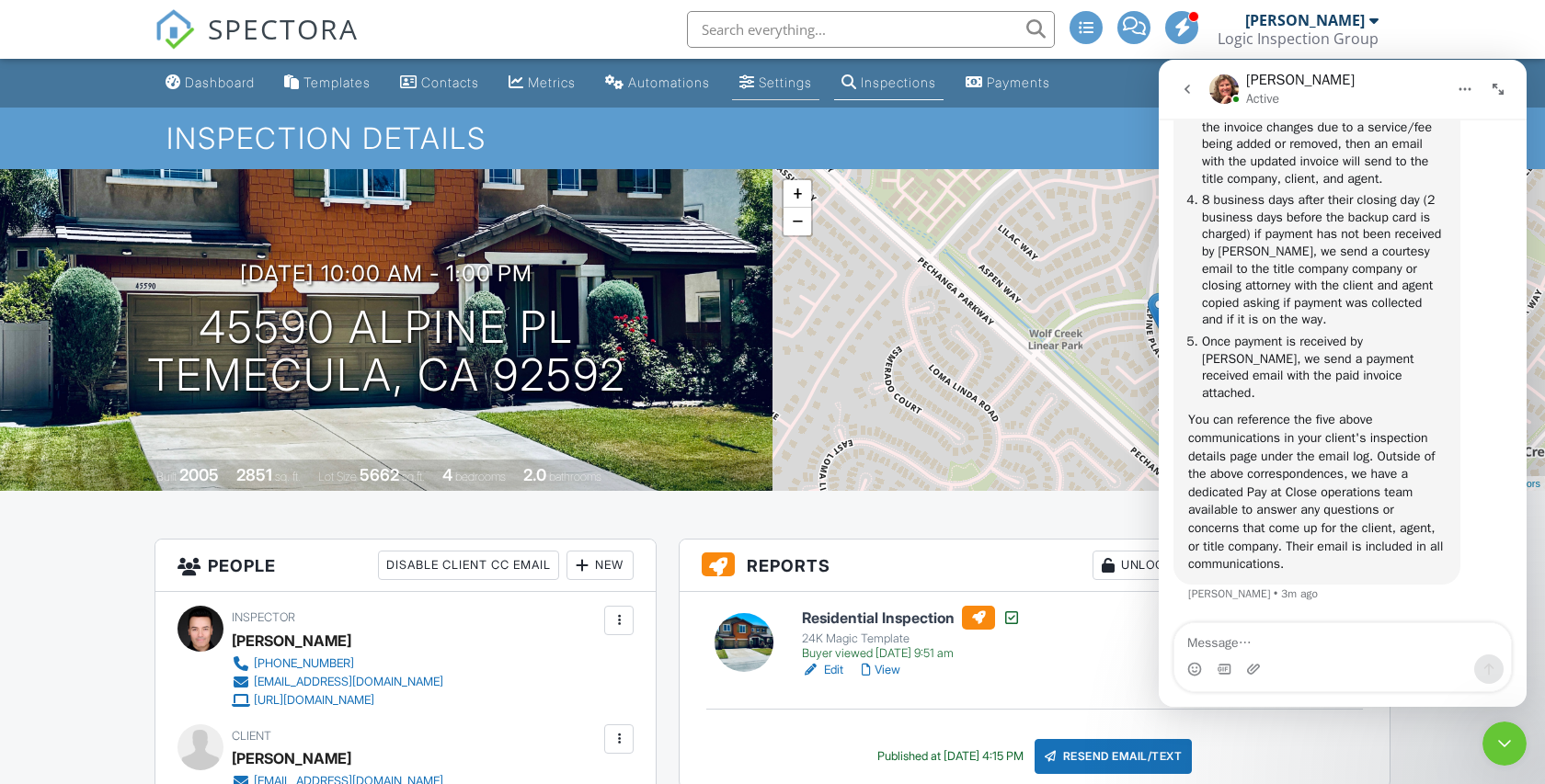 click on "Settings" at bounding box center (785, 82) 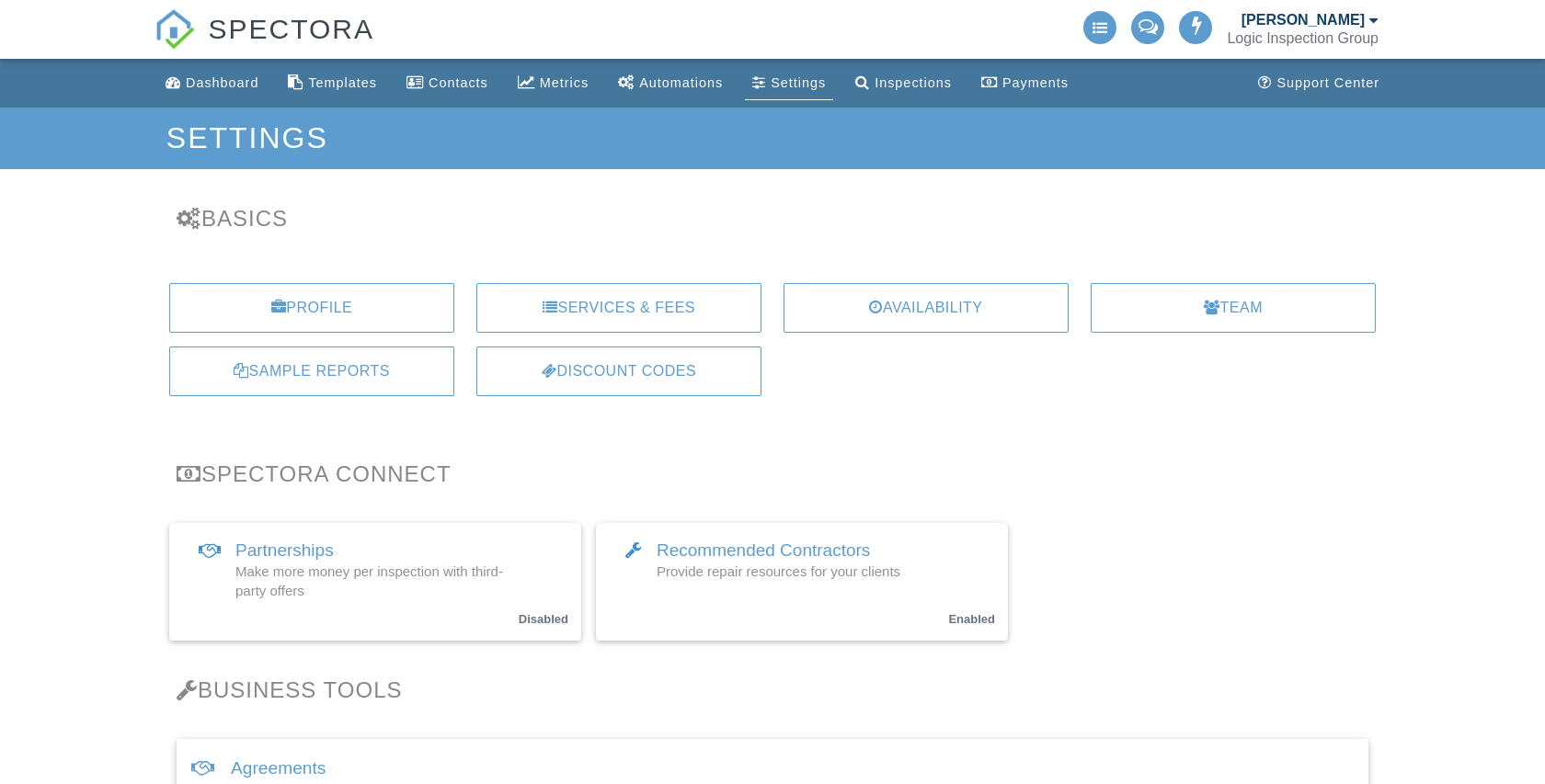 scroll, scrollTop: 0, scrollLeft: 0, axis: both 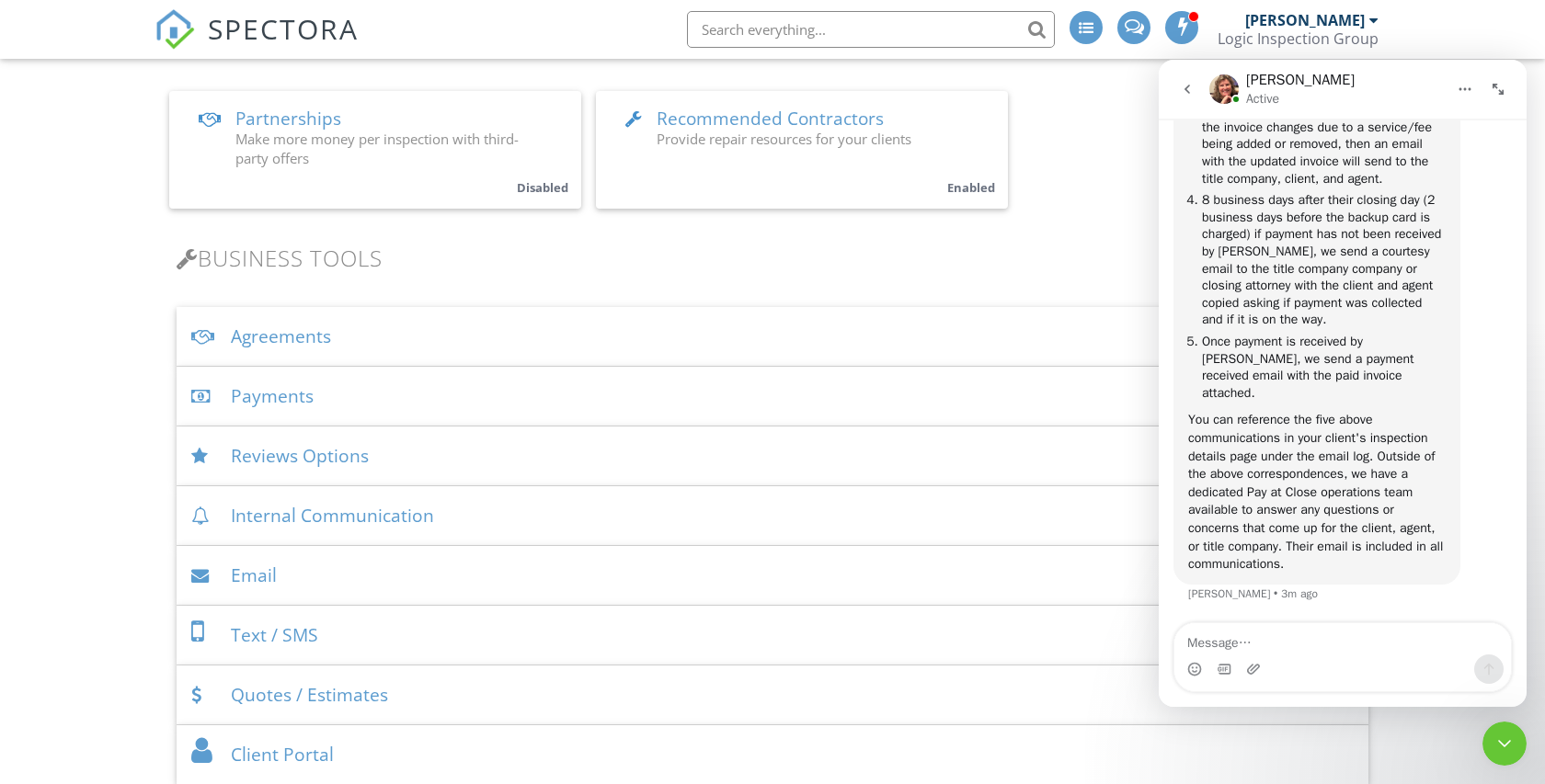 click on "Payments" at bounding box center [772, 396] 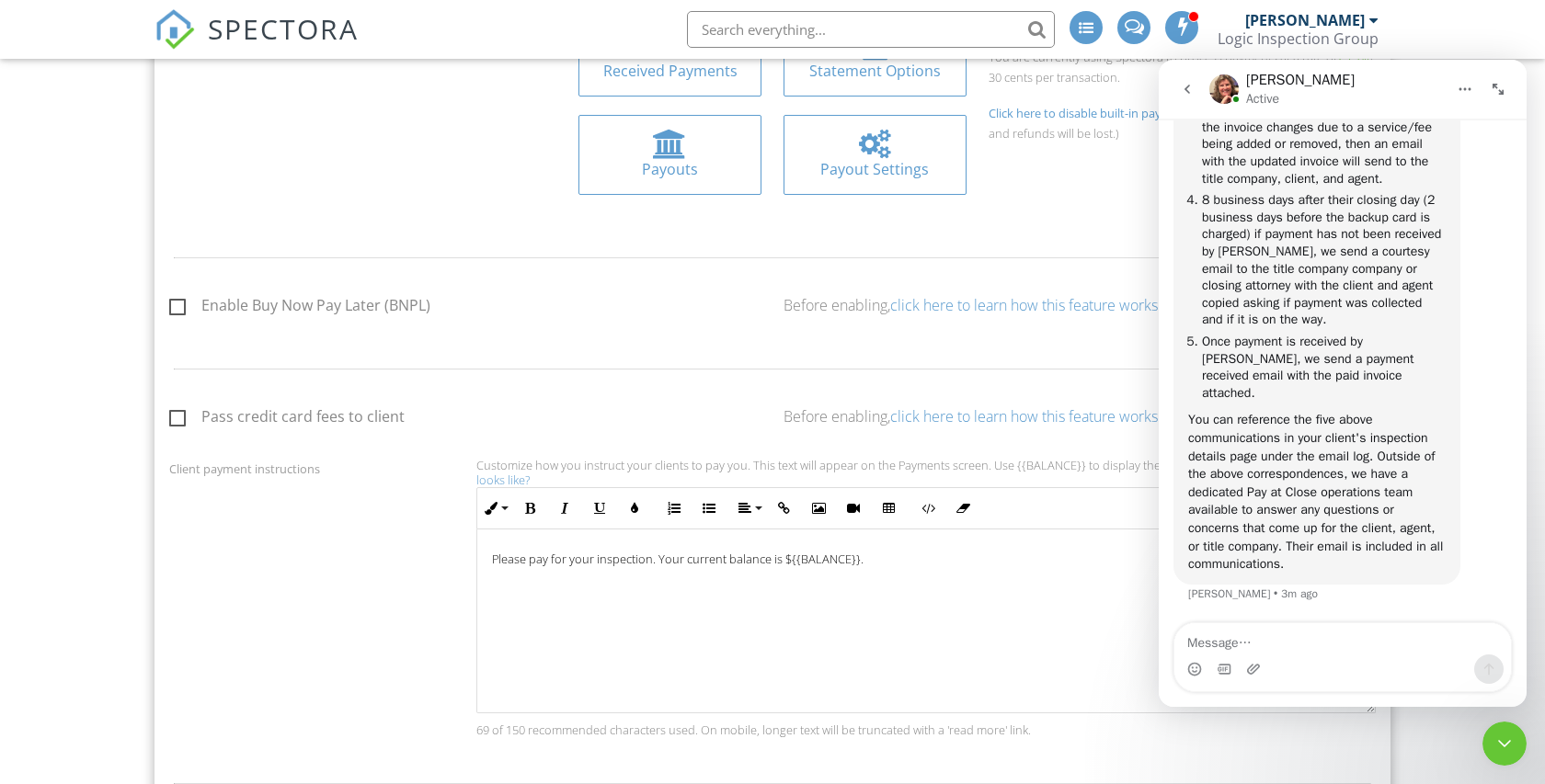 scroll, scrollTop: 868, scrollLeft: 0, axis: vertical 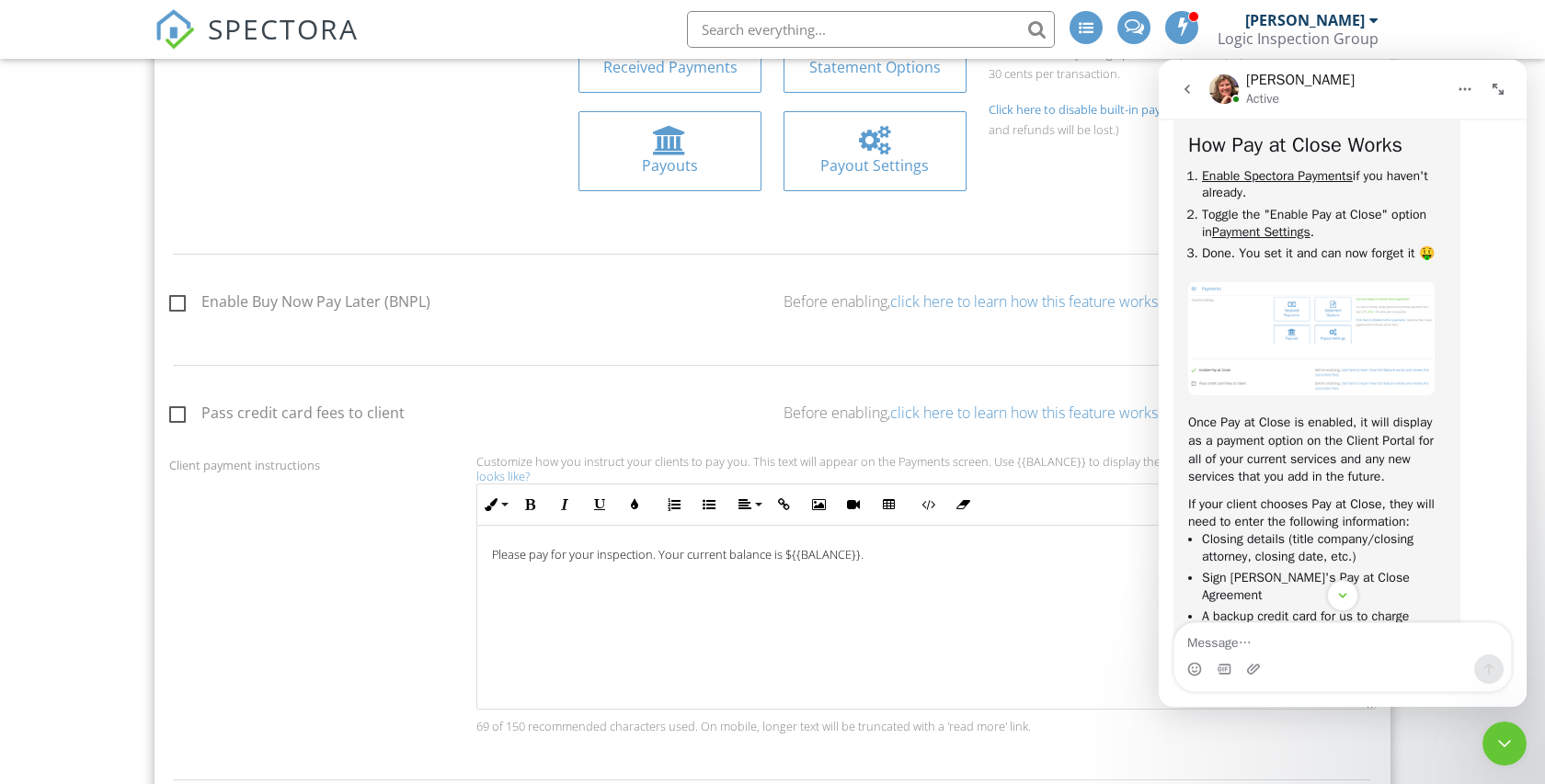 click at bounding box center (1311, 338) 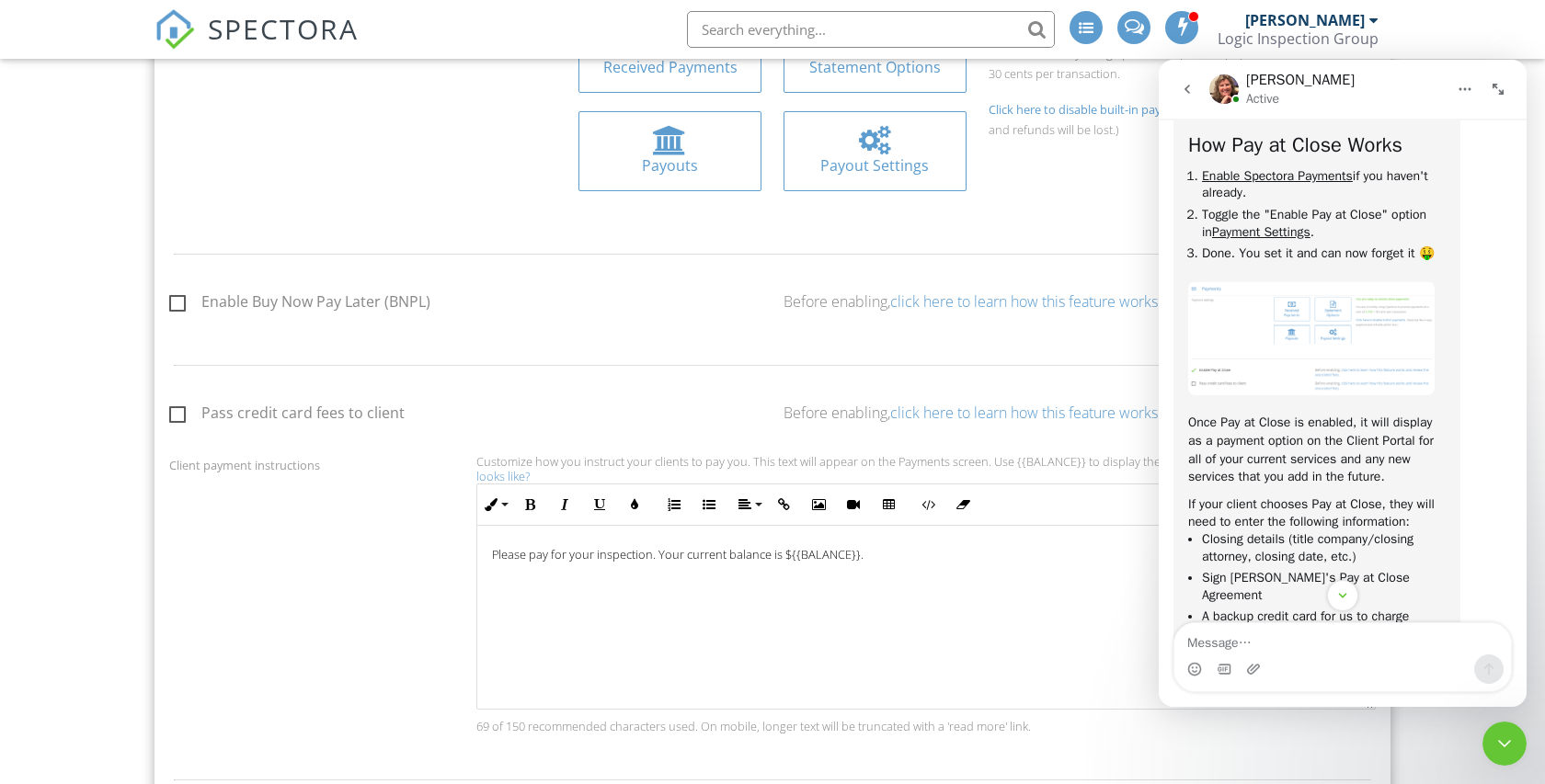 scroll, scrollTop: 0, scrollLeft: 0, axis: both 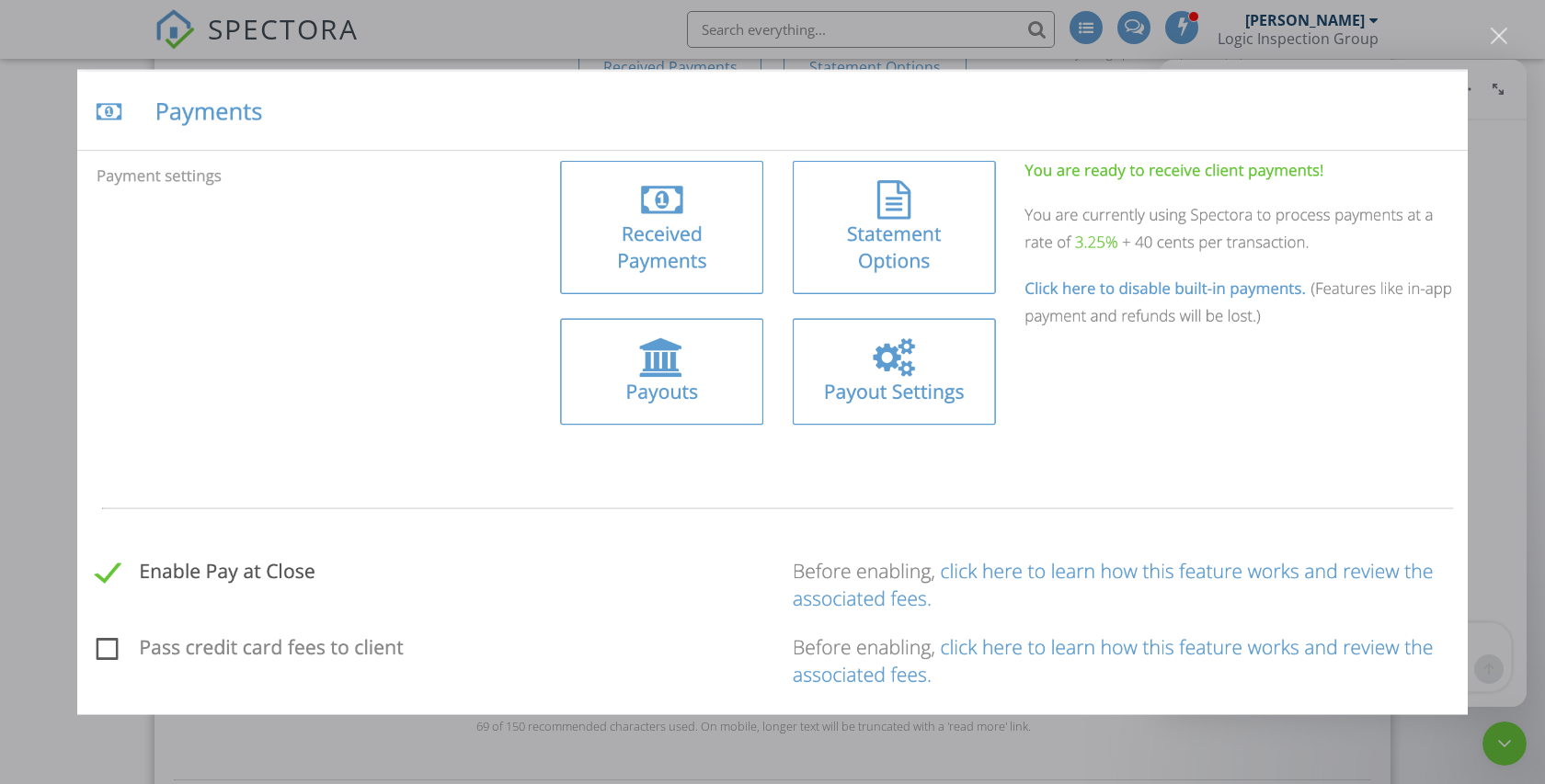 click at bounding box center [772, 392] 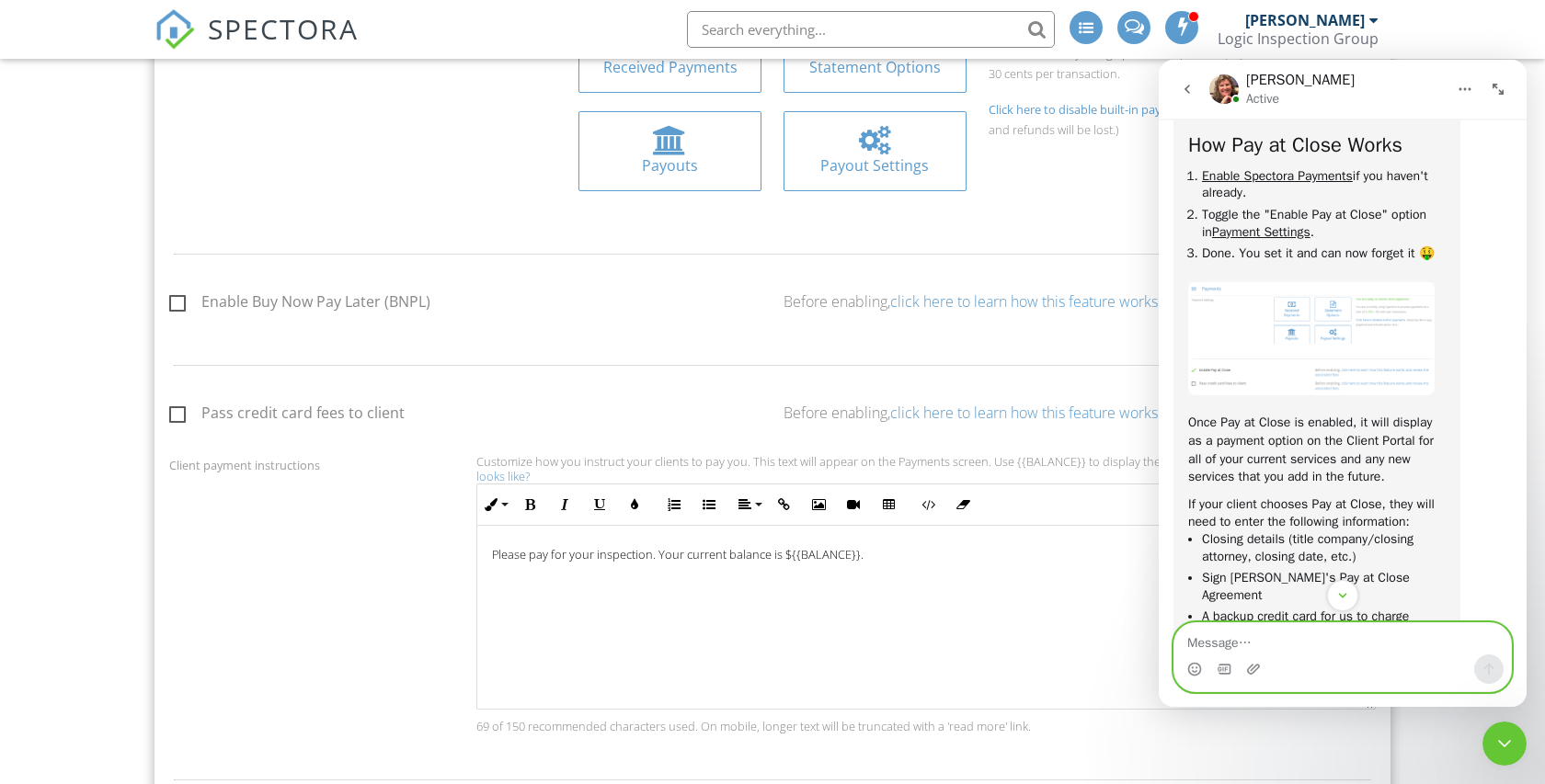 click at bounding box center [1343, 639] 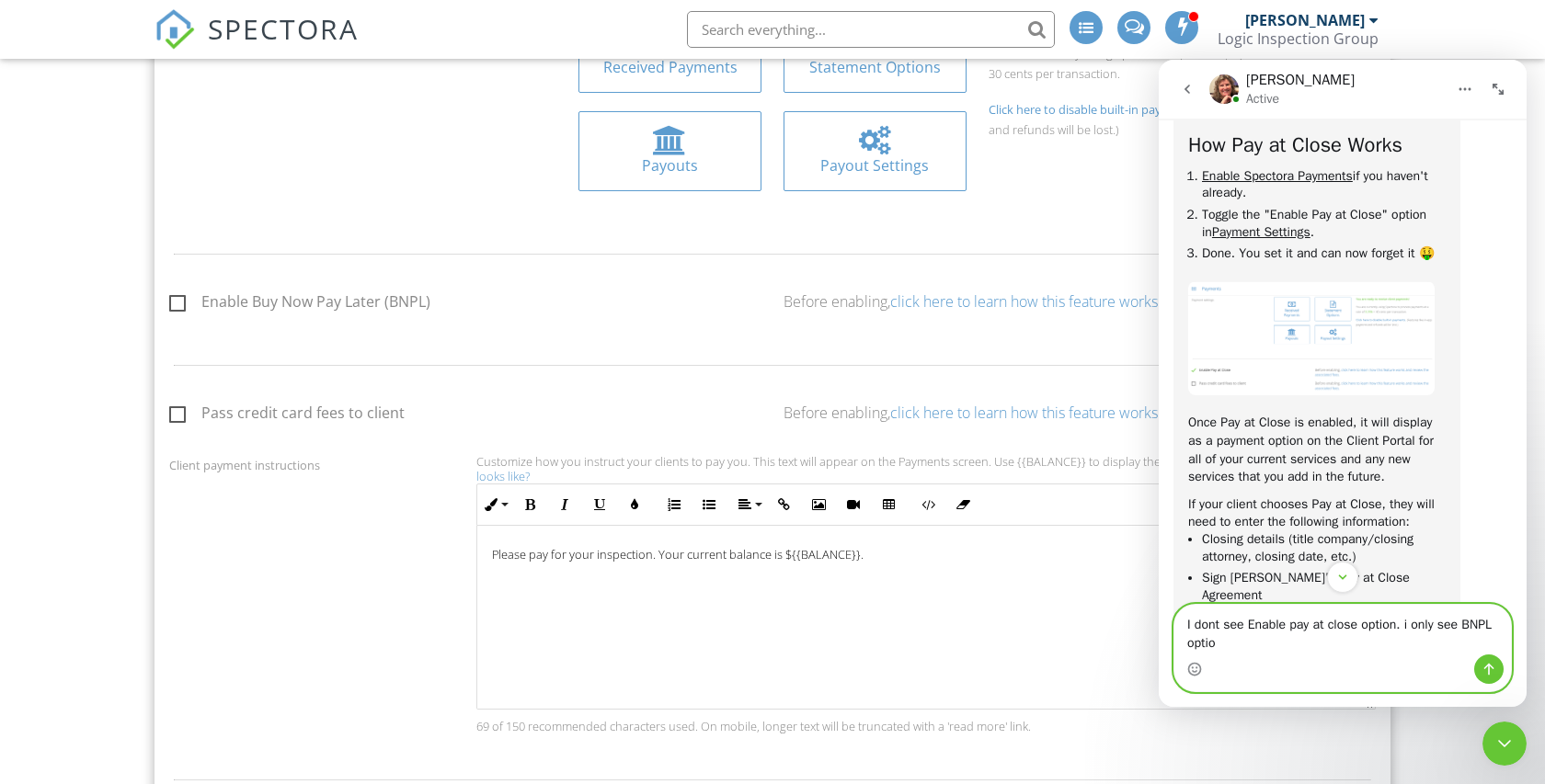 type on "I dont see Enable pay at close option. i only see BNPL option" 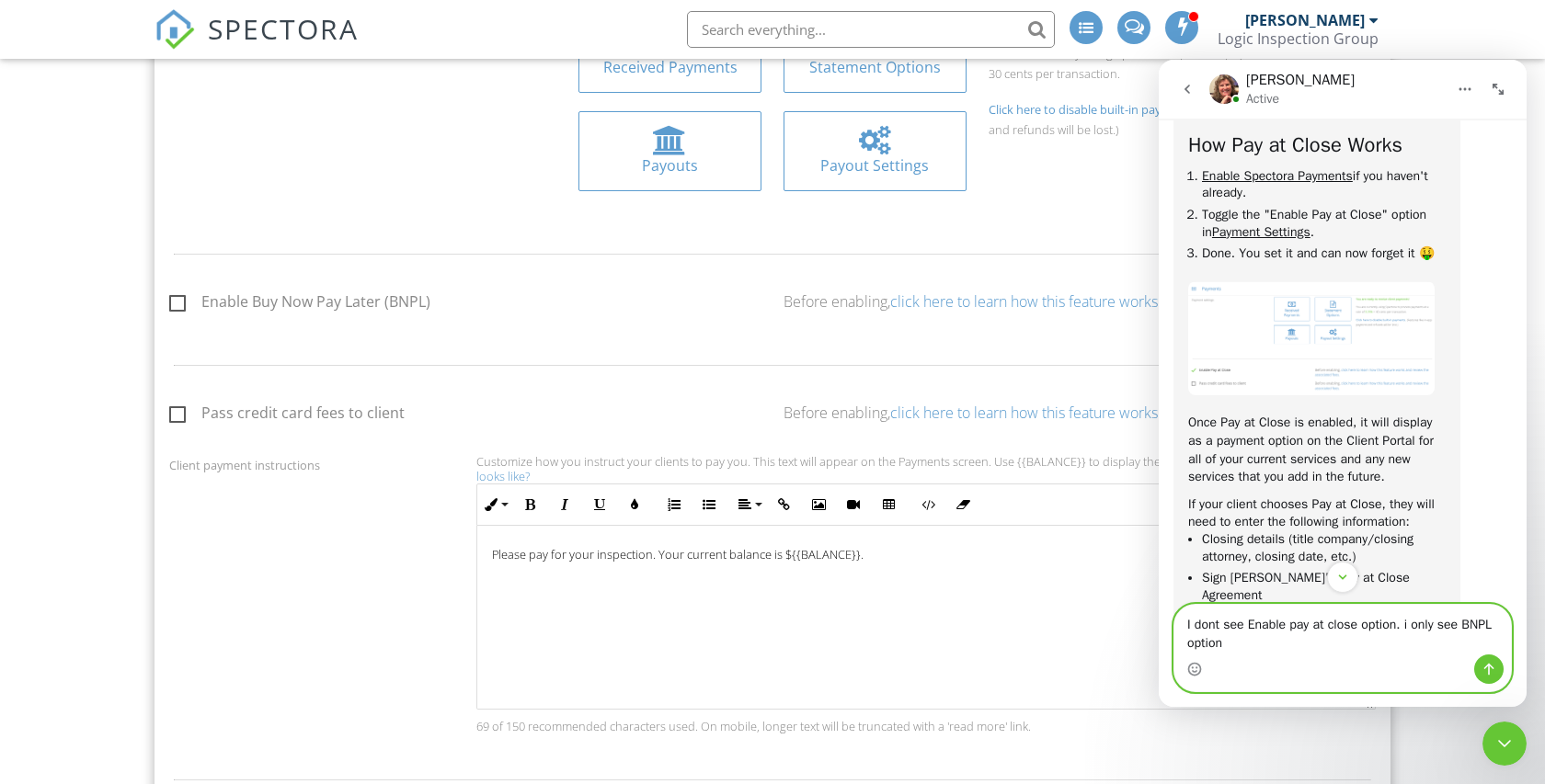 type 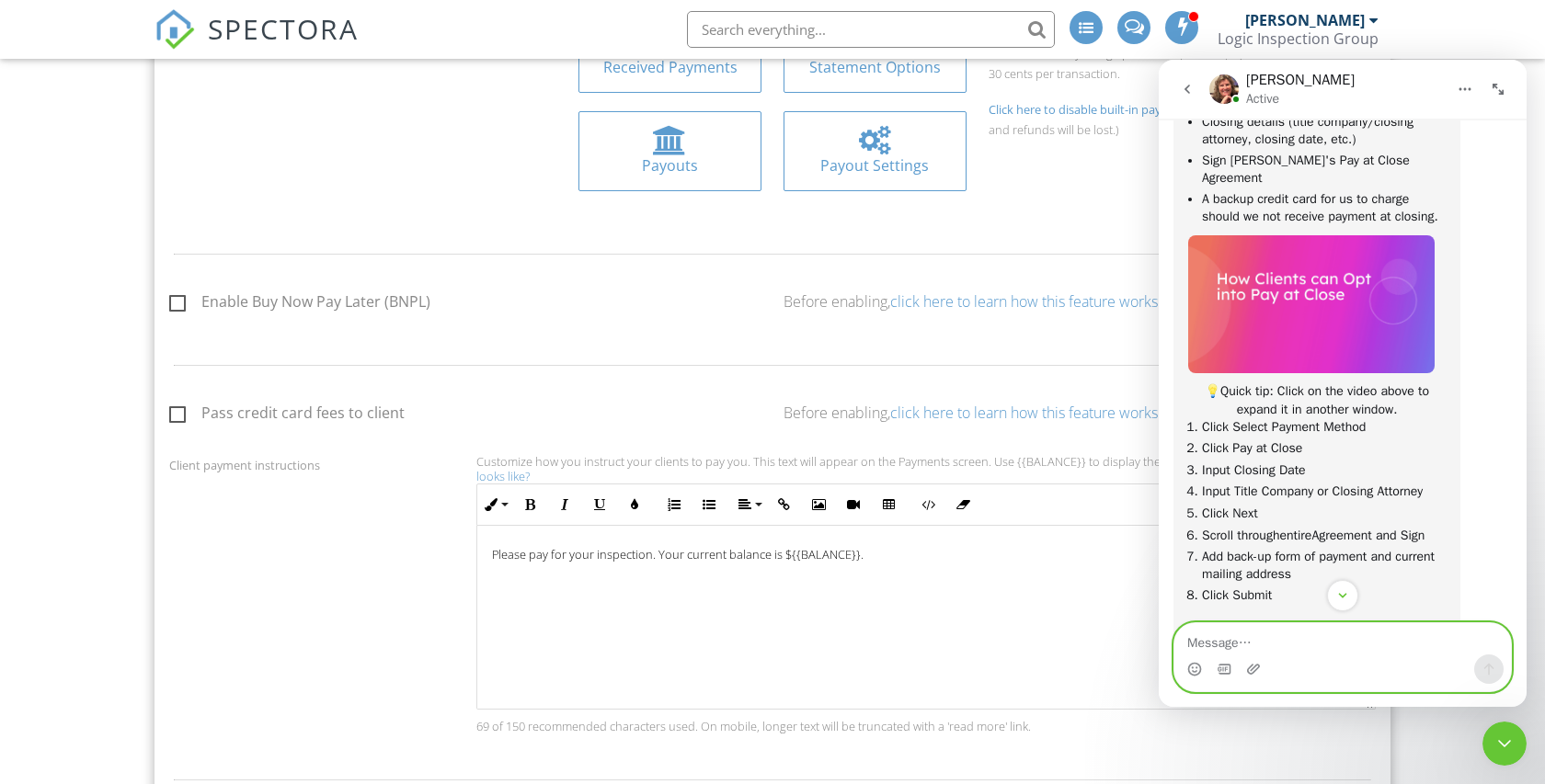 scroll, scrollTop: 3233, scrollLeft: 0, axis: vertical 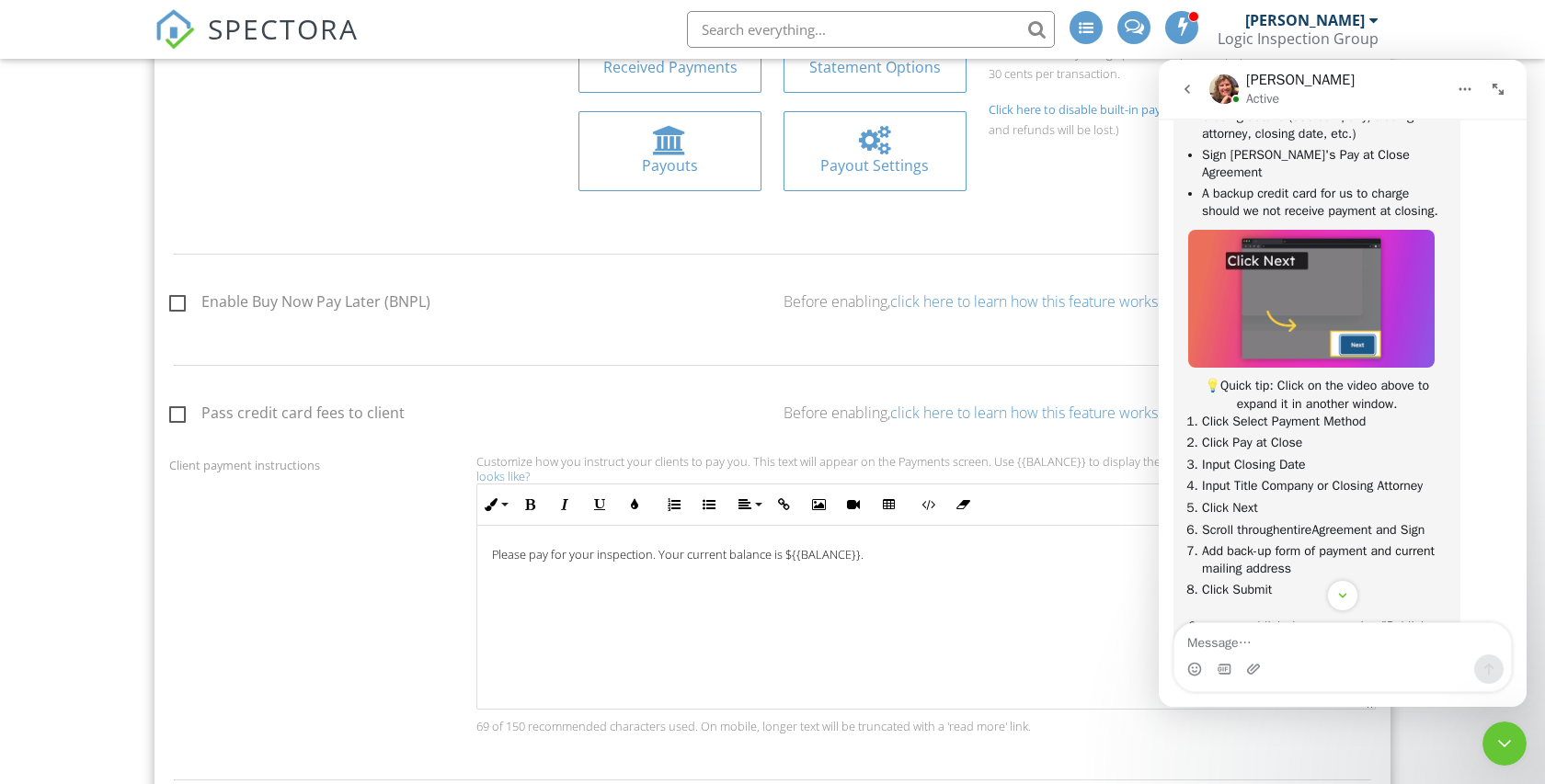 click at bounding box center [1311, 299] 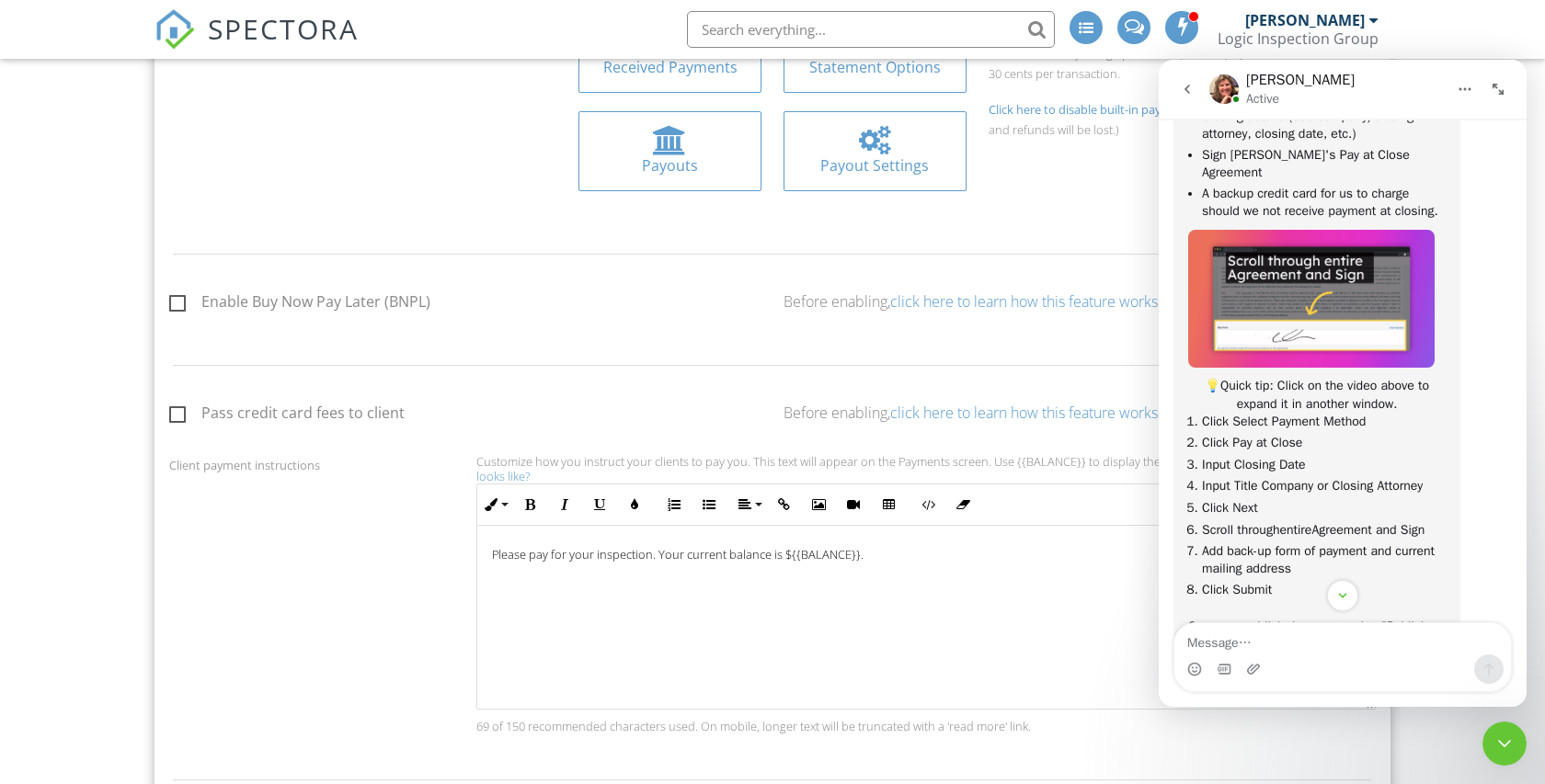 scroll, scrollTop: 0, scrollLeft: 0, axis: both 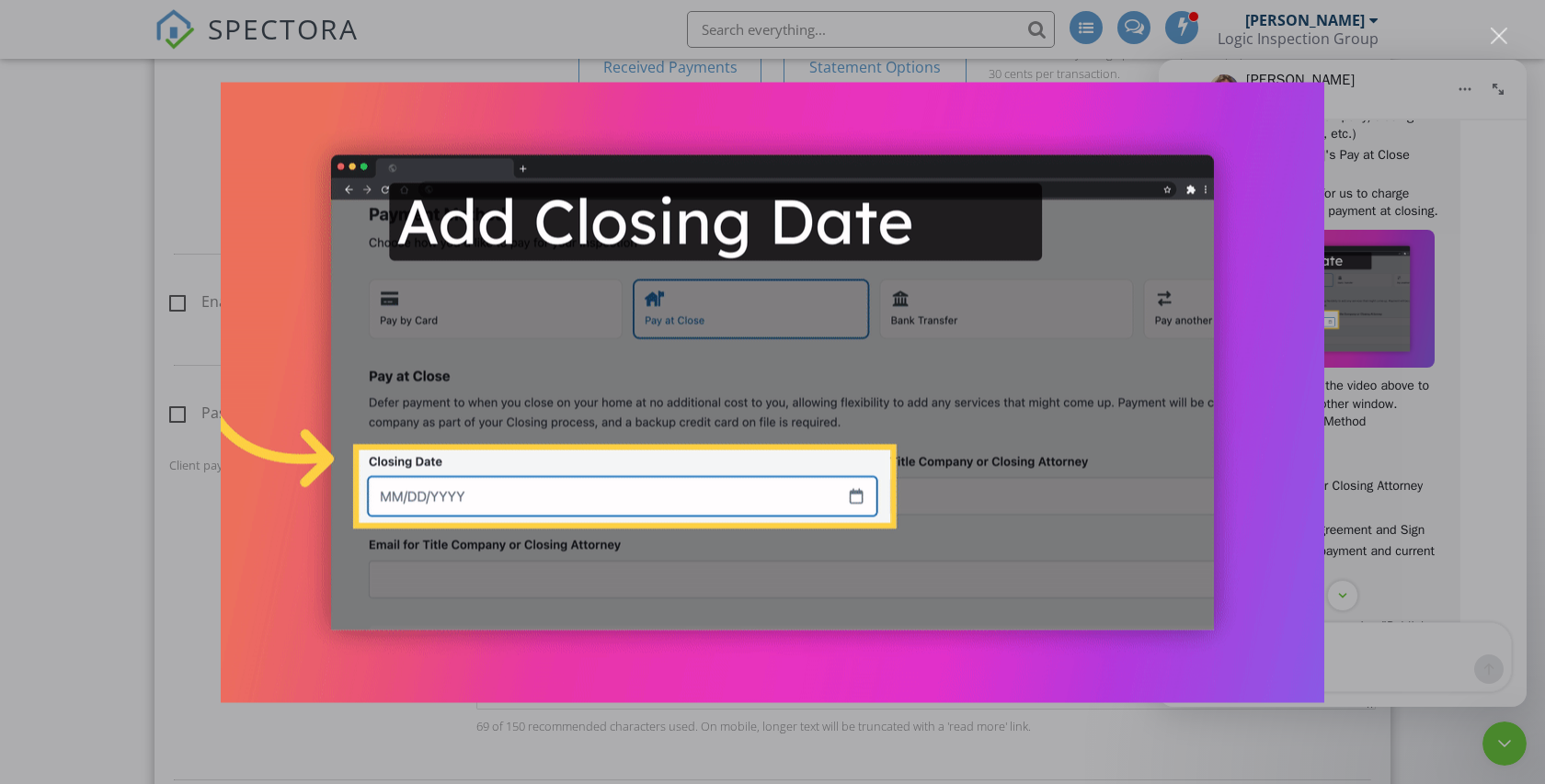 click at bounding box center [772, 392] 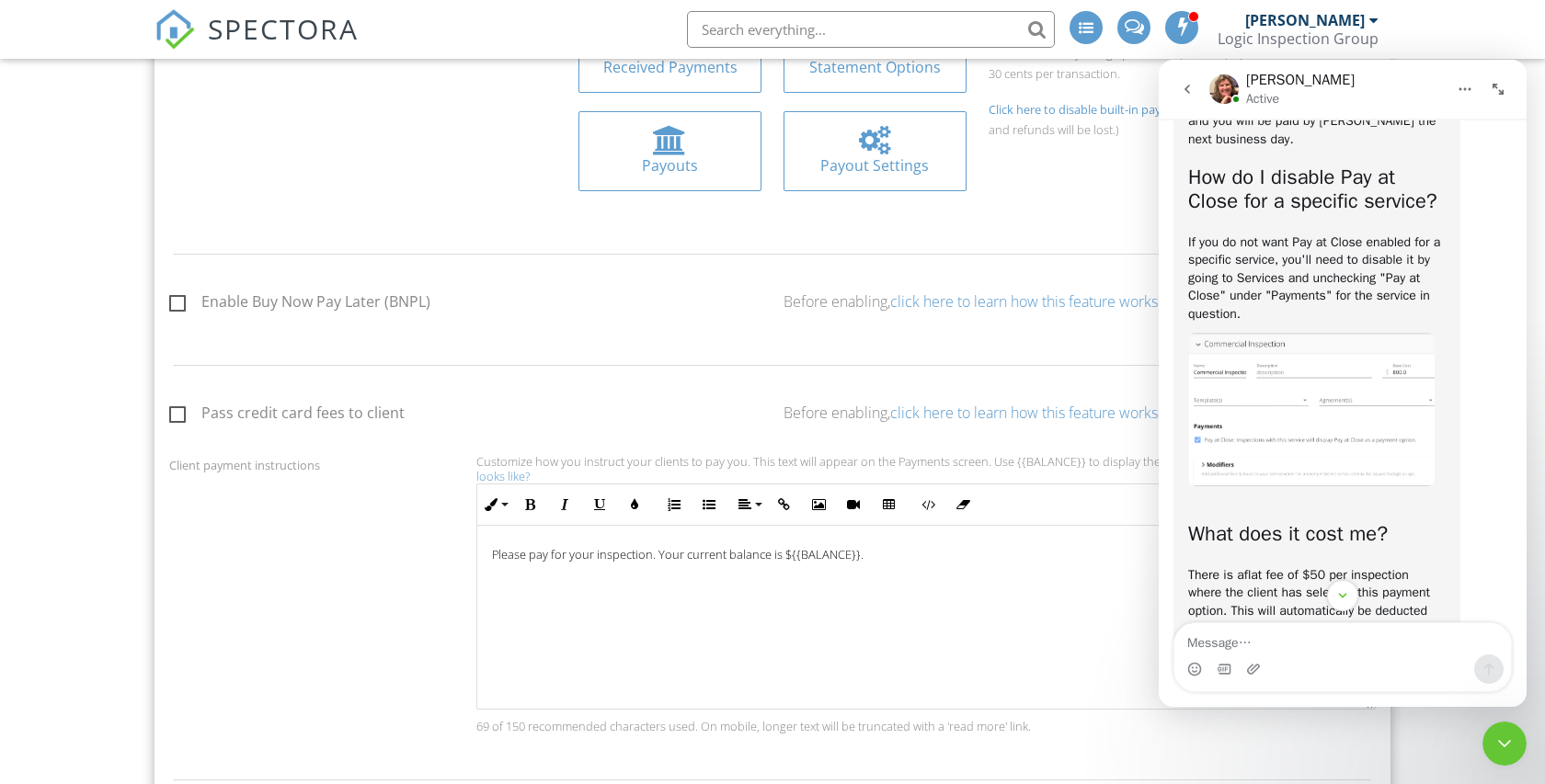 scroll, scrollTop: 3789, scrollLeft: 0, axis: vertical 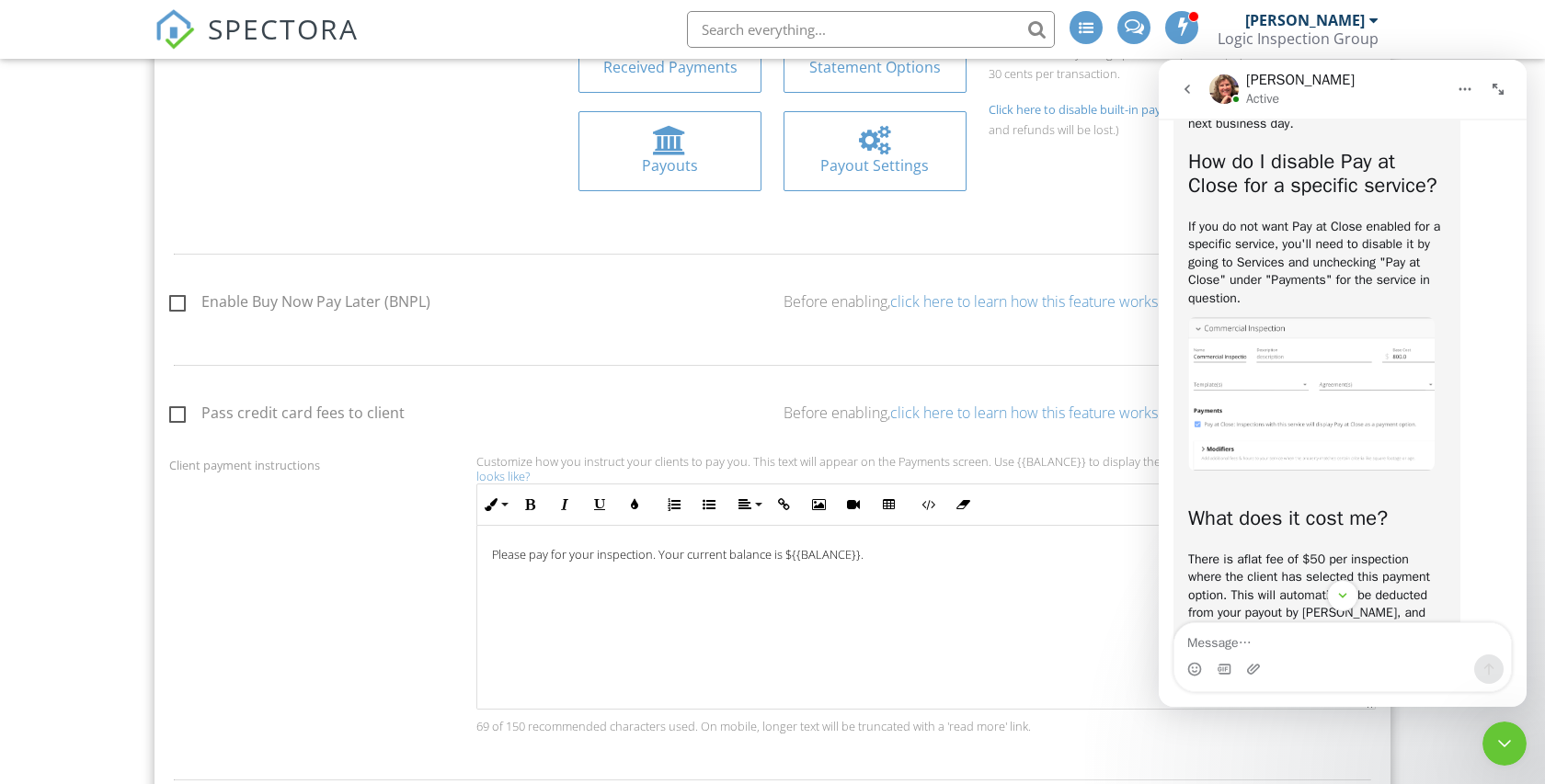 click at bounding box center (1311, 393) 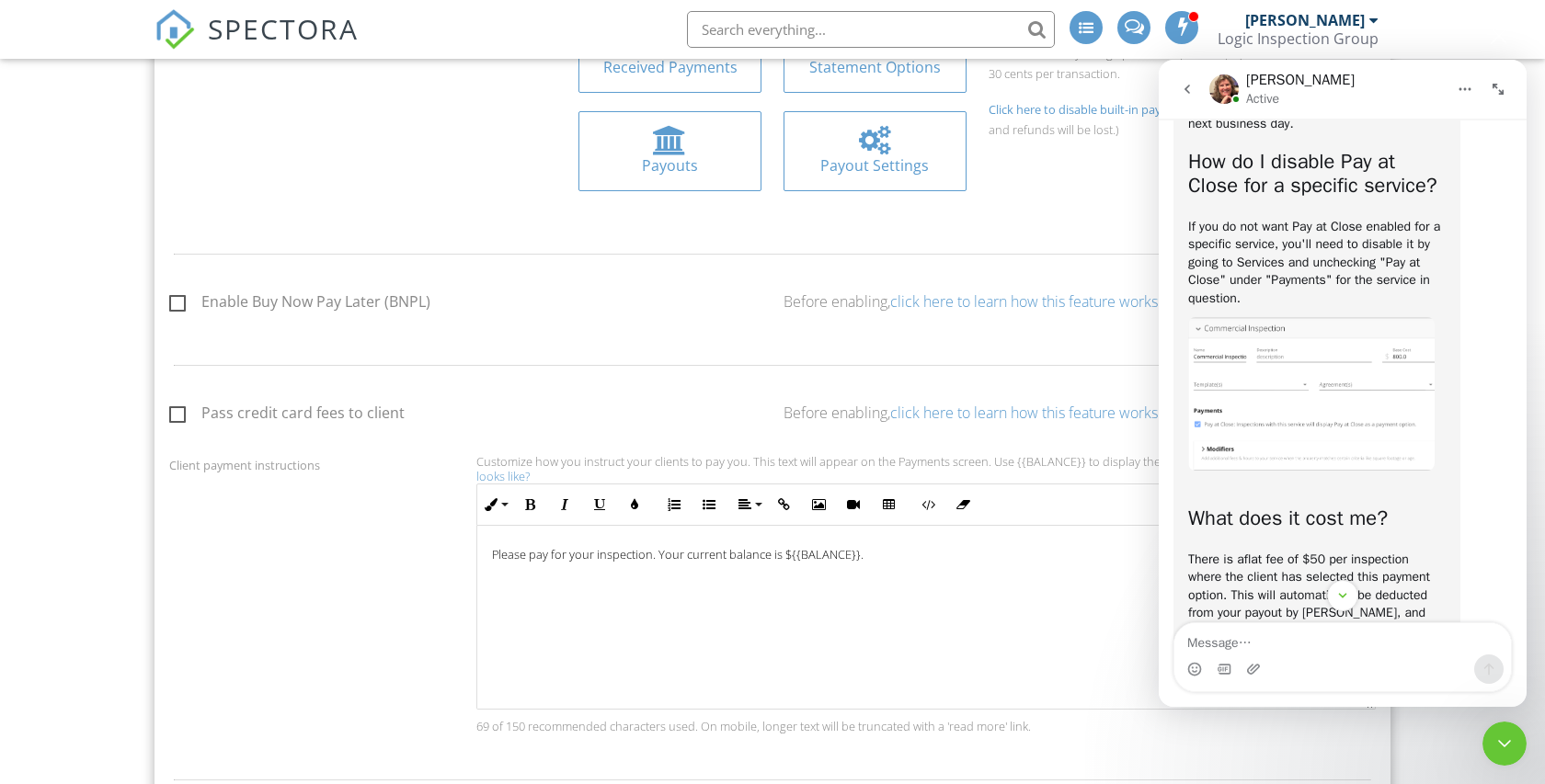 scroll, scrollTop: 0, scrollLeft: 0, axis: both 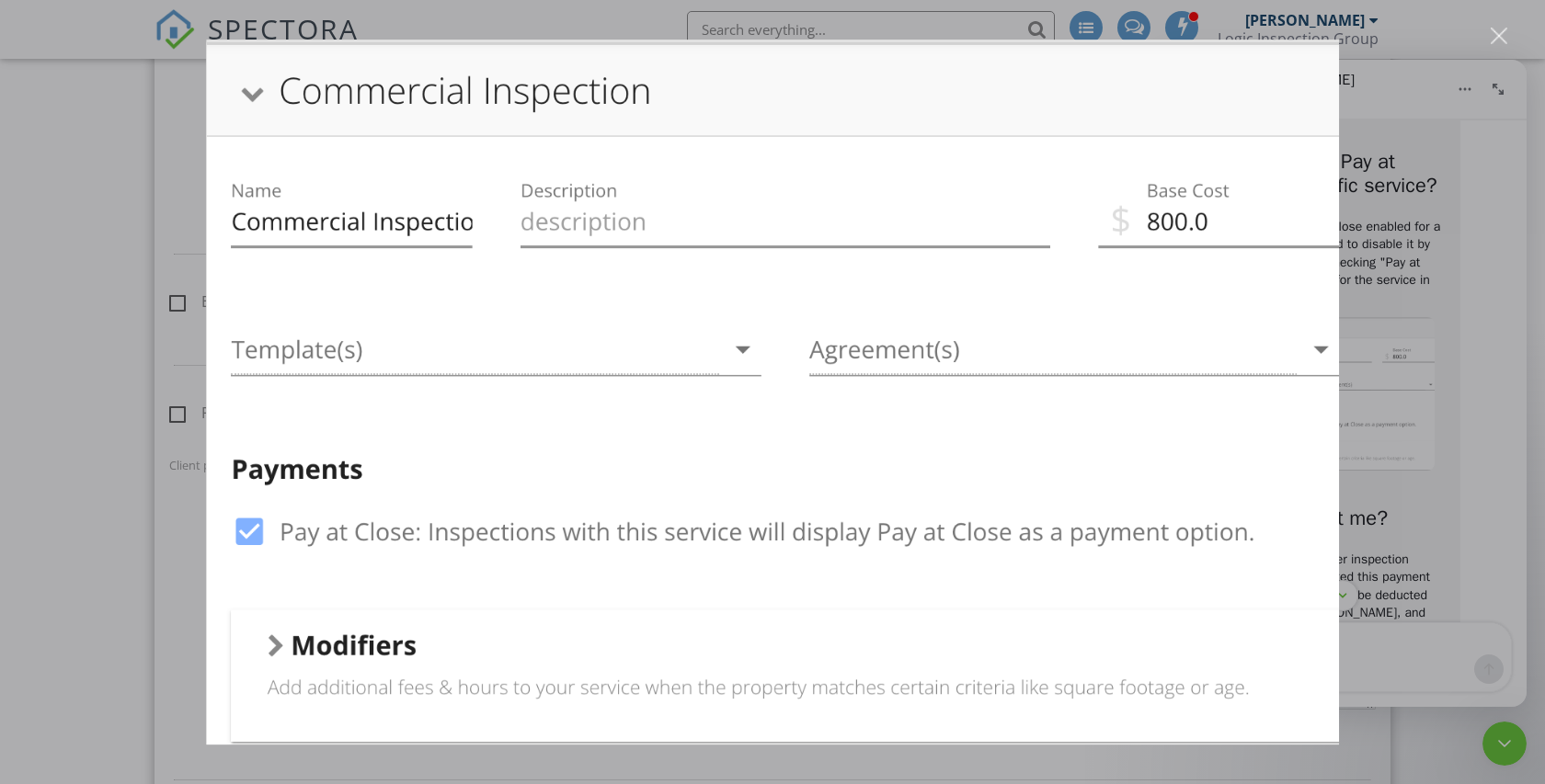 click at bounding box center (772, 392) 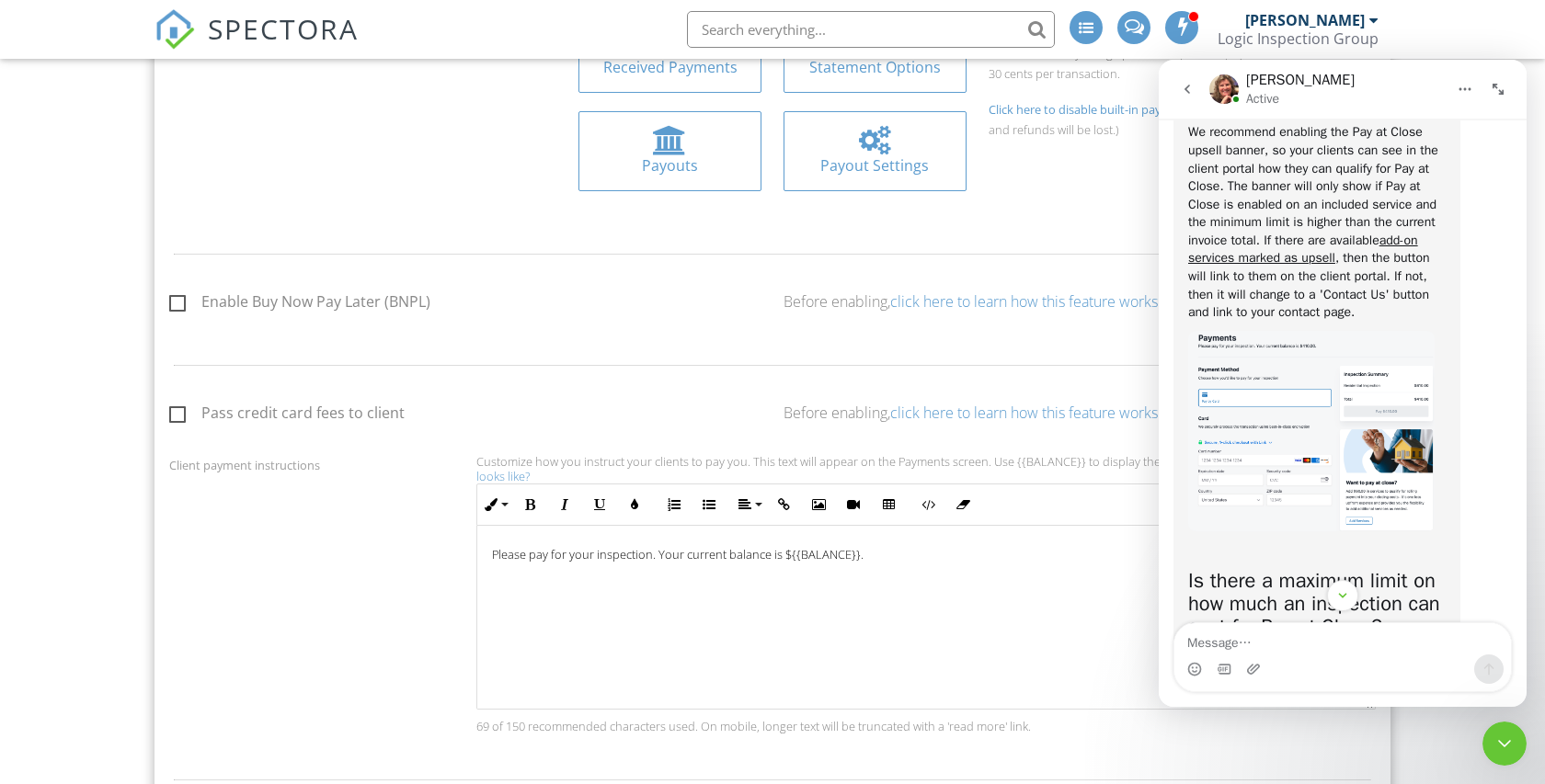 scroll, scrollTop: 5195, scrollLeft: 0, axis: vertical 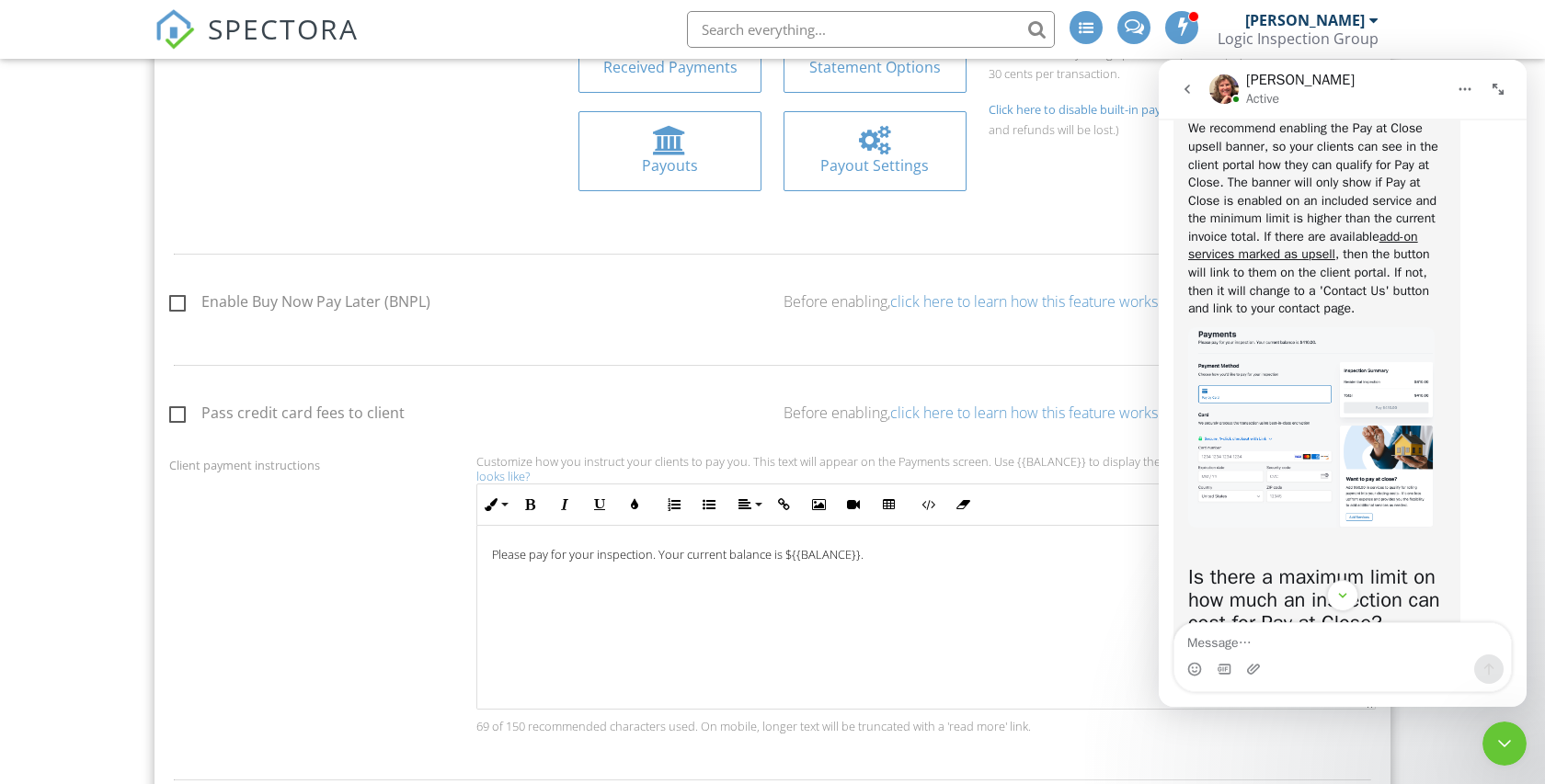 click at bounding box center [1311, 427] 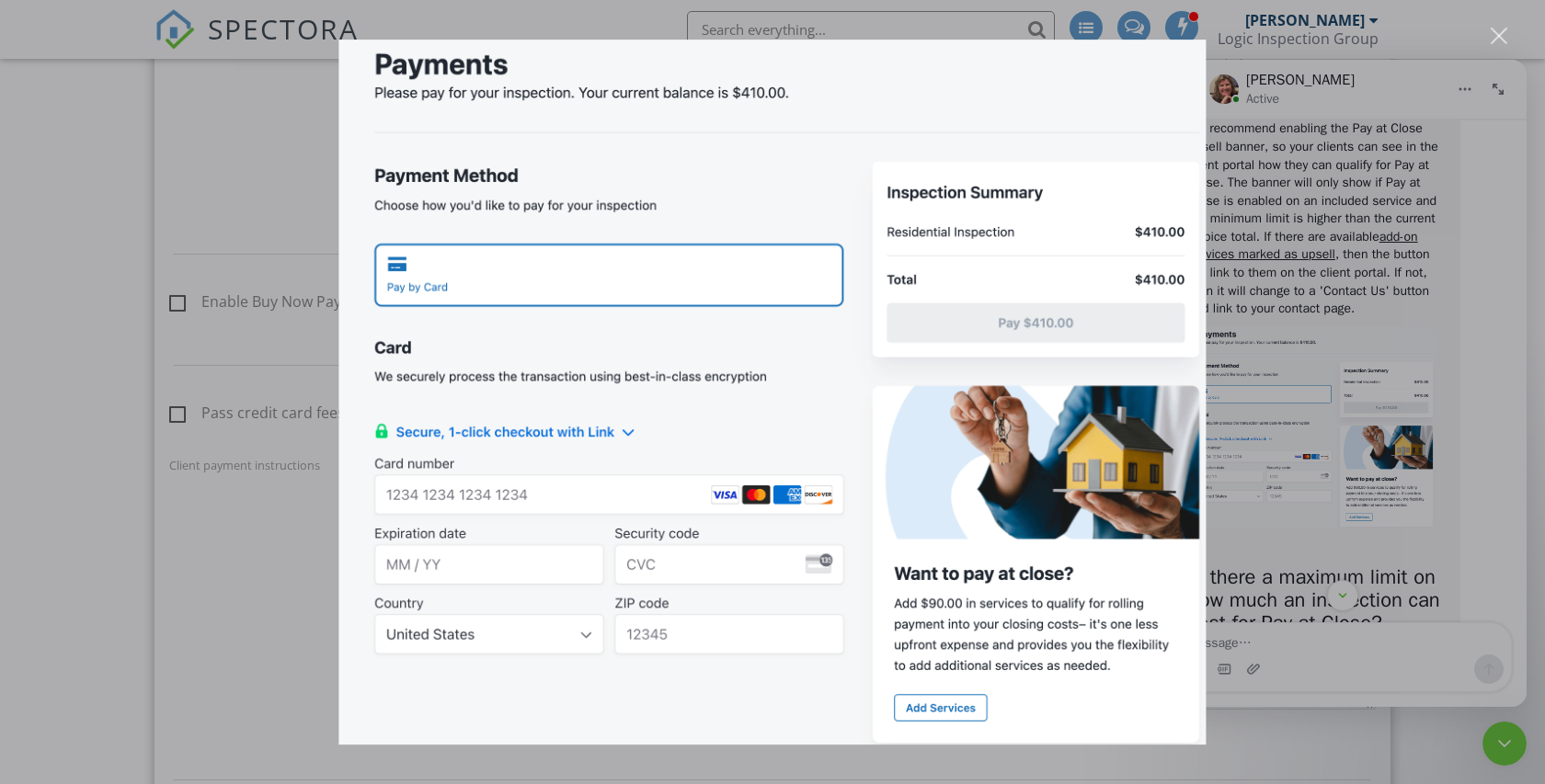 scroll, scrollTop: 0, scrollLeft: 0, axis: both 